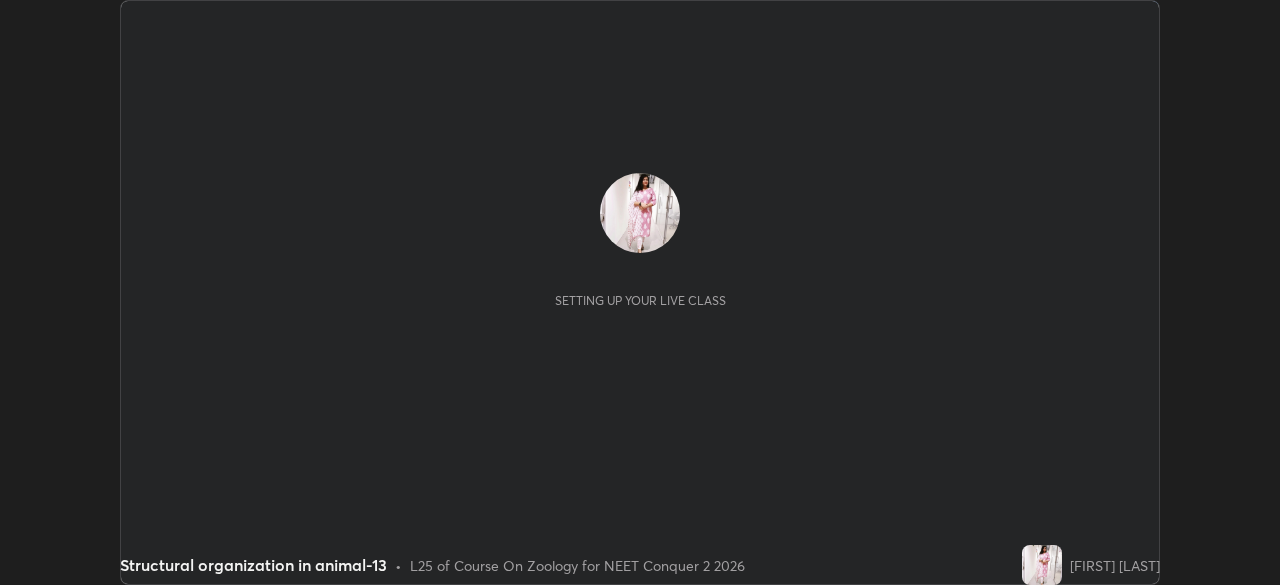 scroll, scrollTop: 0, scrollLeft: 0, axis: both 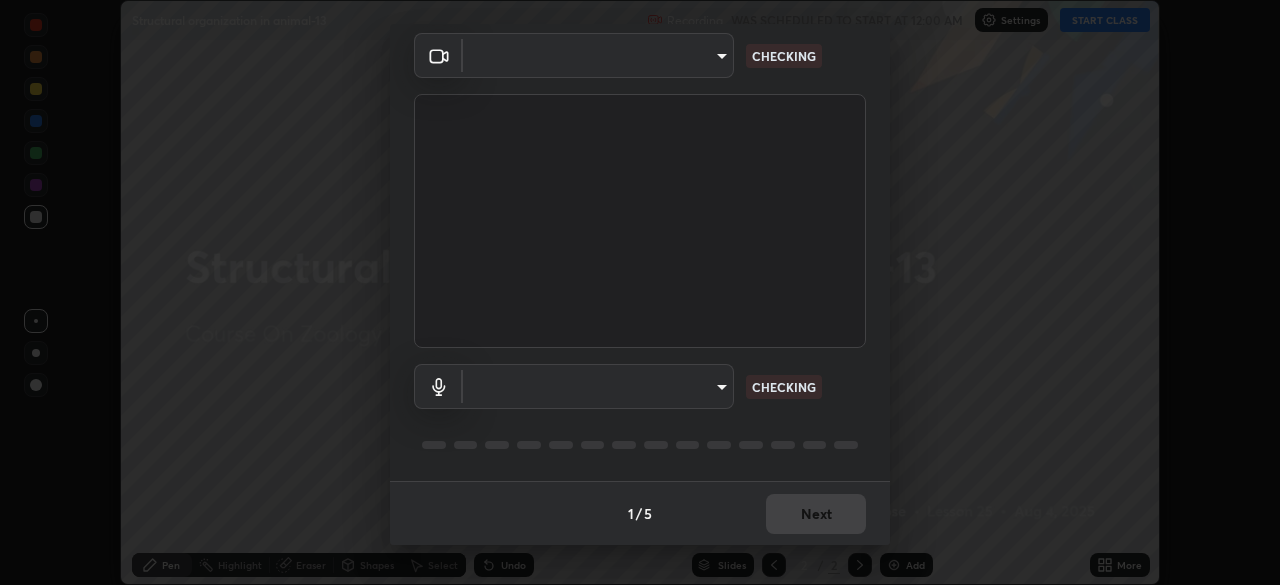 type on "6ee9b2c6c9a5678ab5214f7e96b3922f1b517bc999d2db28af292a13673a7194" 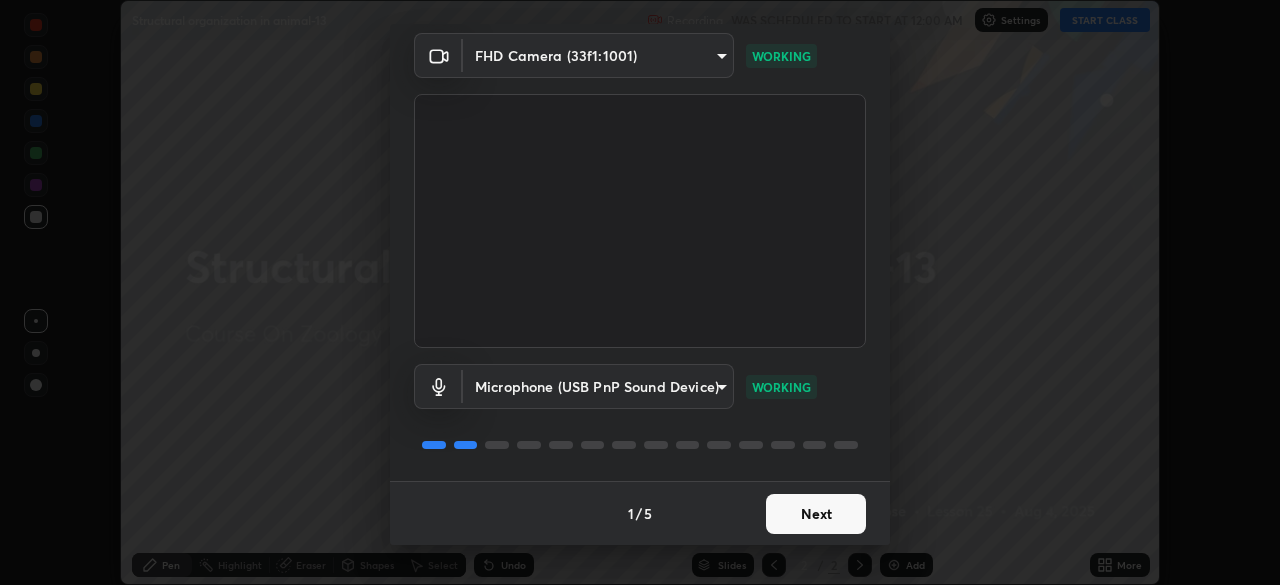 click on "Next" at bounding box center [816, 514] 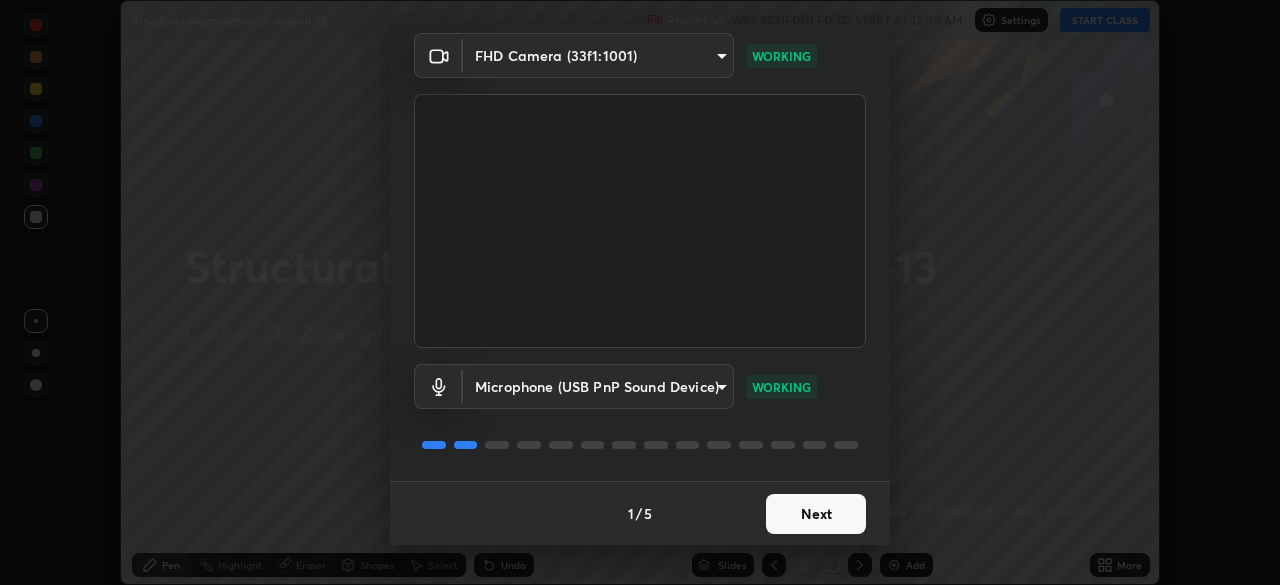 scroll, scrollTop: 0, scrollLeft: 0, axis: both 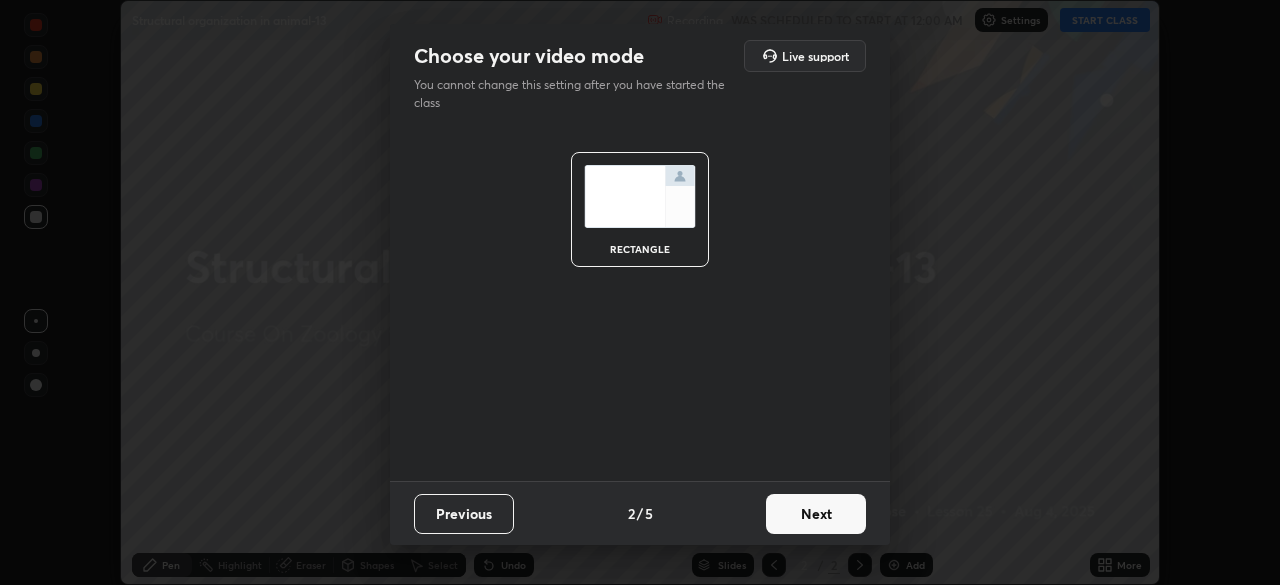 click on "Next" at bounding box center (816, 514) 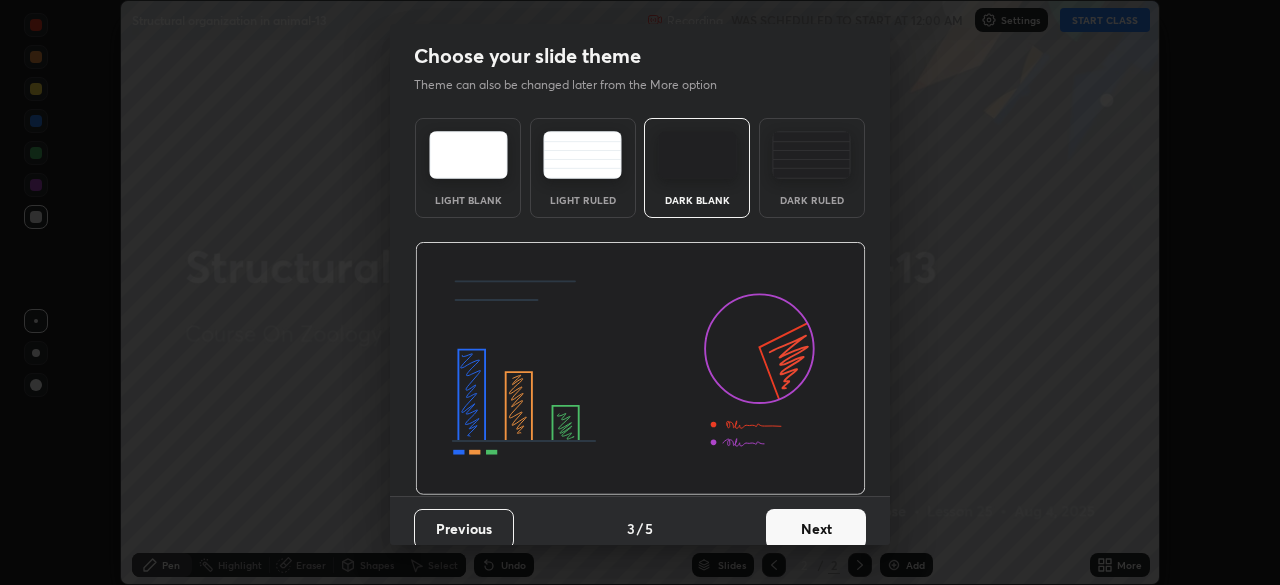 click on "Next" at bounding box center (816, 529) 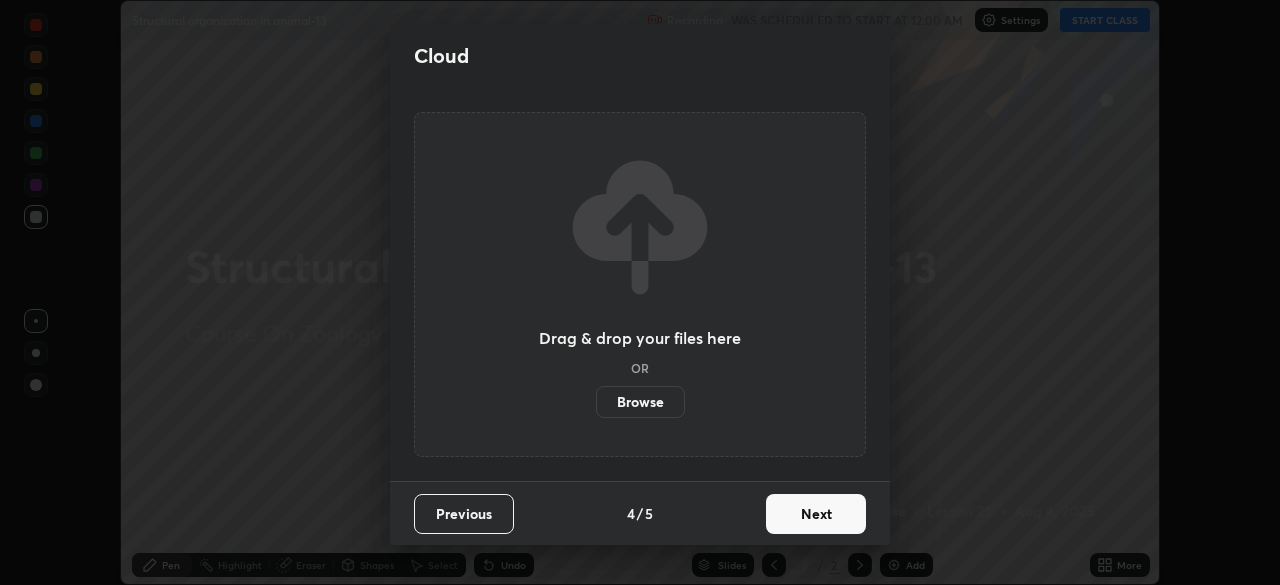click on "Next" at bounding box center [816, 514] 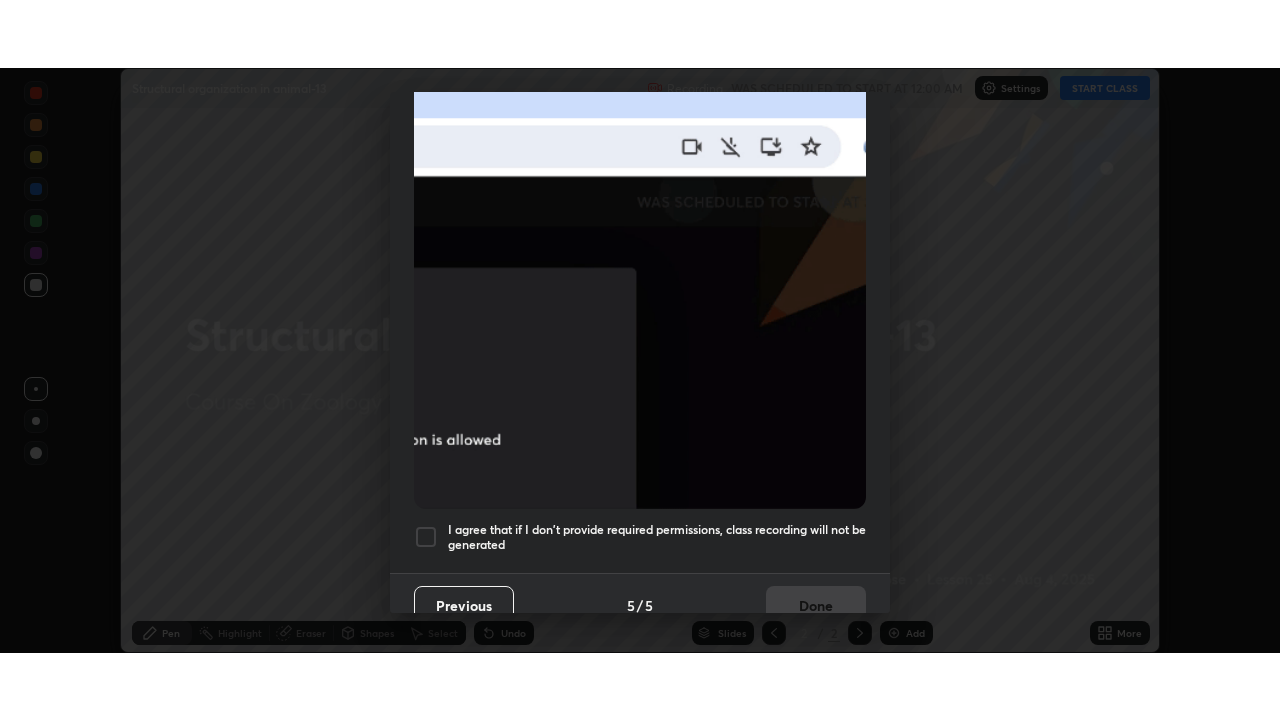 scroll, scrollTop: 479, scrollLeft: 0, axis: vertical 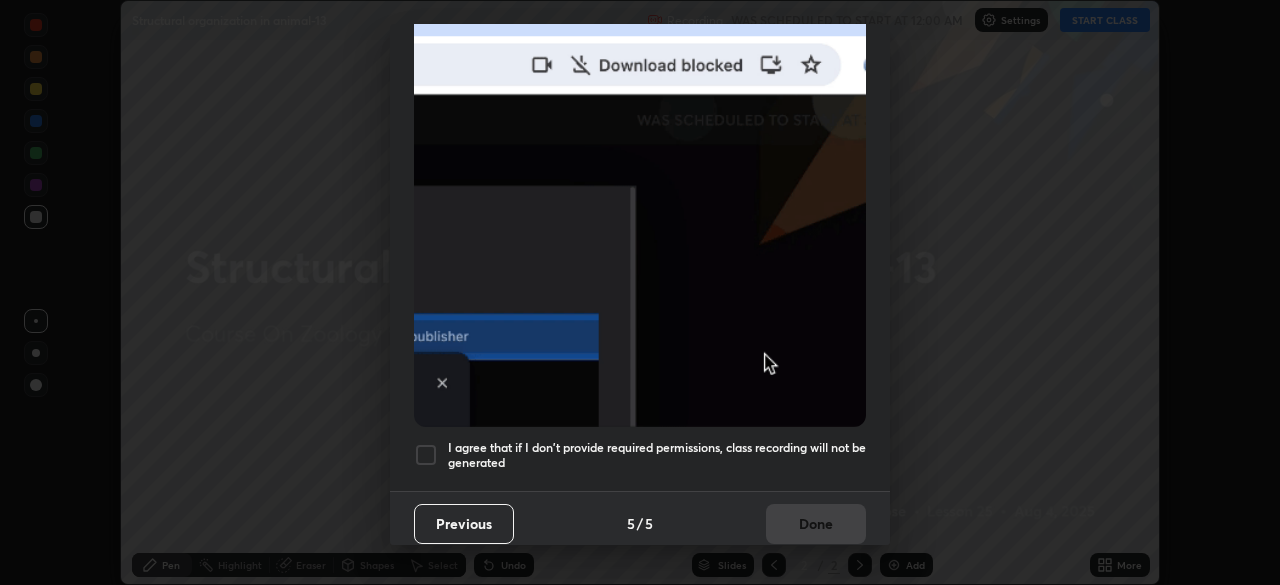 click on "I agree that if I don't provide required permissions, class recording will not be generated" at bounding box center (657, 455) 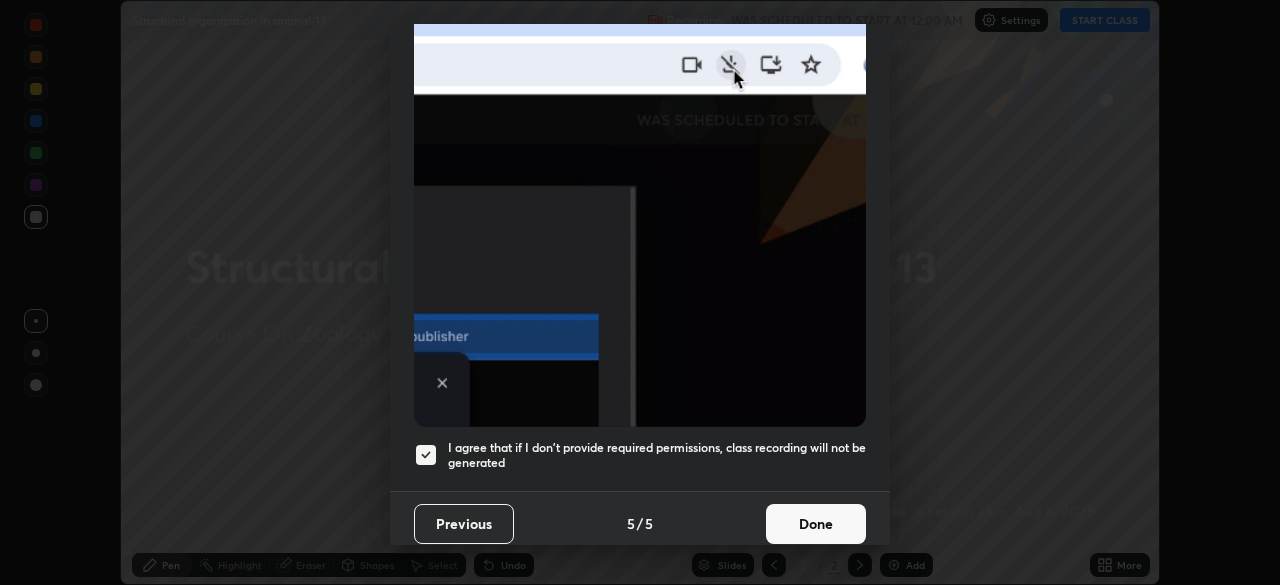 click on "Done" at bounding box center [816, 524] 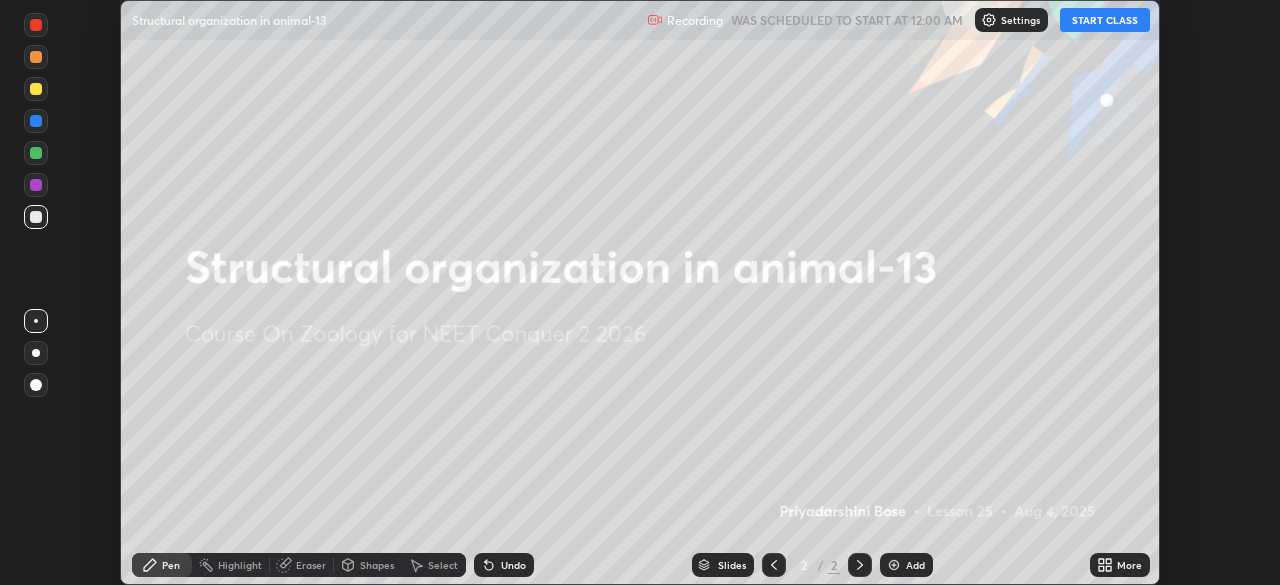 click on "START CLASS" at bounding box center (1105, 20) 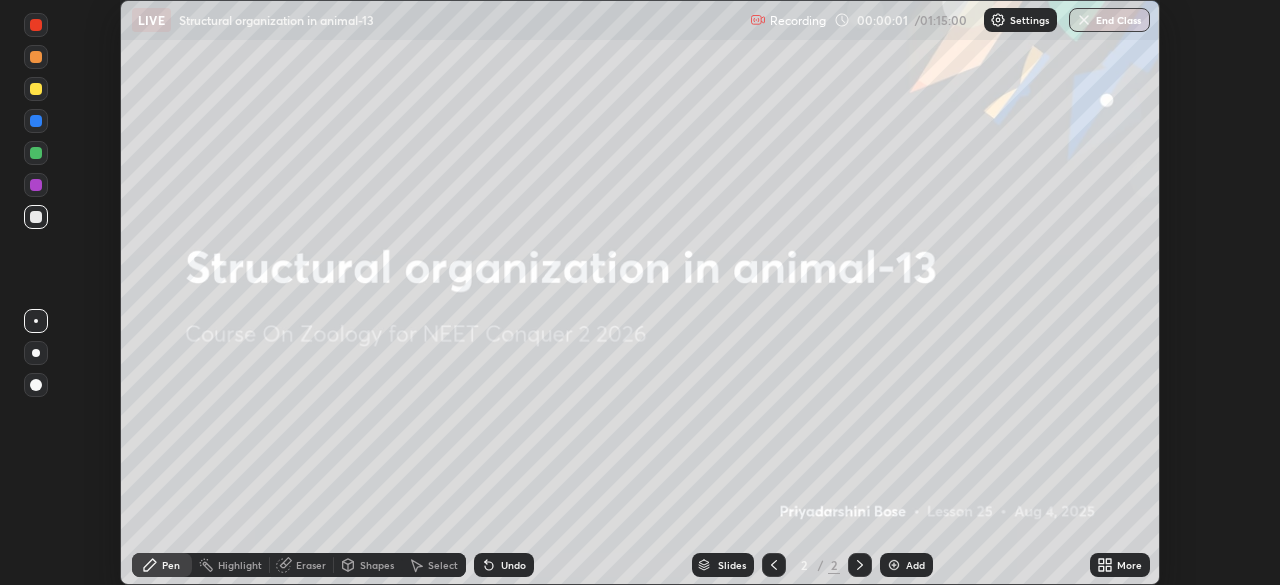 click 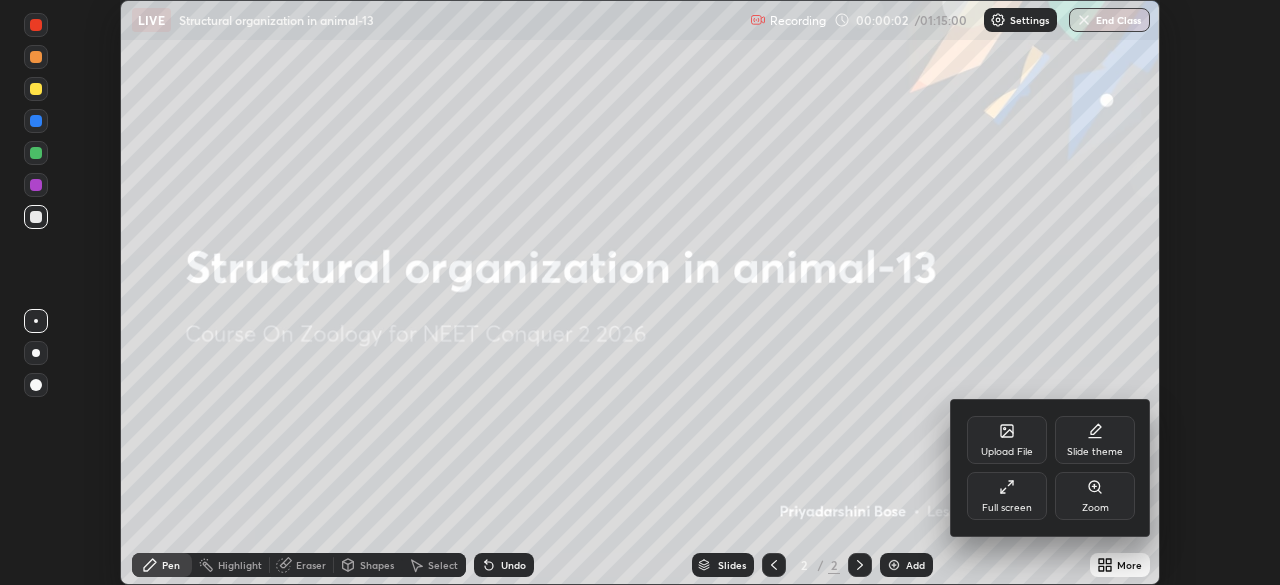 click on "Full screen" at bounding box center (1007, 496) 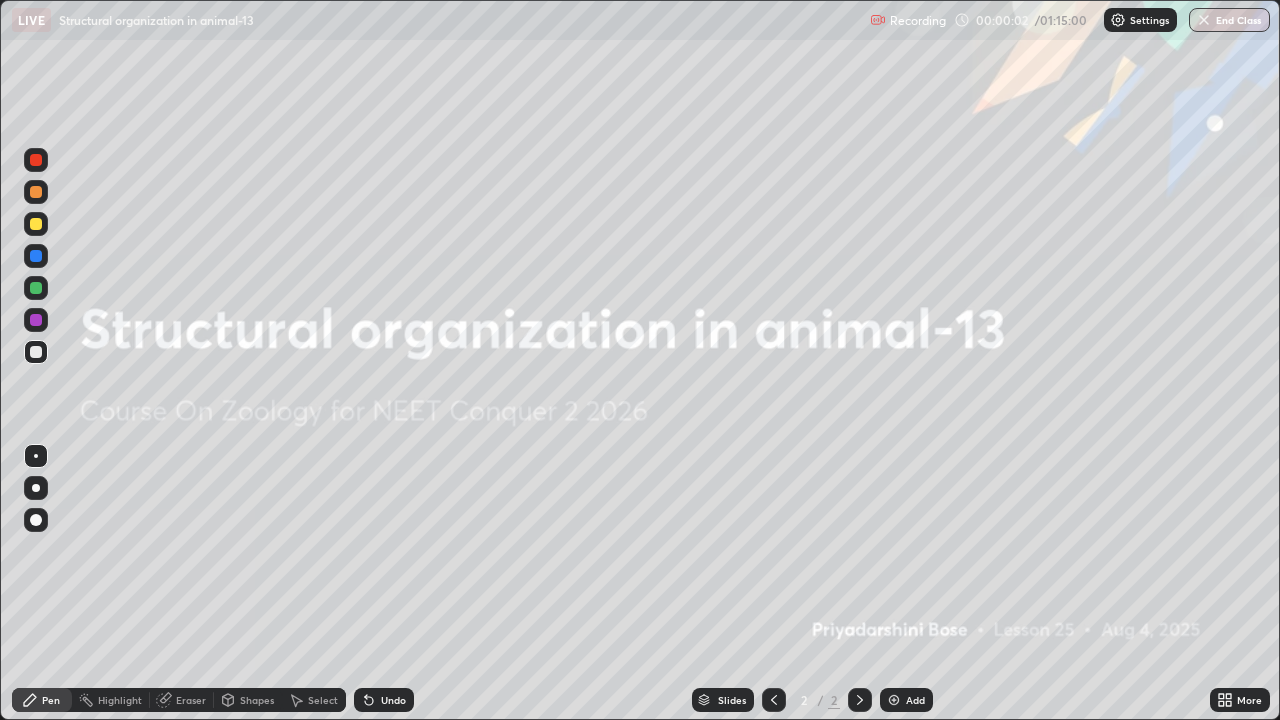 scroll, scrollTop: 99280, scrollLeft: 98720, axis: both 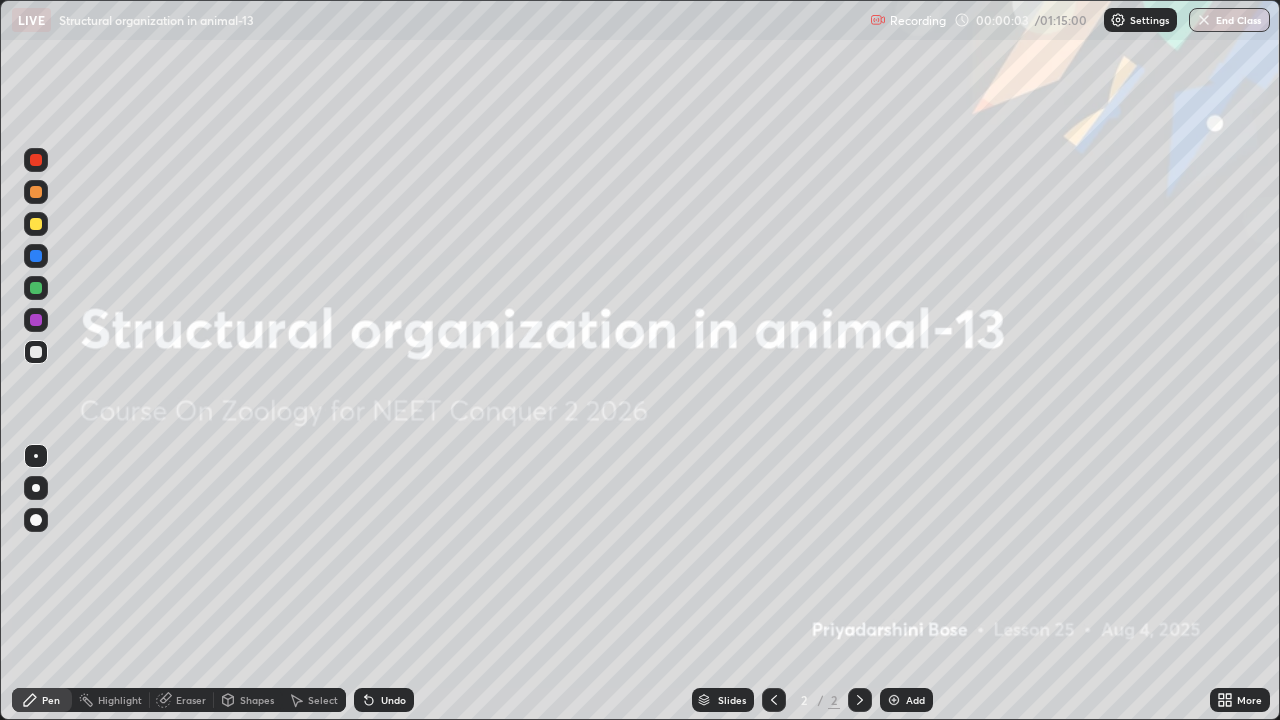 click at bounding box center (894, 700) 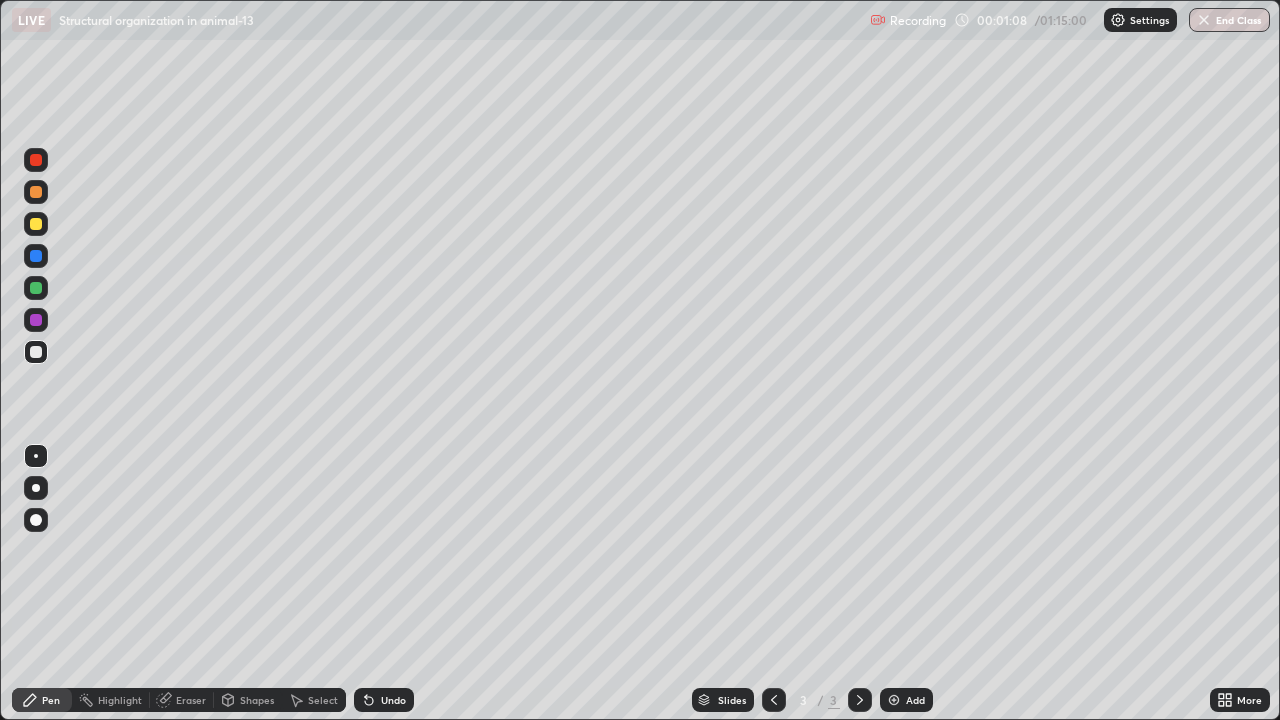 click at bounding box center (36, 520) 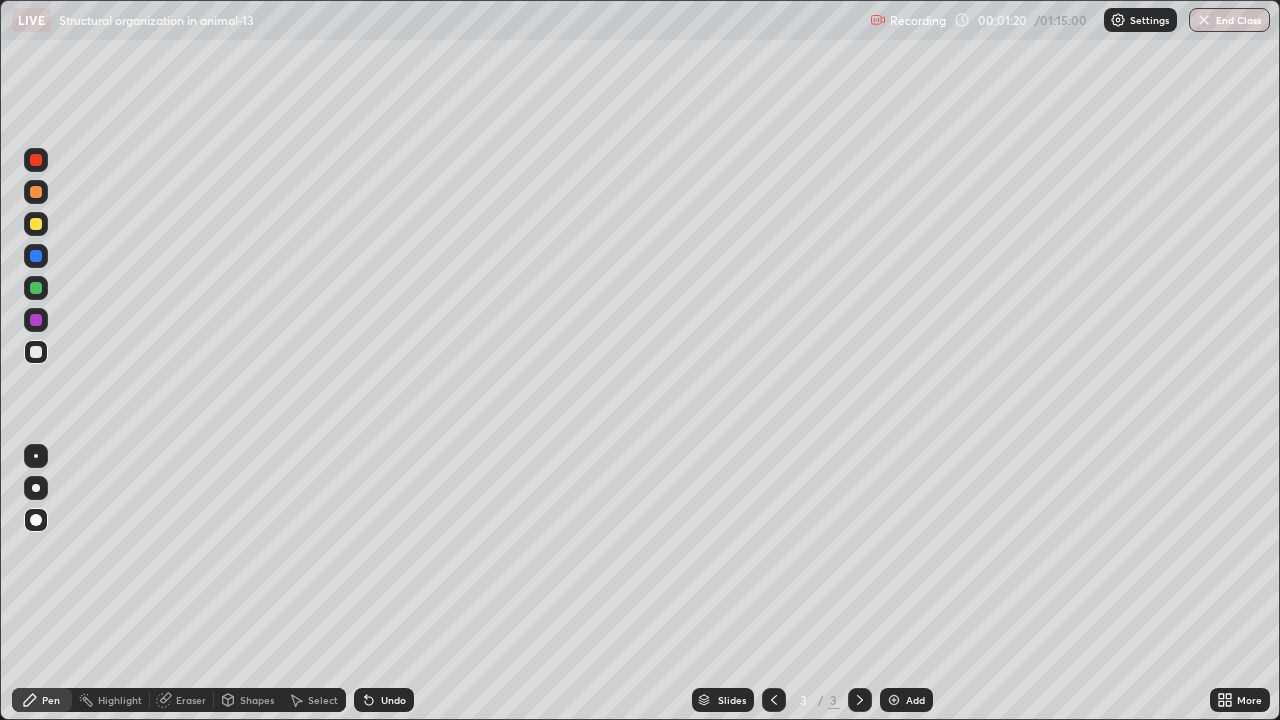 click on "Eraser" at bounding box center (191, 700) 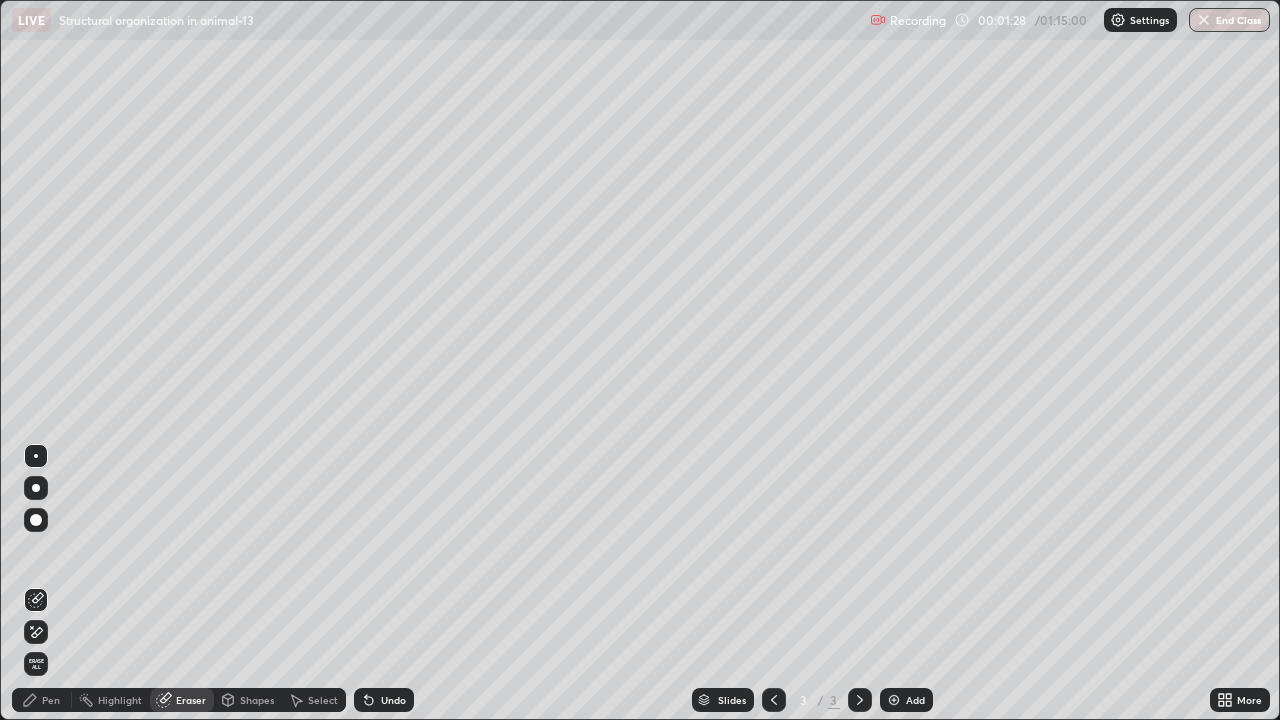 click 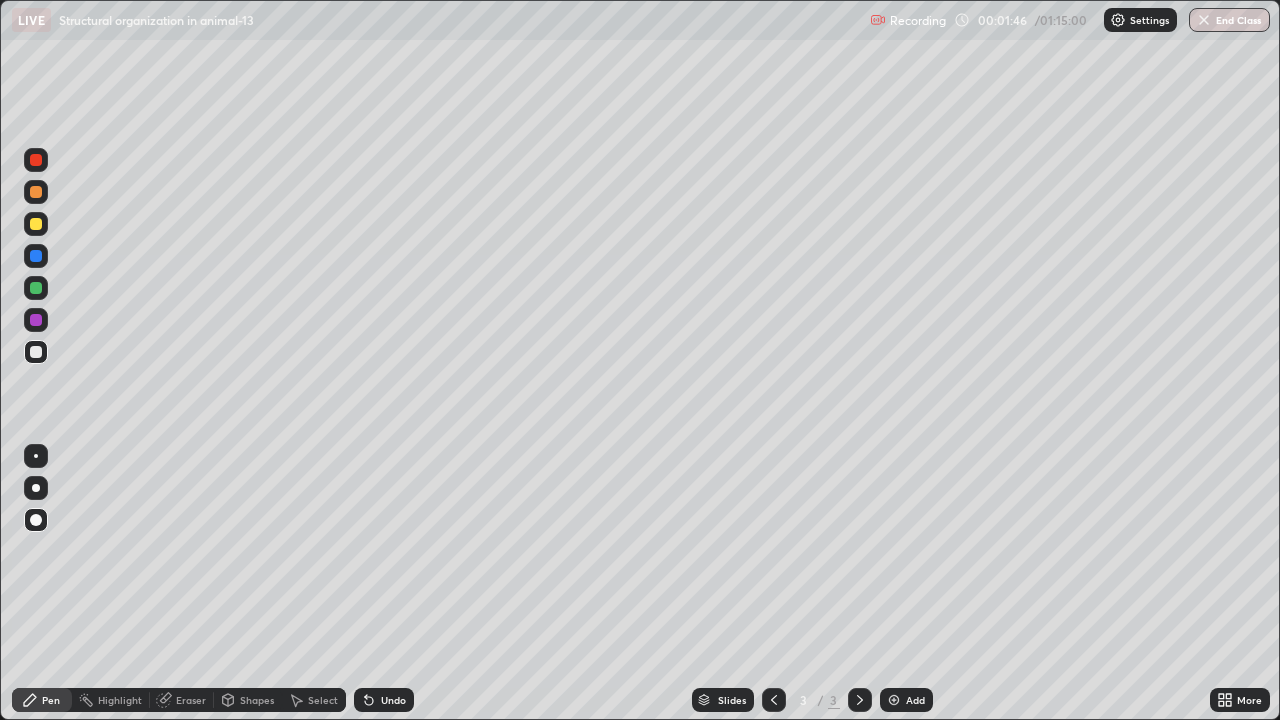 click on "Eraser" at bounding box center (191, 700) 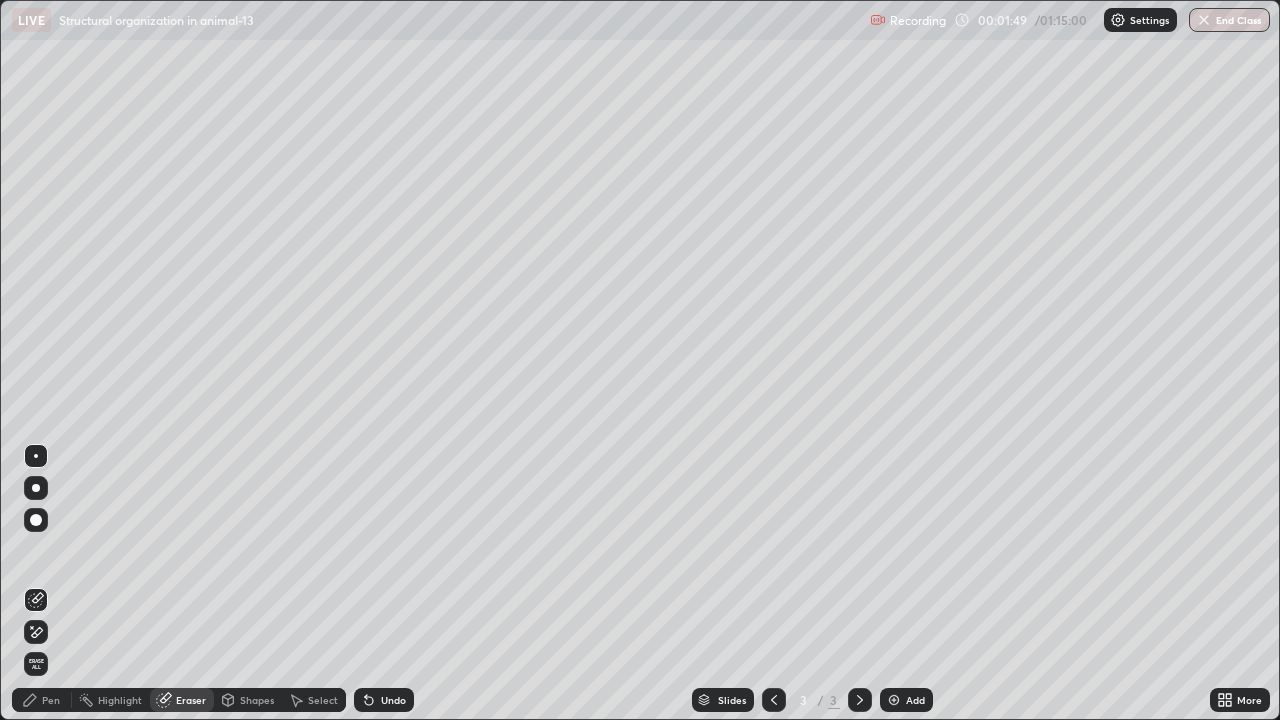 click on "Pen" at bounding box center (42, 700) 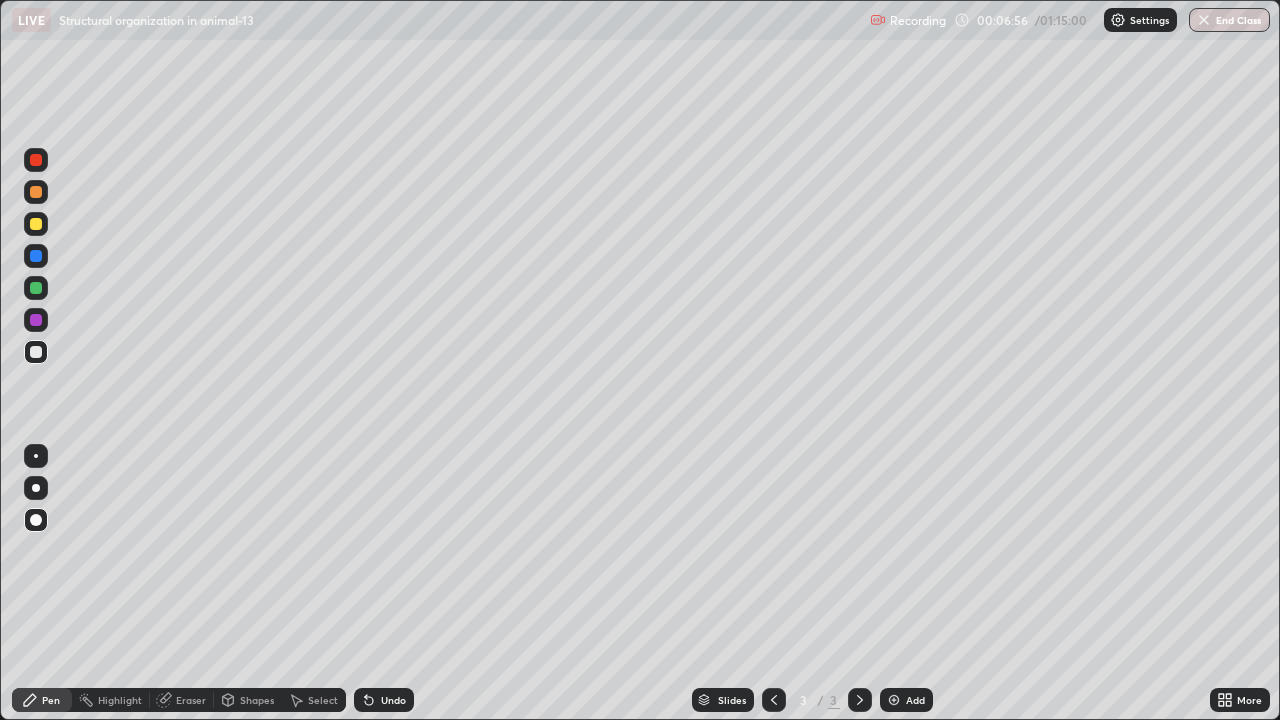 click on "Eraser" at bounding box center [191, 700] 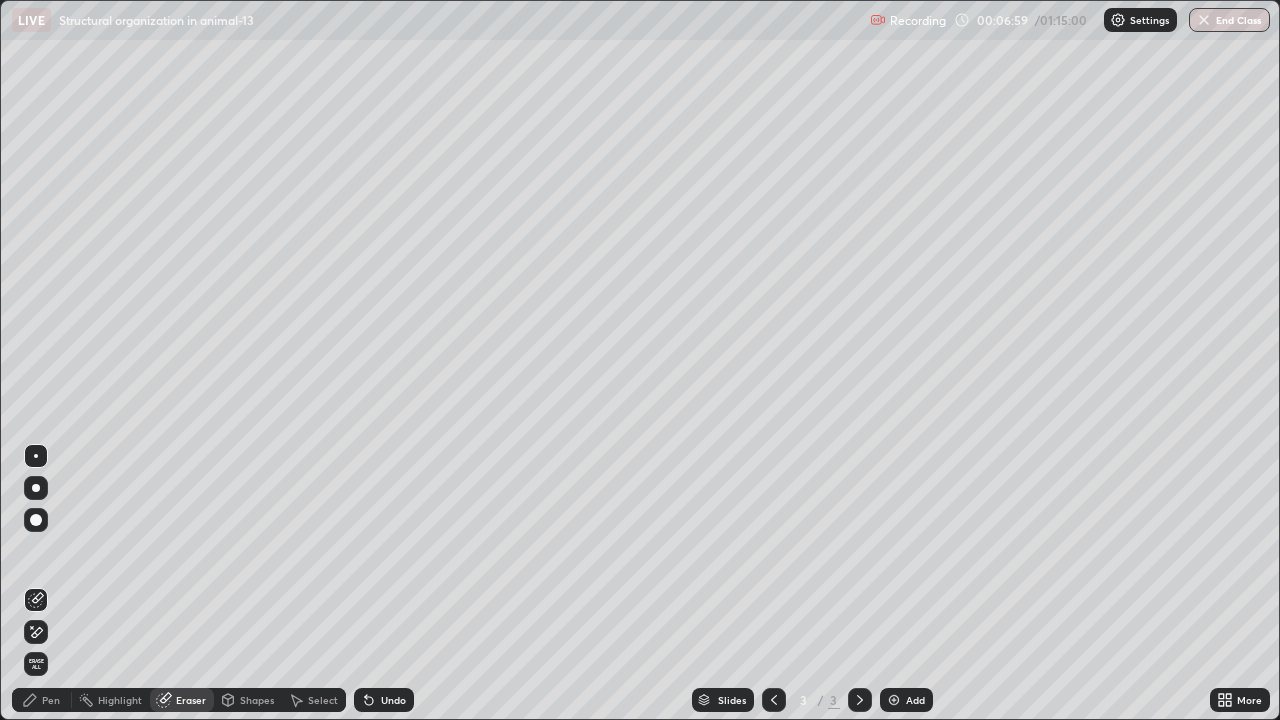 click on "Pen" at bounding box center [51, 700] 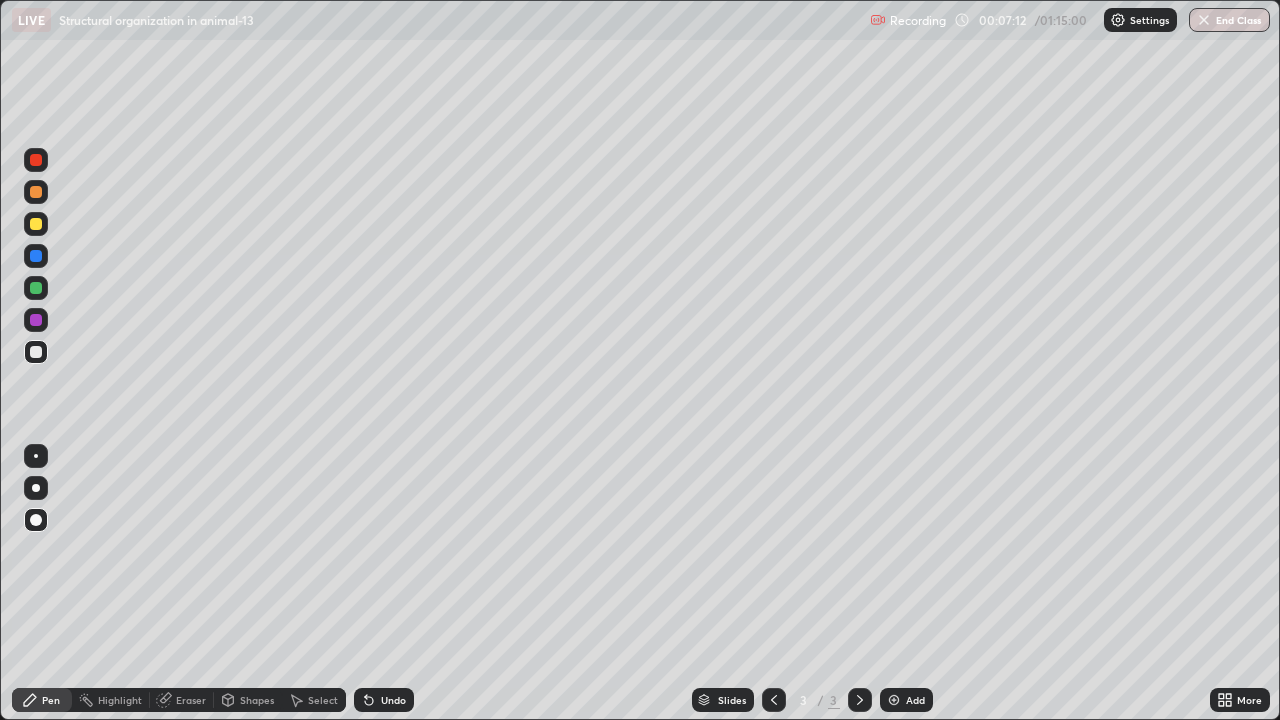 click on "Eraser" at bounding box center [191, 700] 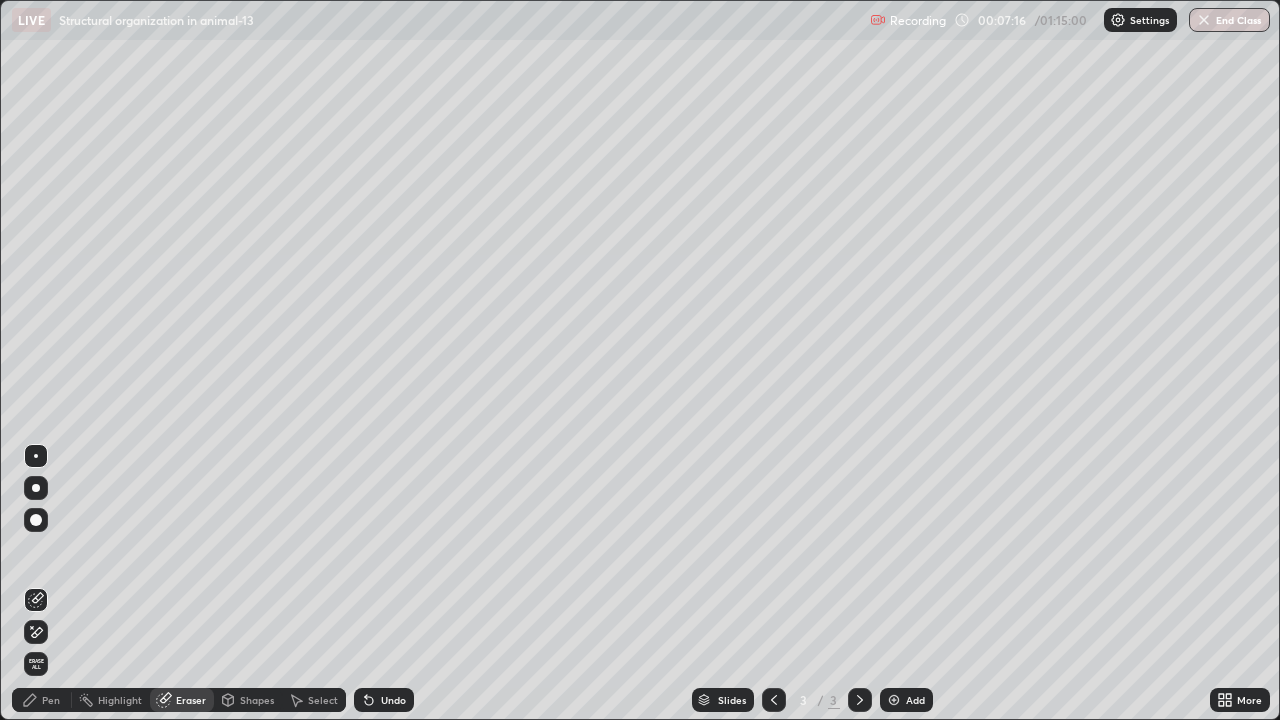 click on "Pen" at bounding box center (51, 700) 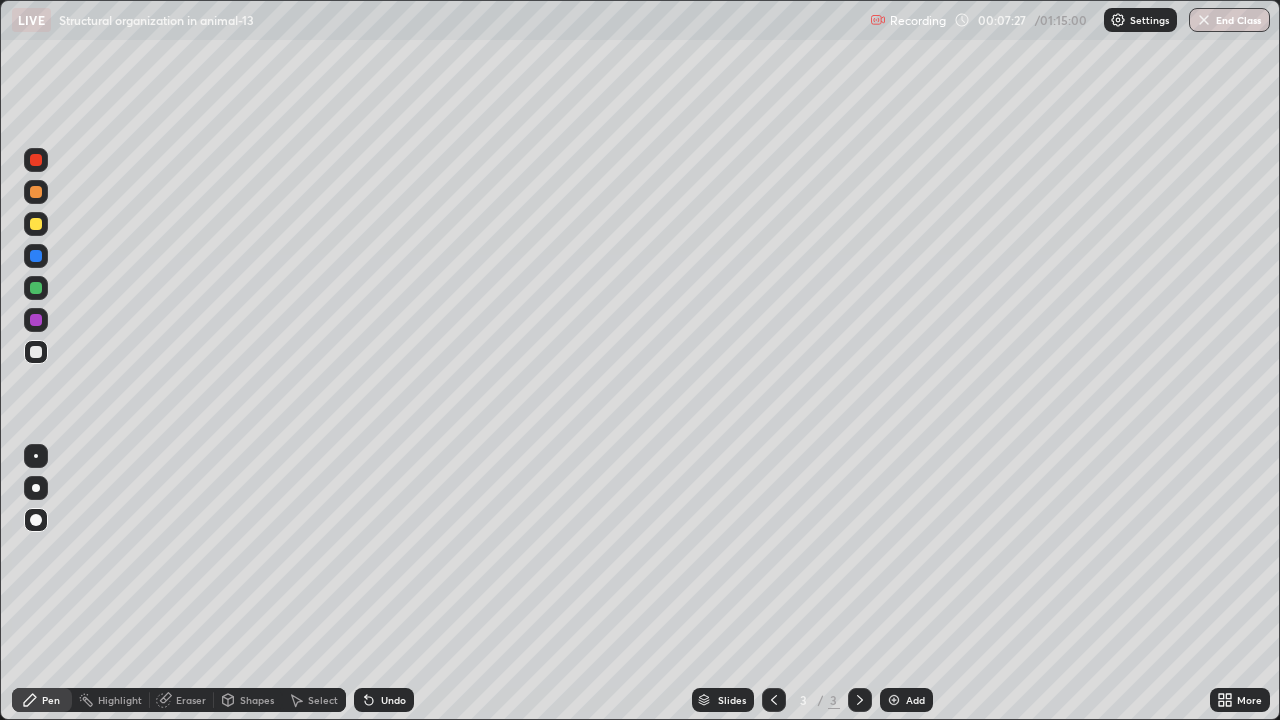 click at bounding box center (36, 352) 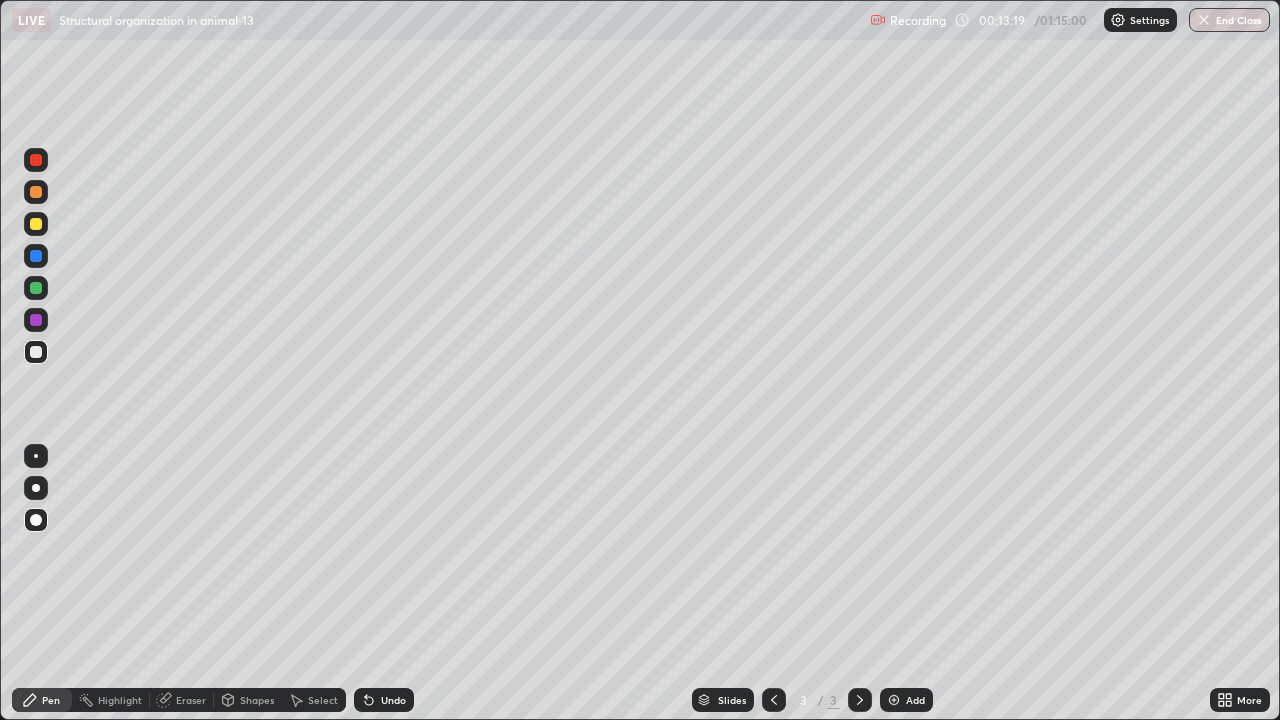 click at bounding box center [36, 320] 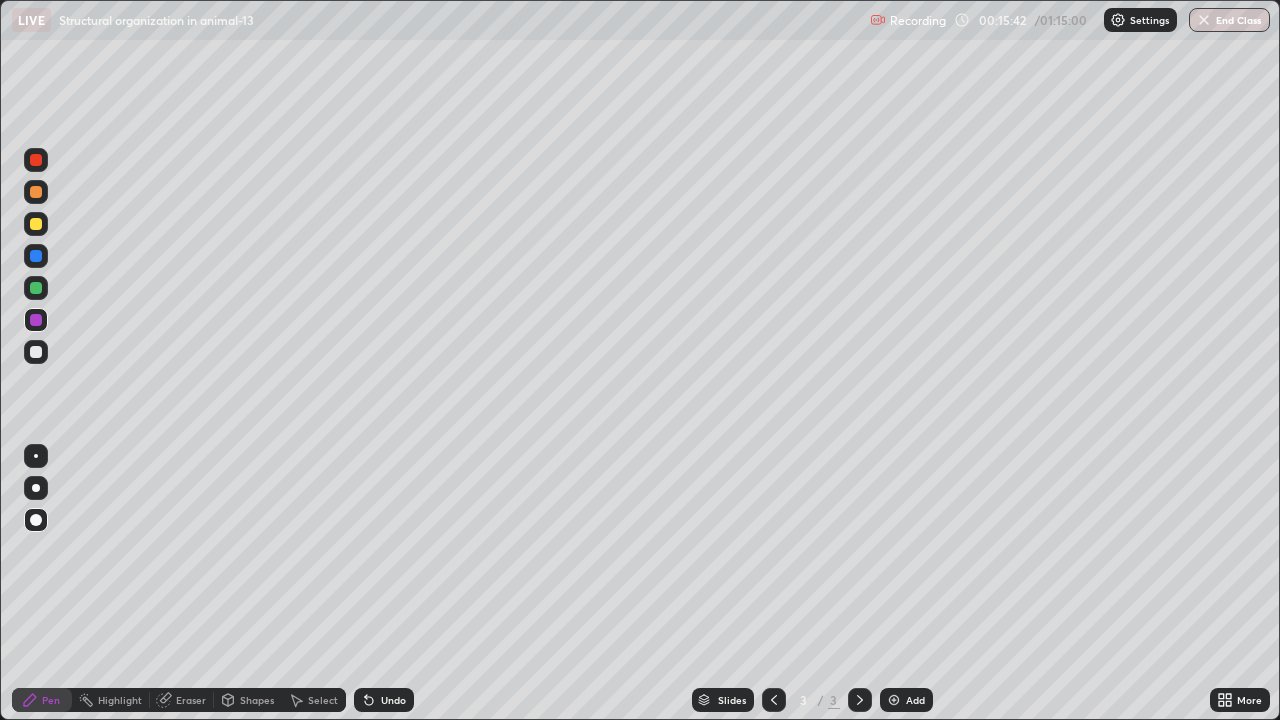 click at bounding box center (894, 700) 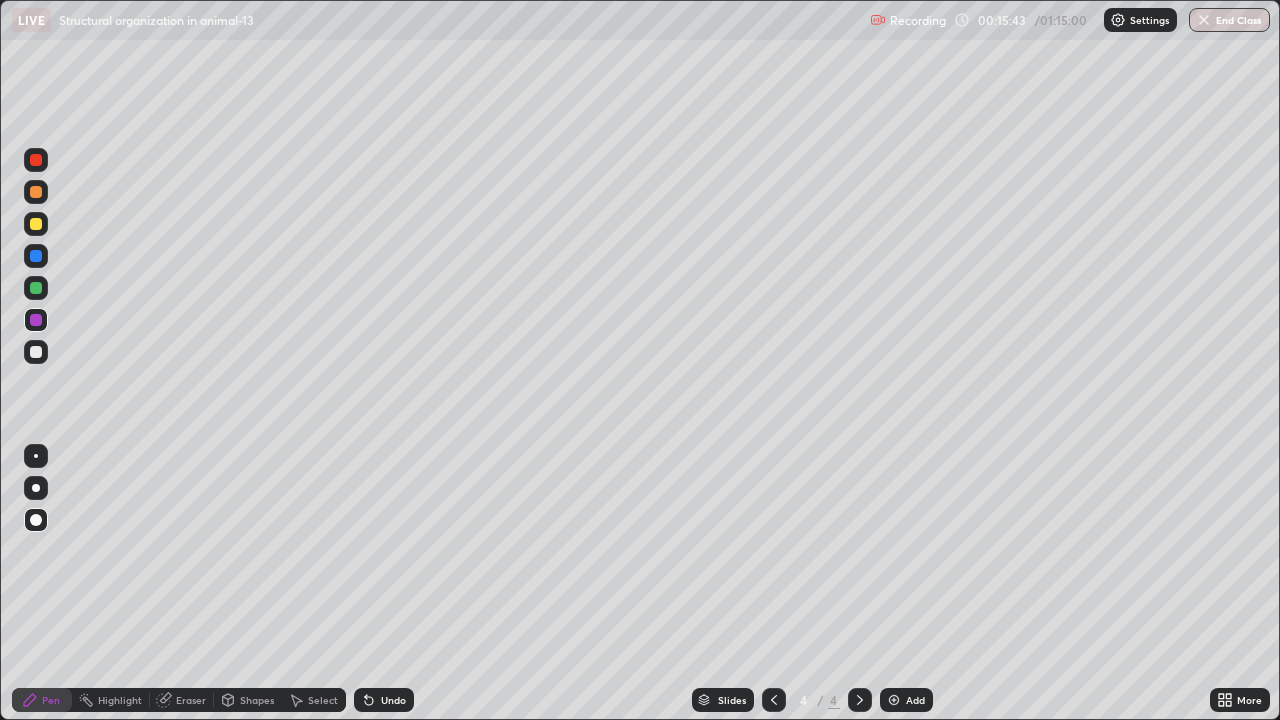 click at bounding box center (36, 288) 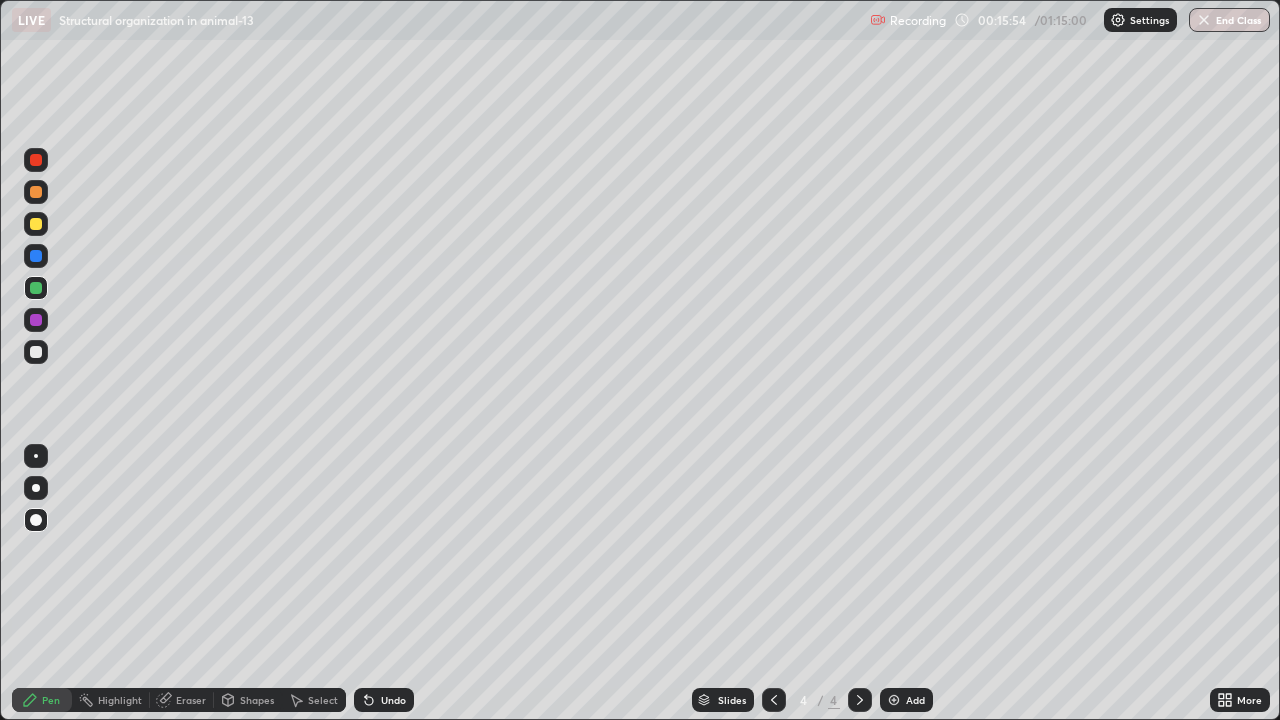 click at bounding box center (36, 352) 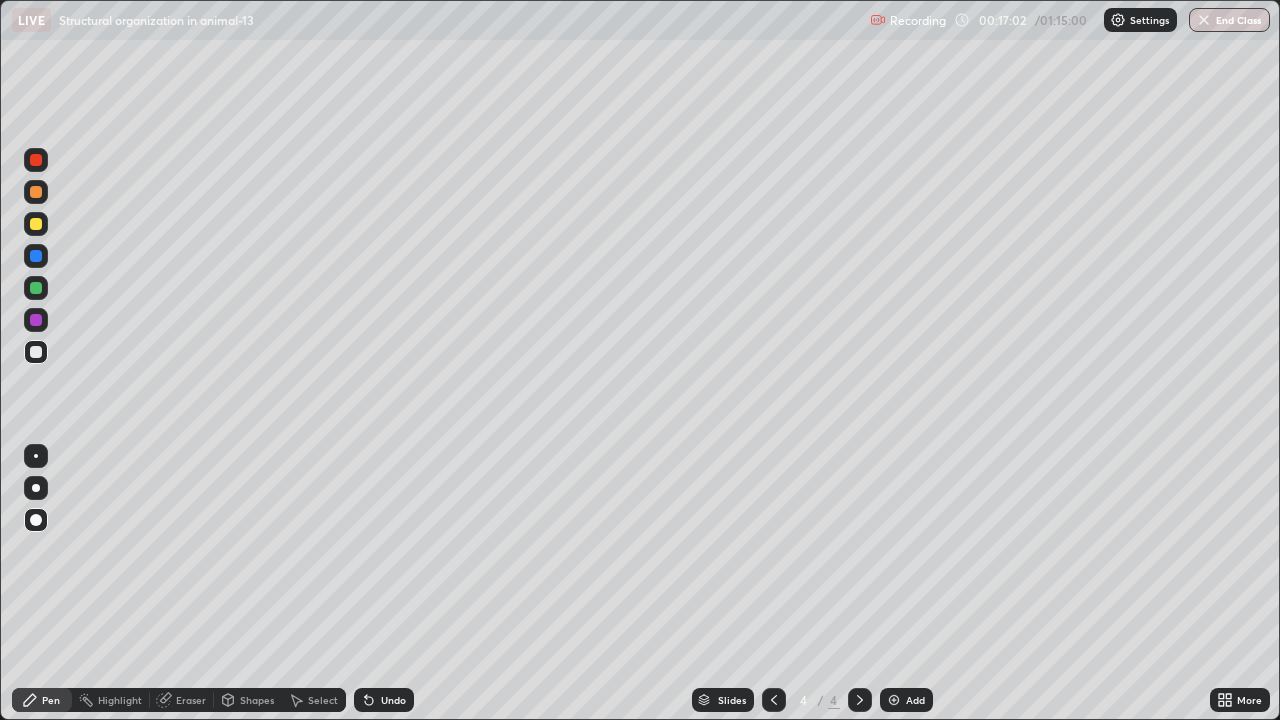 click at bounding box center (36, 320) 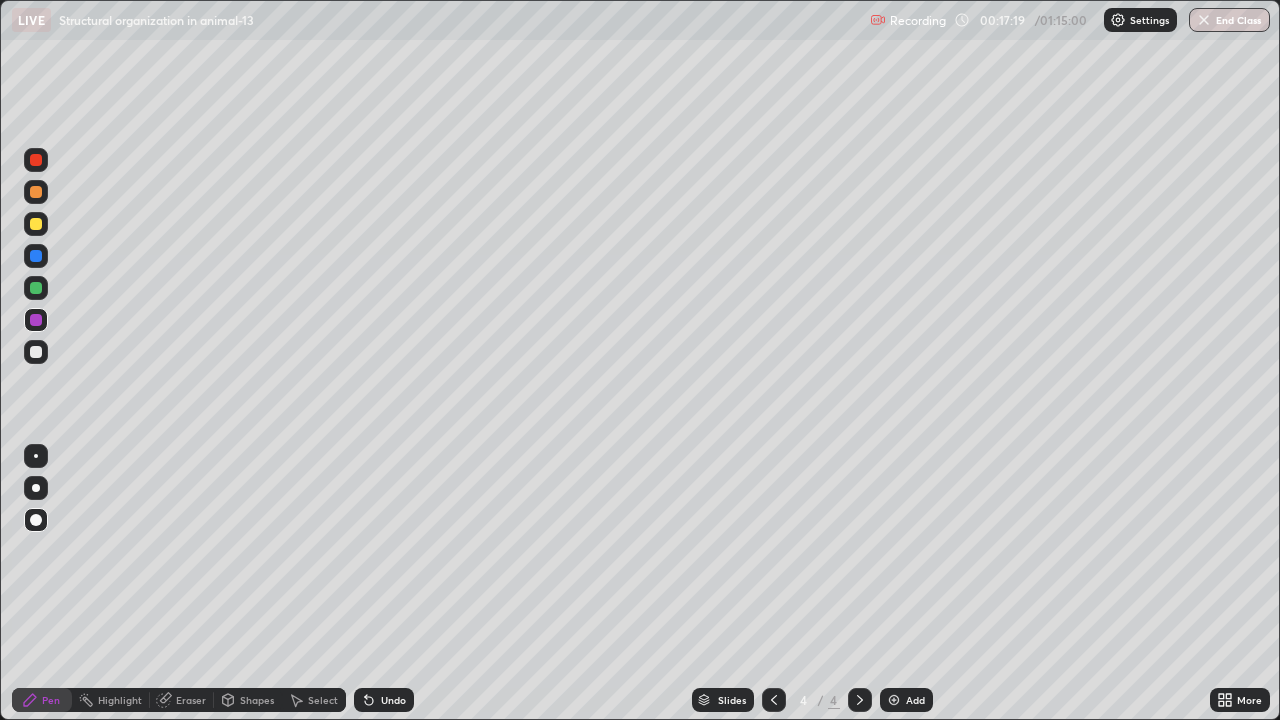 click at bounding box center (36, 288) 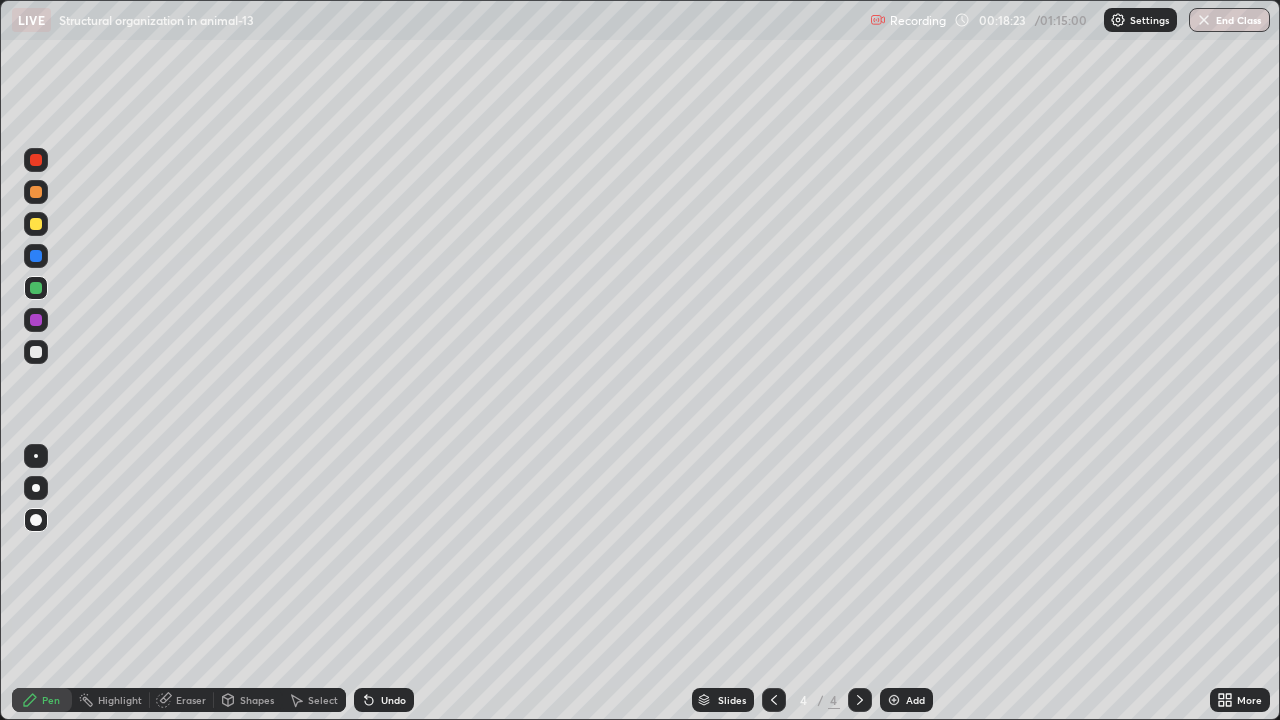 click at bounding box center (894, 700) 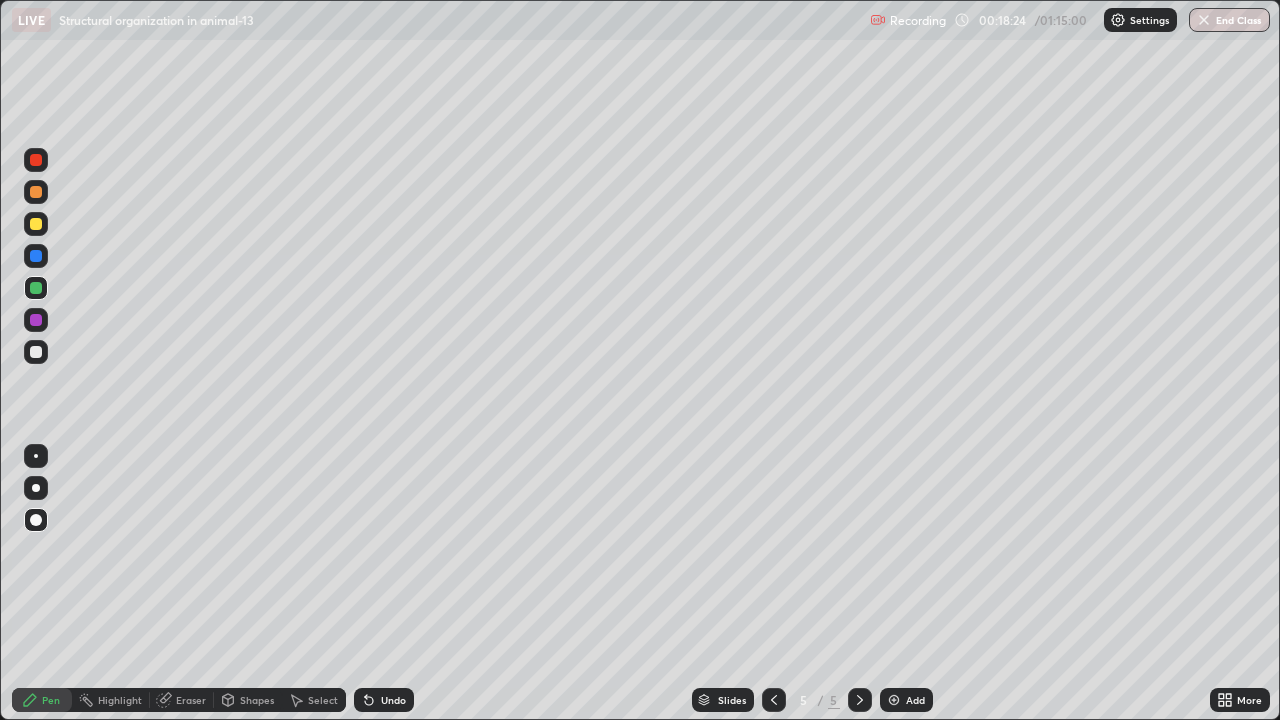 click at bounding box center [36, 256] 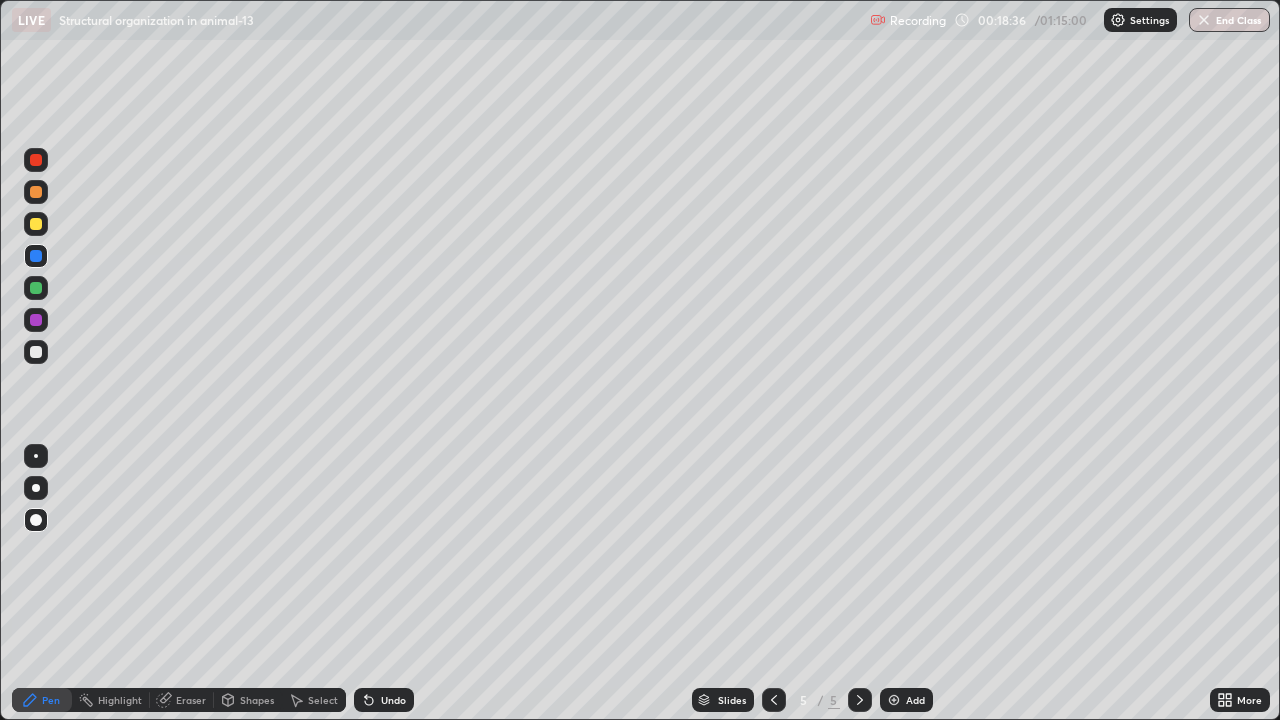 click at bounding box center [36, 352] 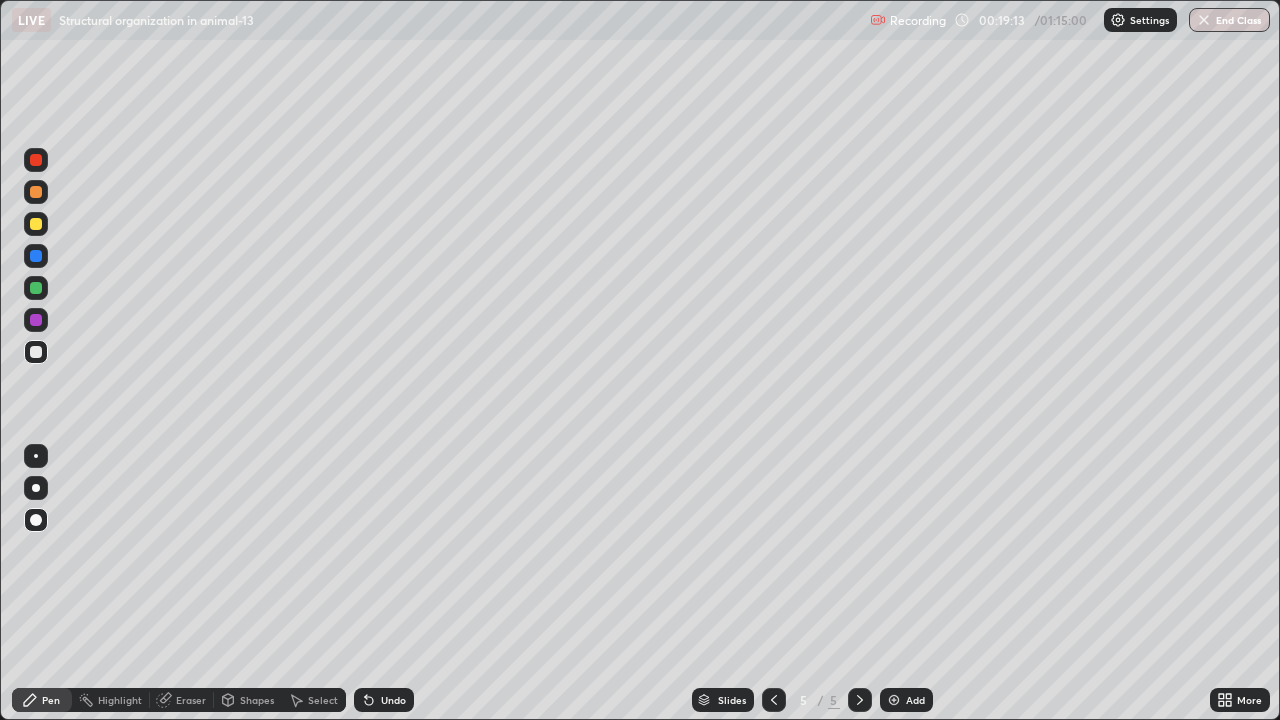 click at bounding box center [36, 288] 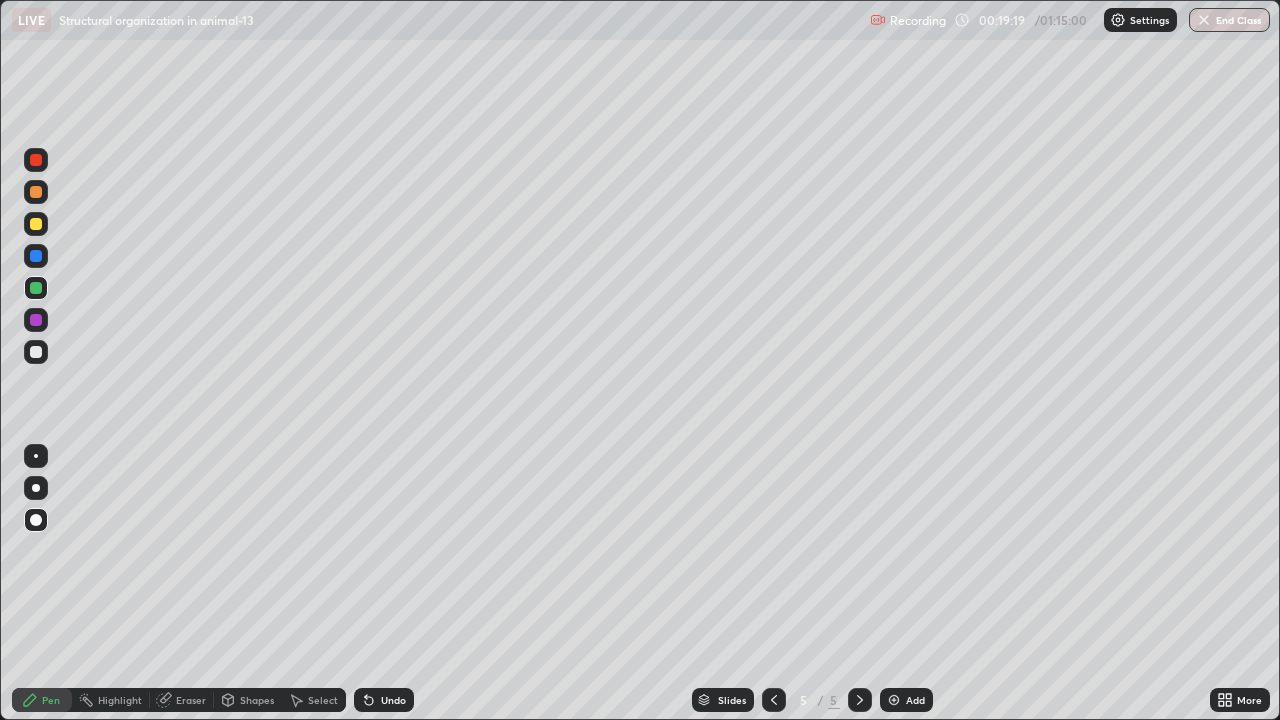 click at bounding box center [36, 224] 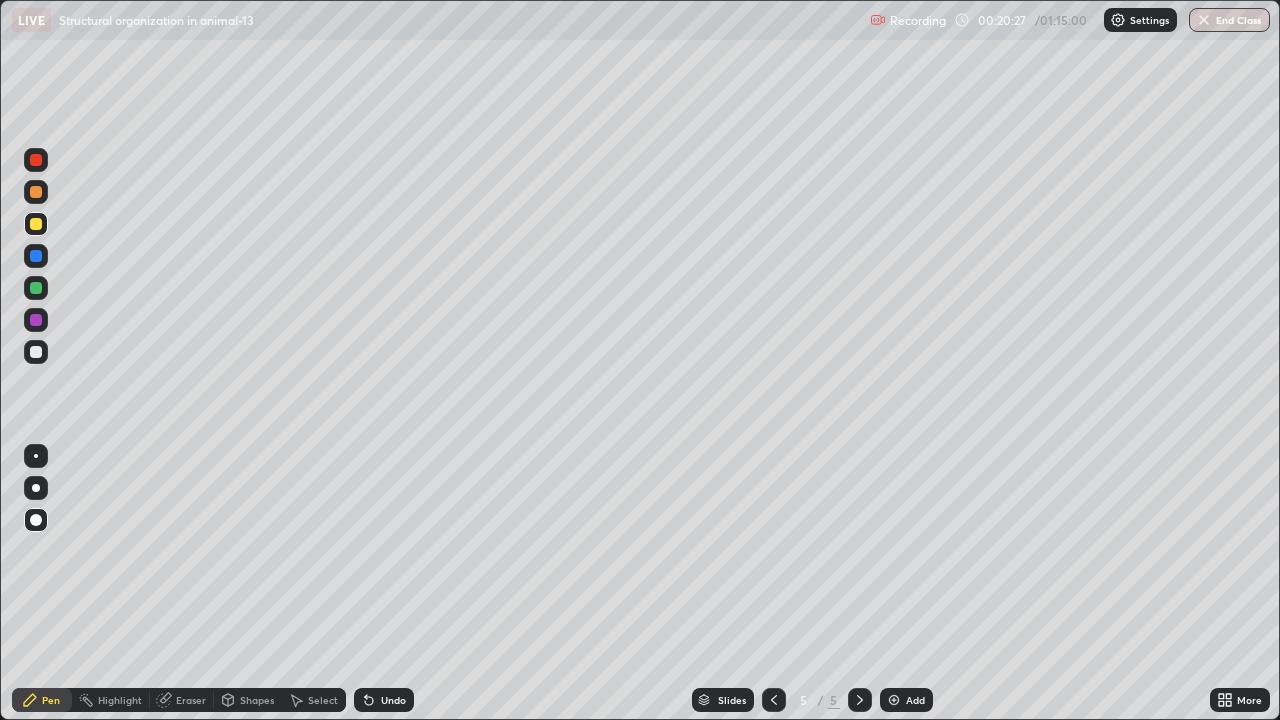 click at bounding box center [36, 352] 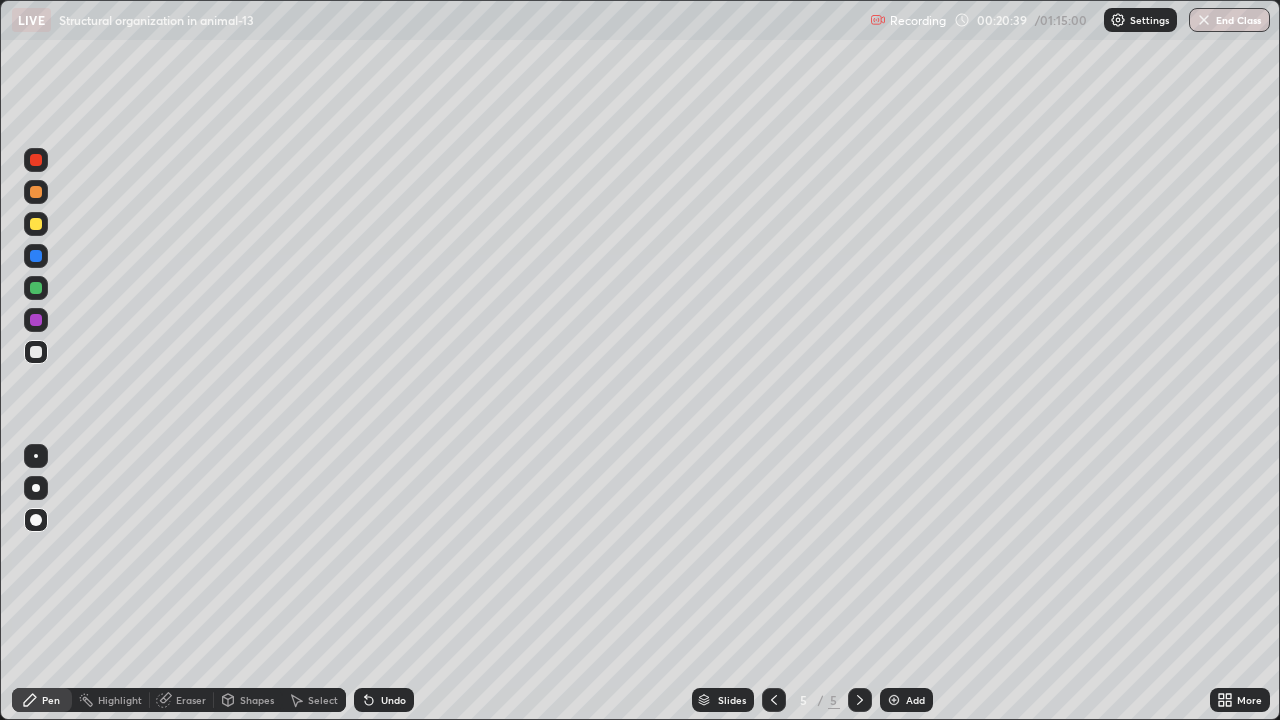 click at bounding box center [36, 224] 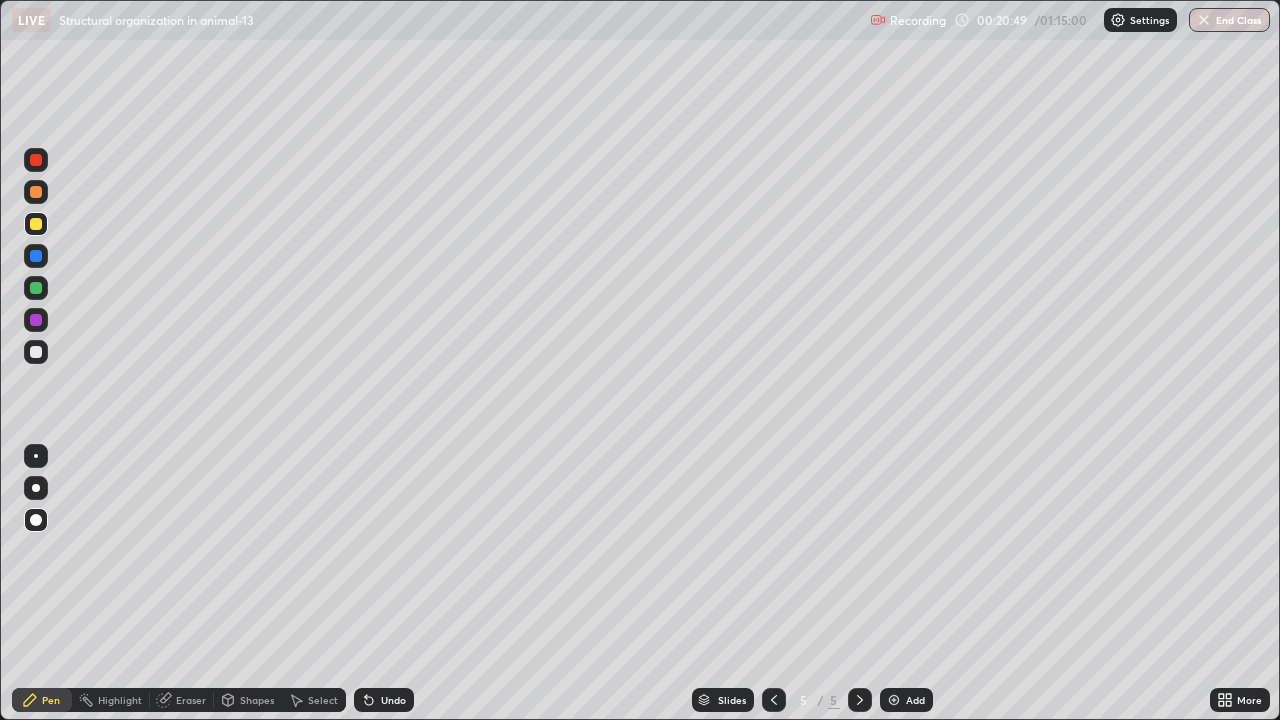 click at bounding box center (36, 320) 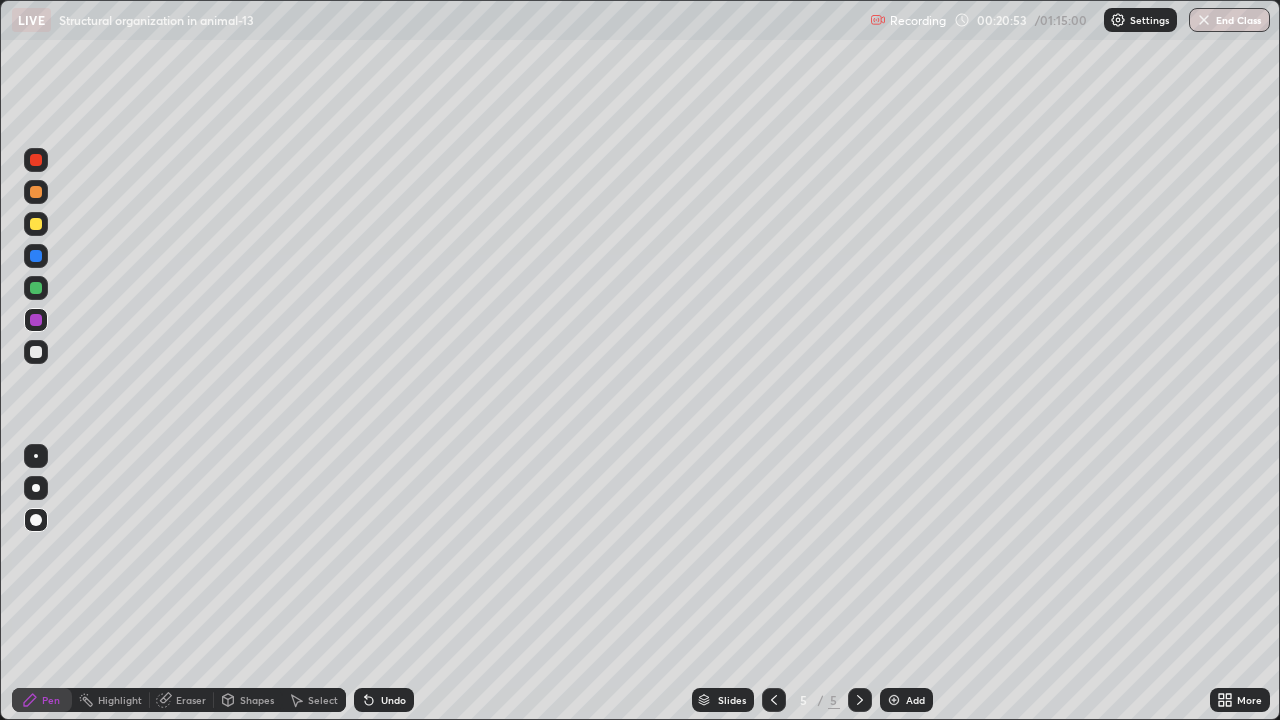 click at bounding box center [36, 224] 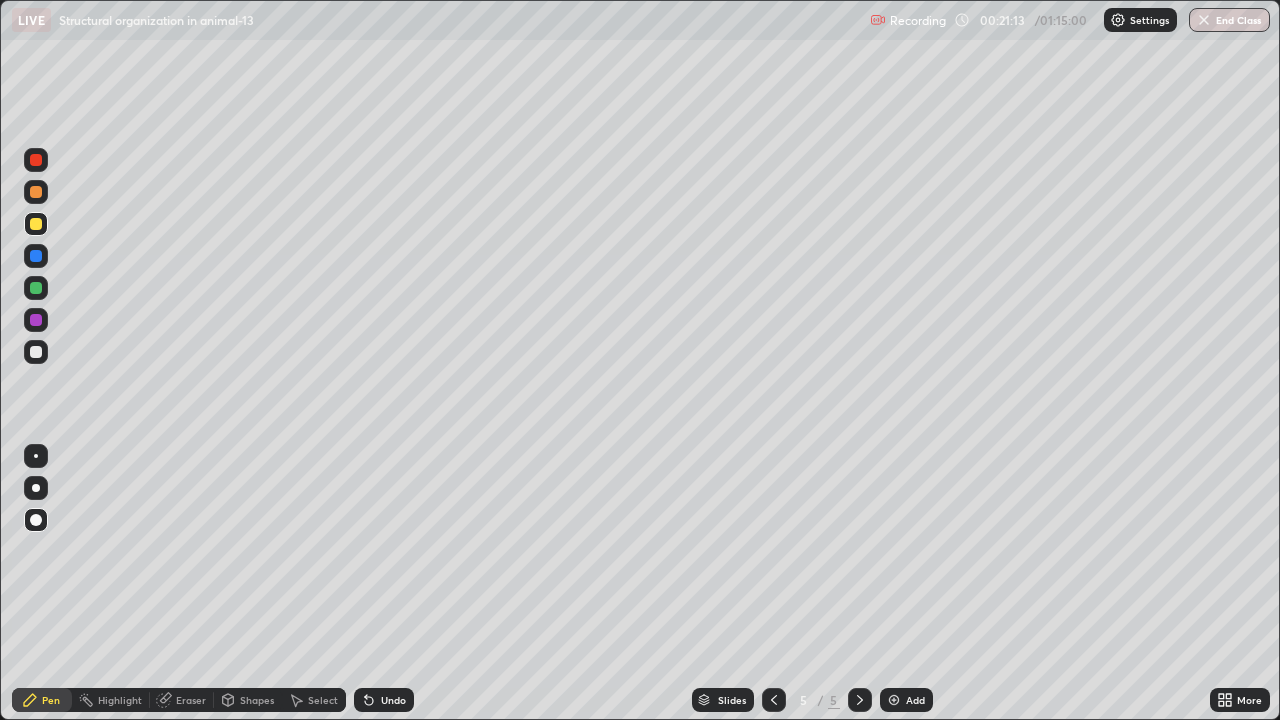 click at bounding box center (36, 320) 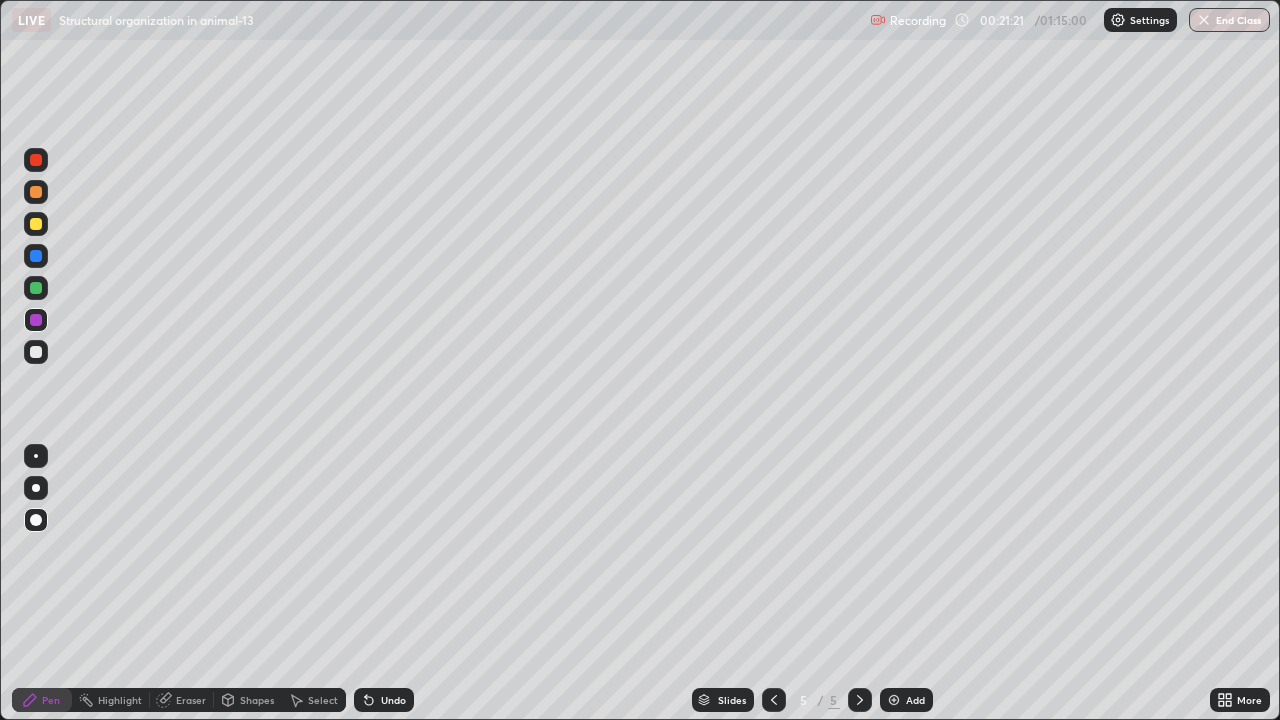 click at bounding box center (36, 352) 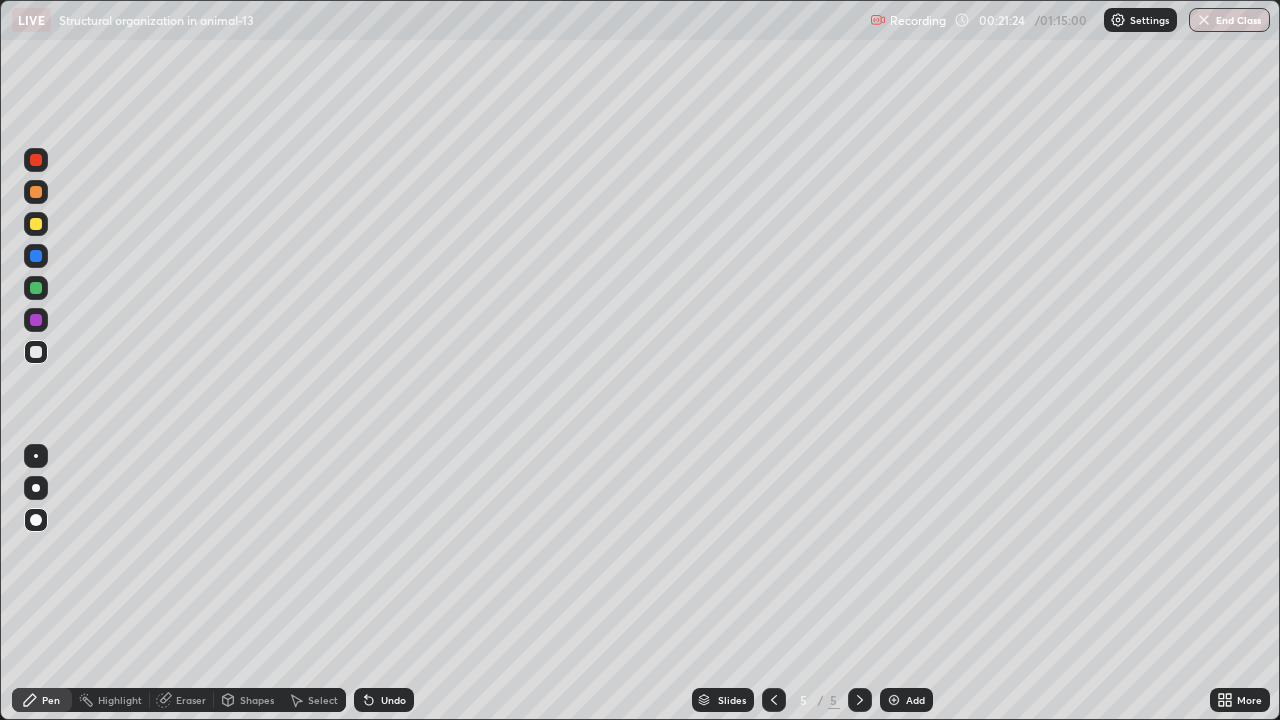 click at bounding box center (36, 224) 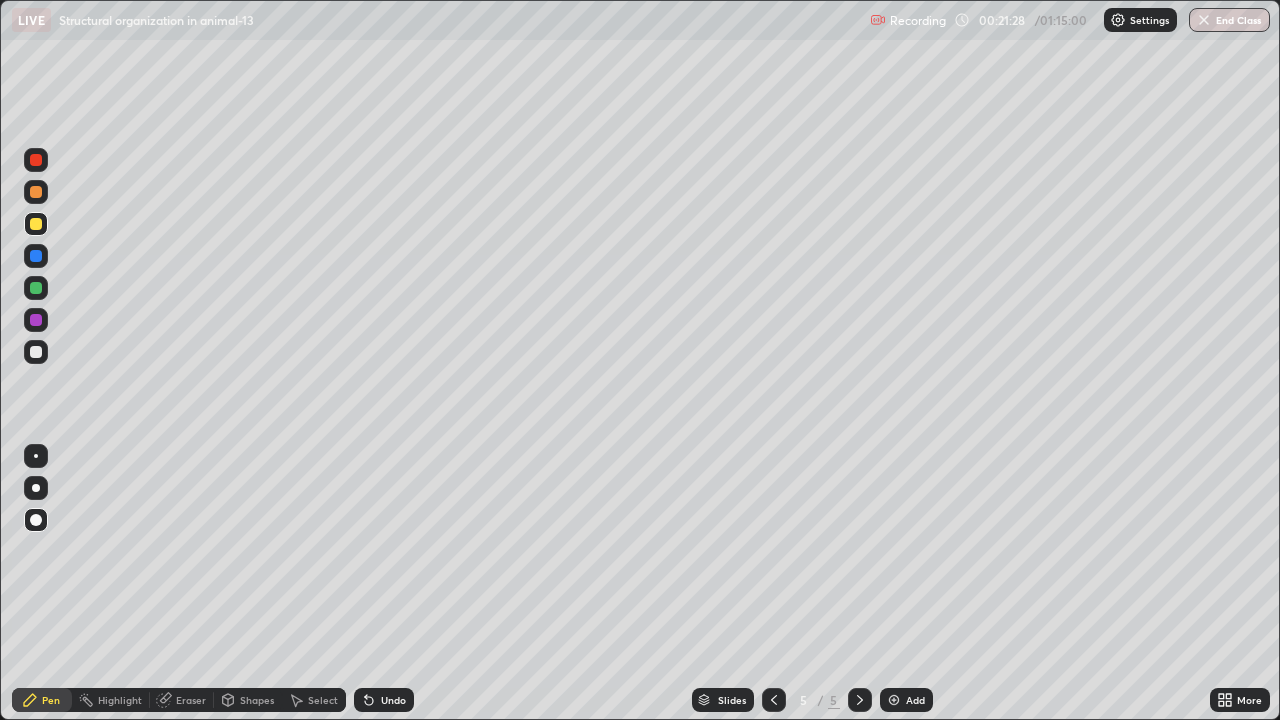 click 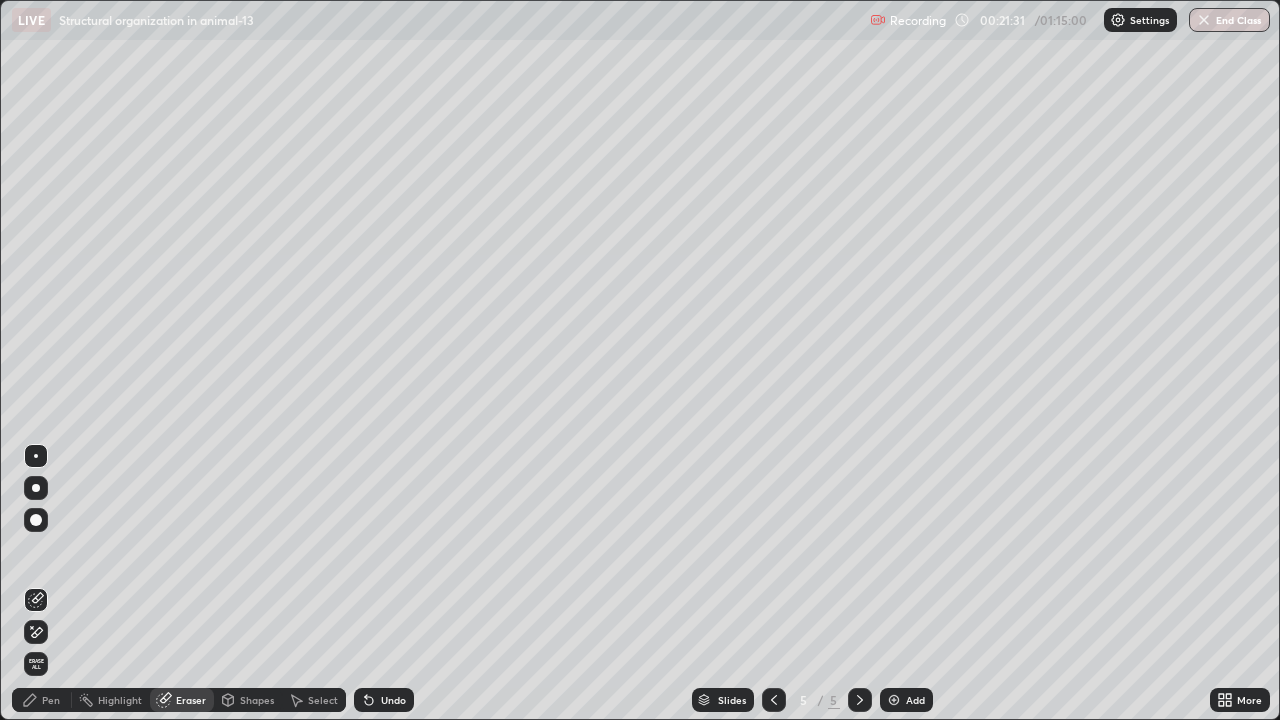 click on "Pen" at bounding box center (51, 700) 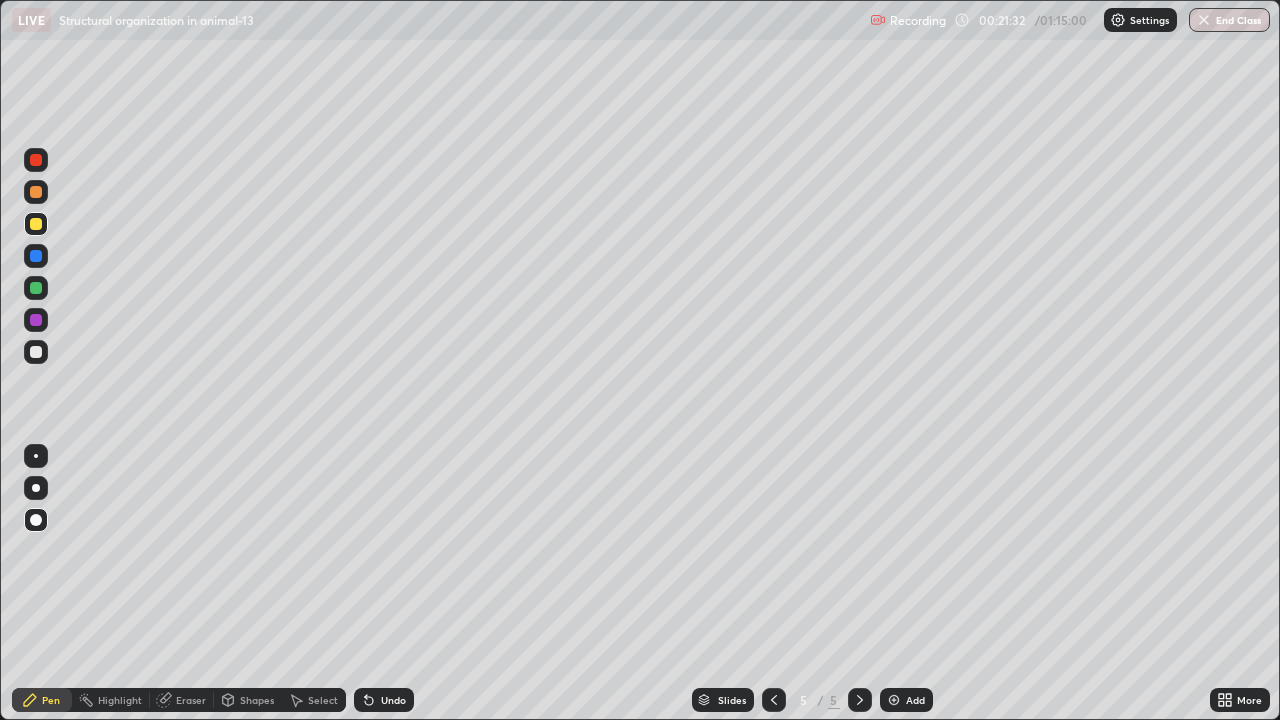 click at bounding box center [36, 352] 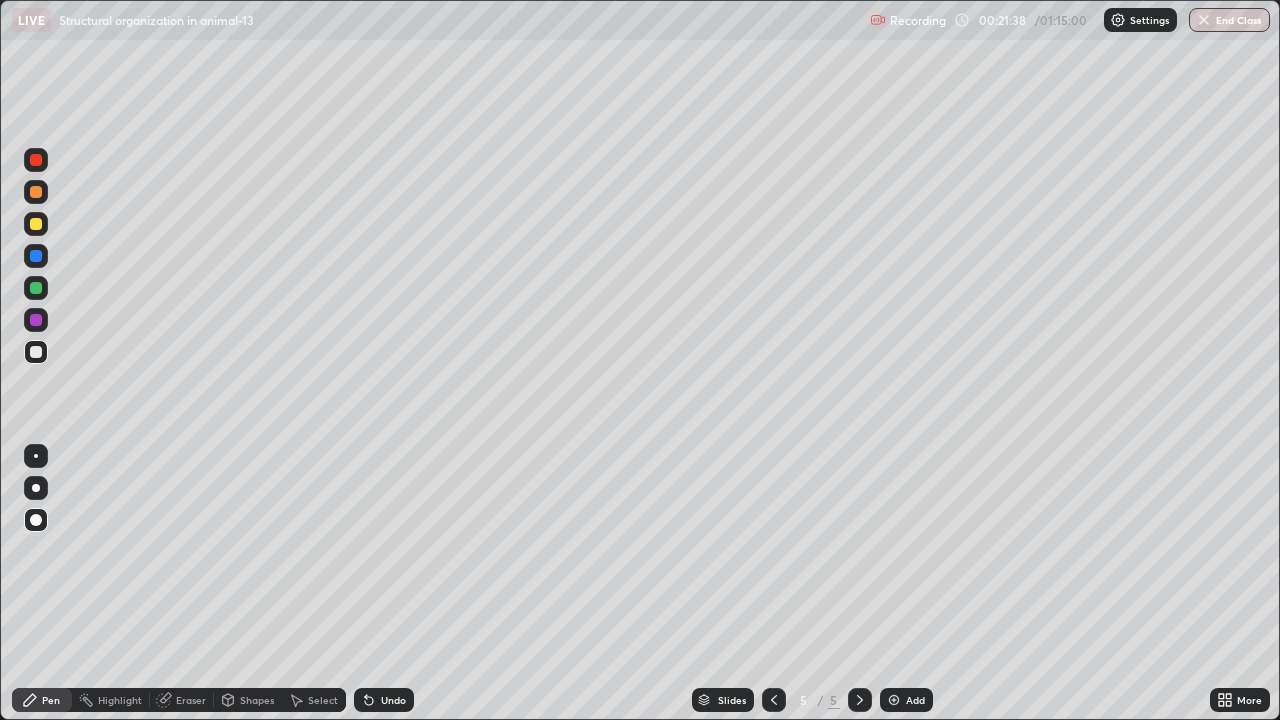 click on "Eraser" at bounding box center [182, 700] 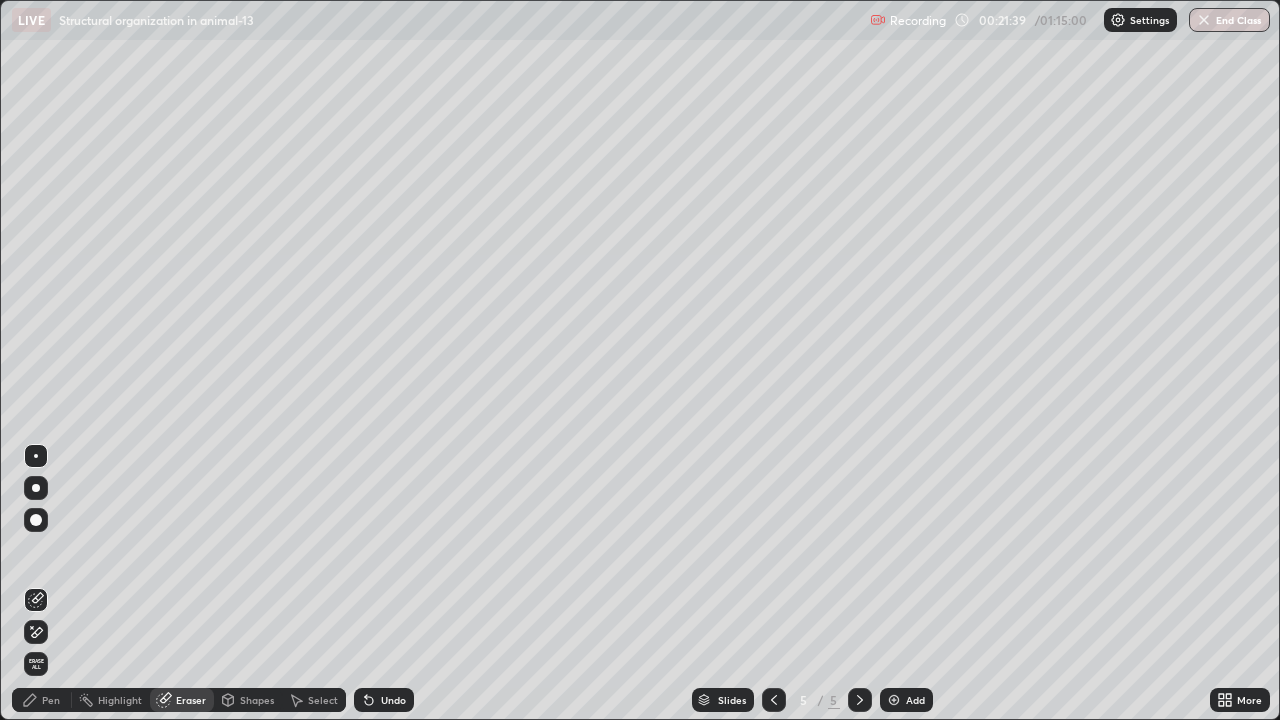 click on "Pen" at bounding box center [51, 700] 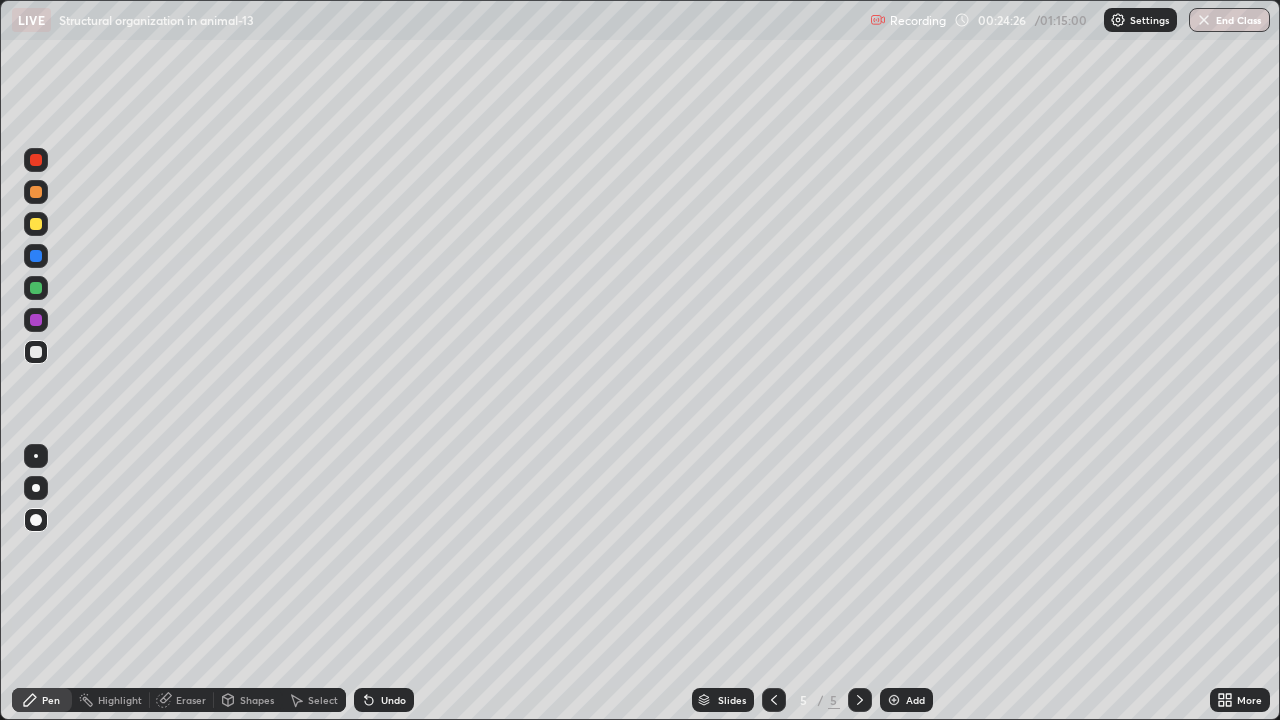 click at bounding box center (894, 700) 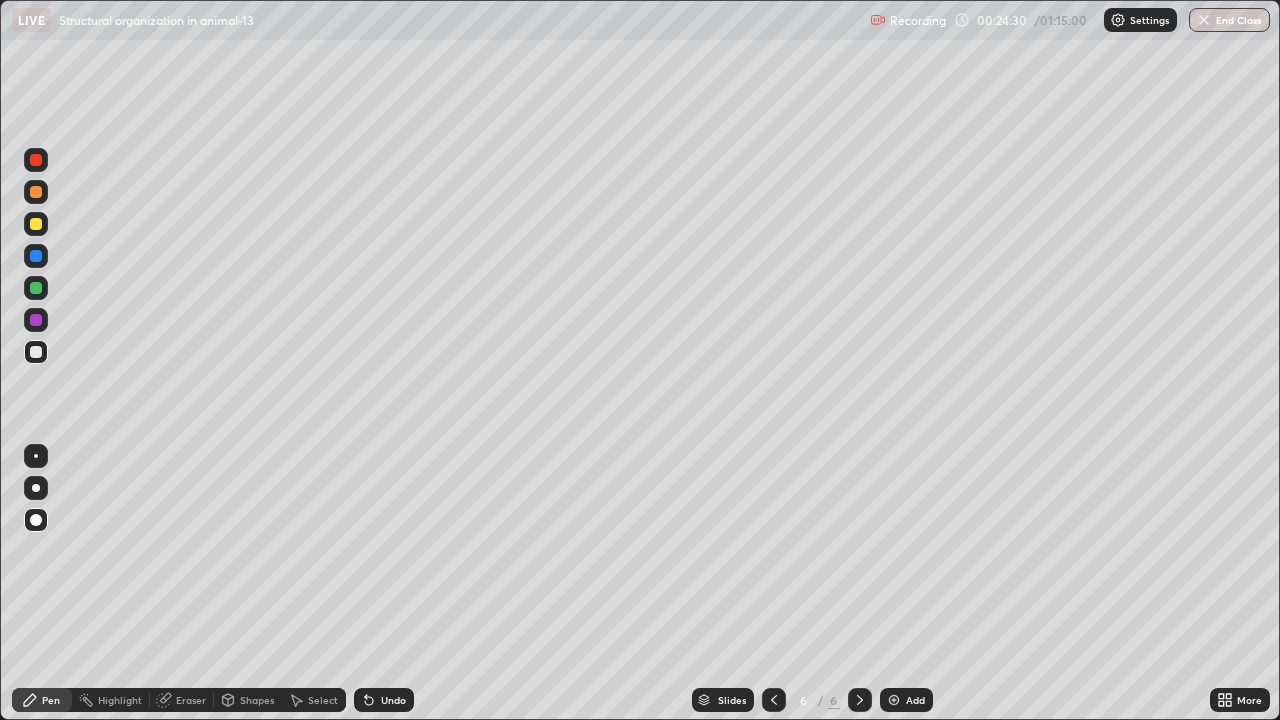click 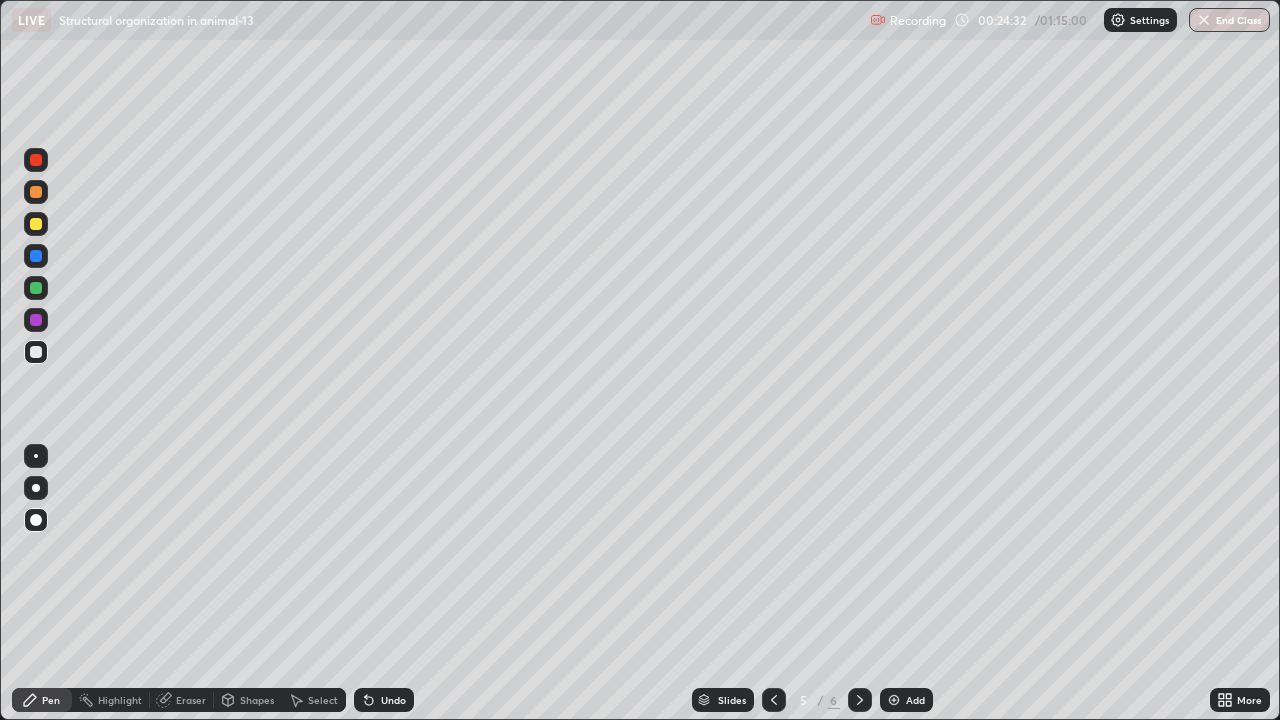 click 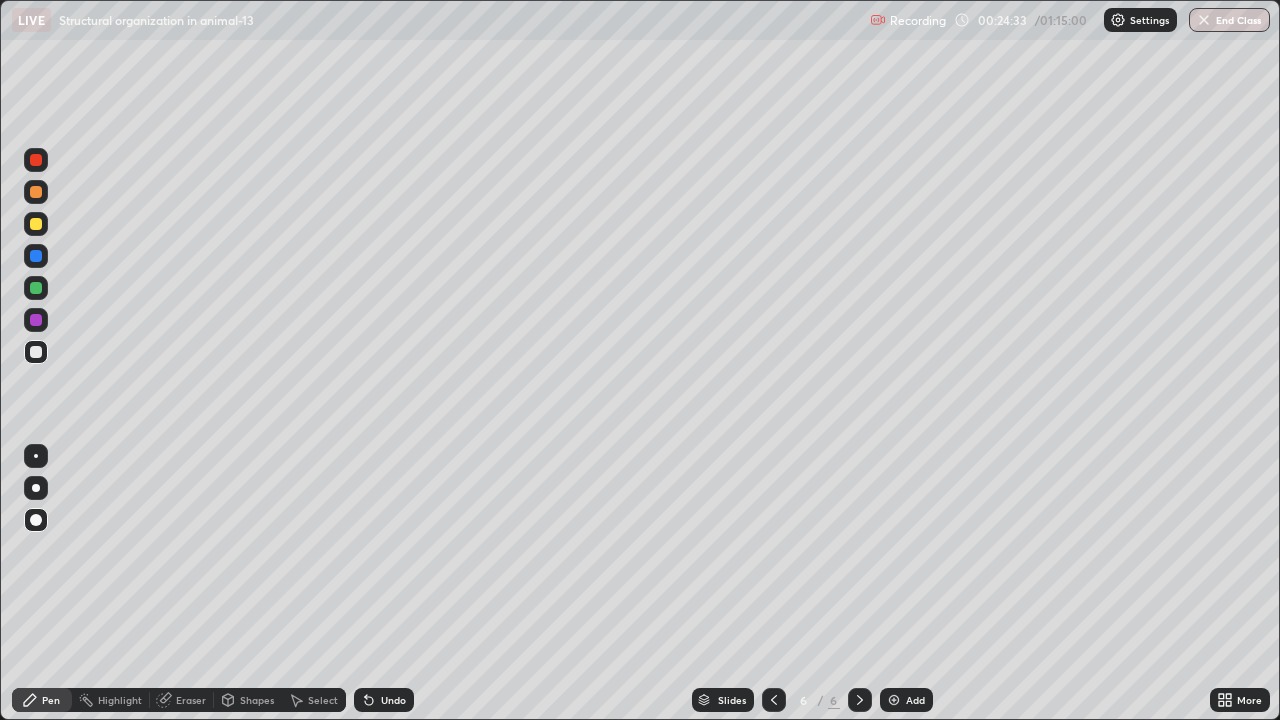click at bounding box center (36, 224) 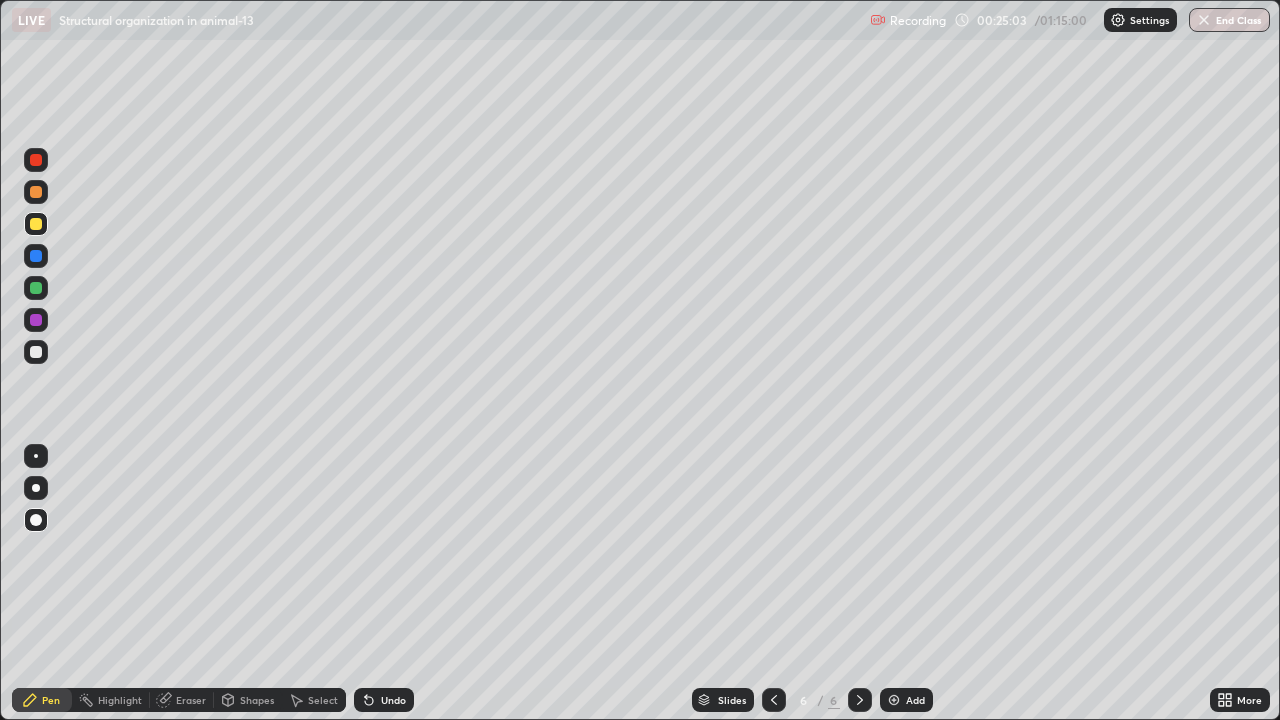 click at bounding box center [36, 352] 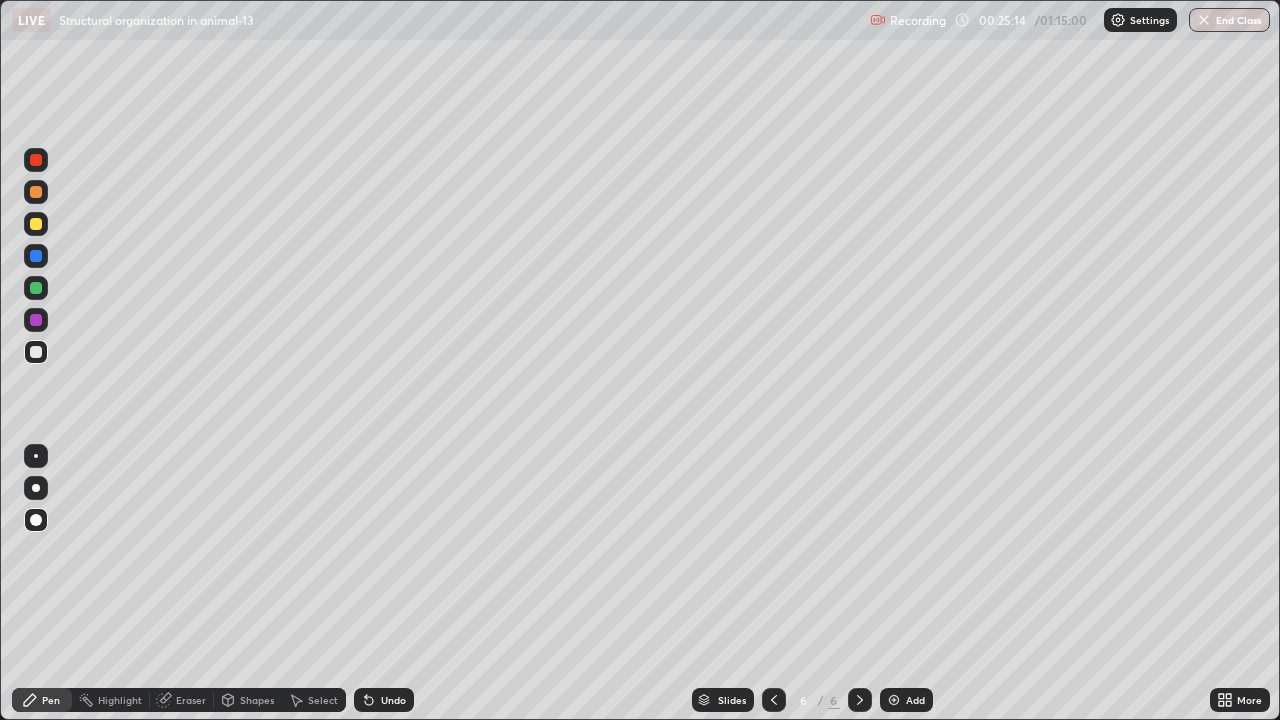click at bounding box center (36, 224) 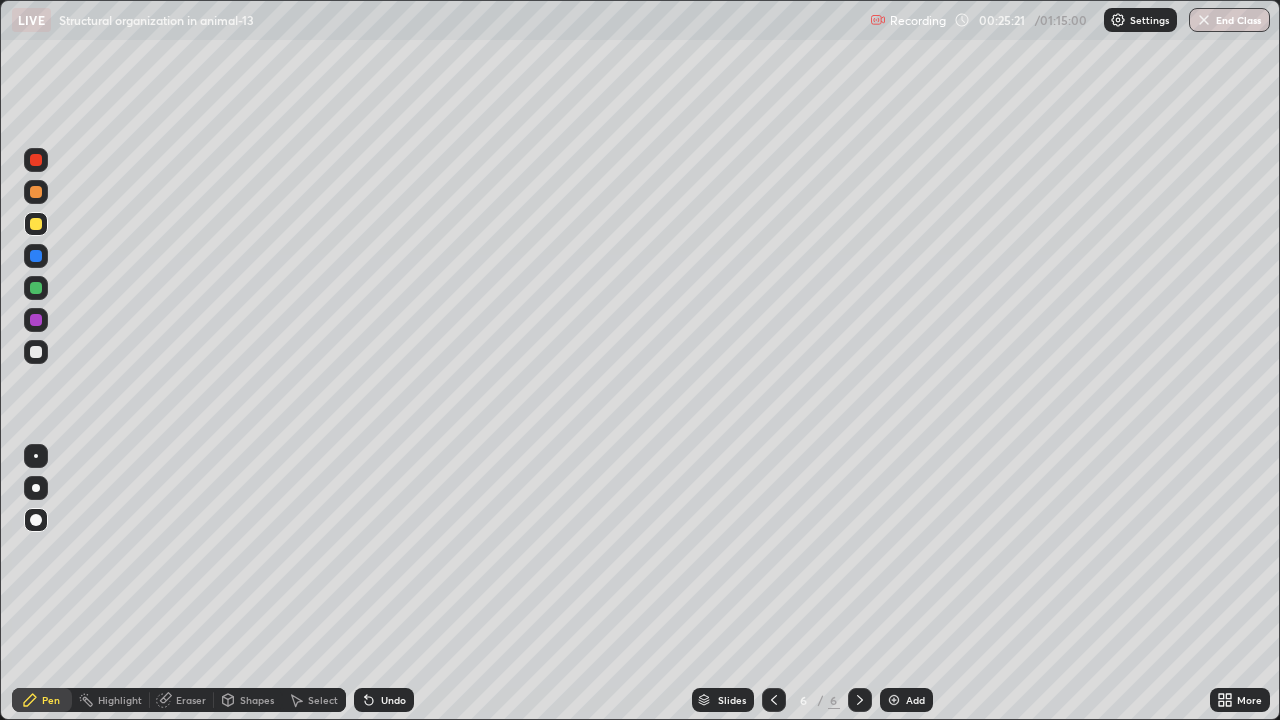 click at bounding box center (36, 320) 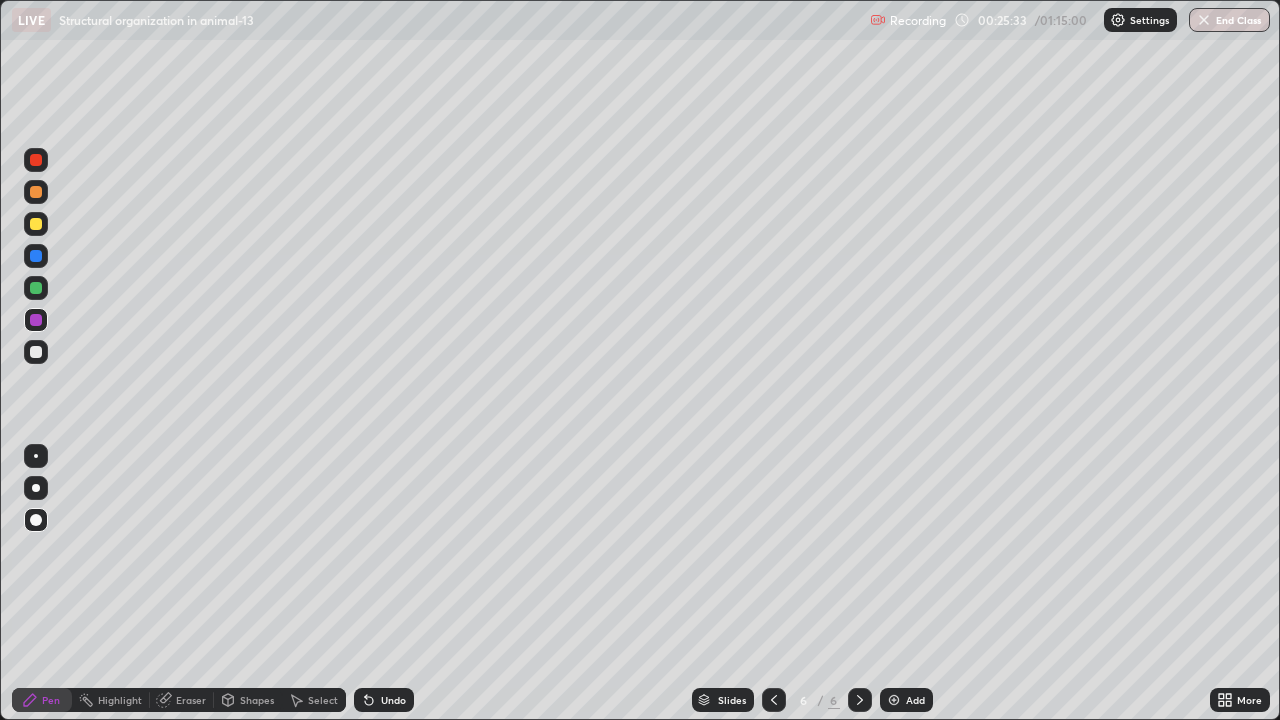 click at bounding box center [36, 256] 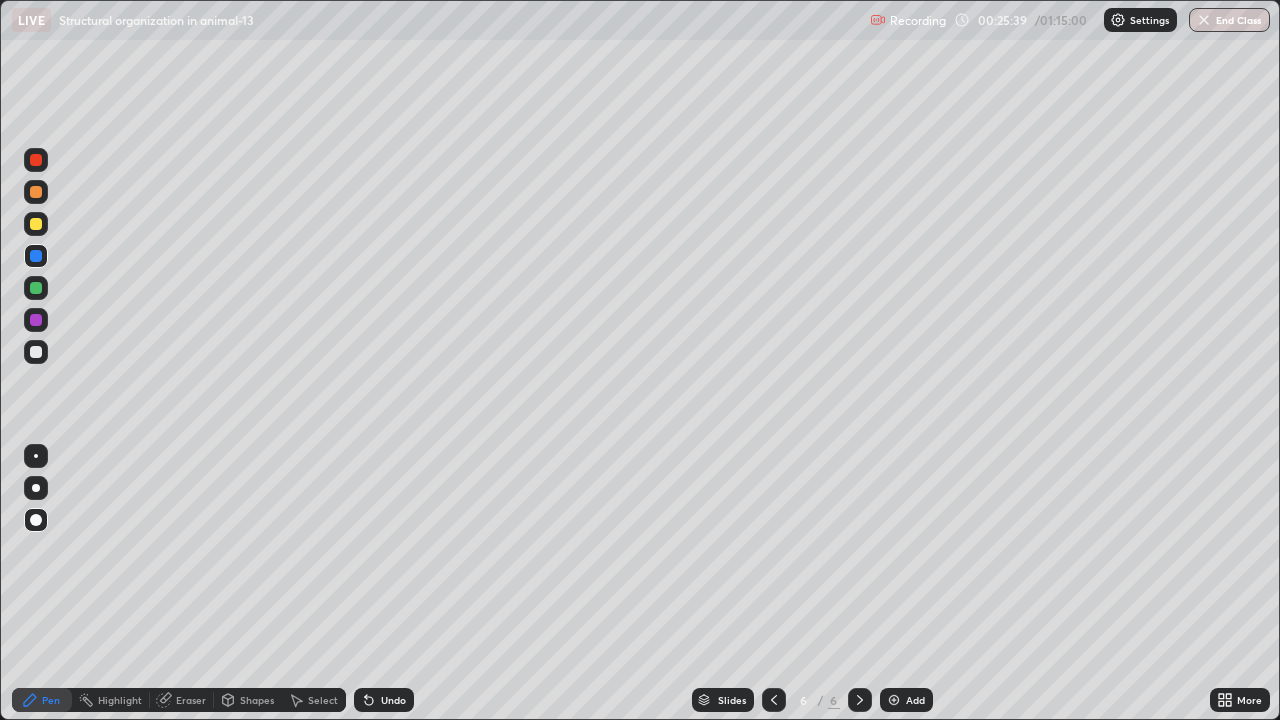click at bounding box center (36, 288) 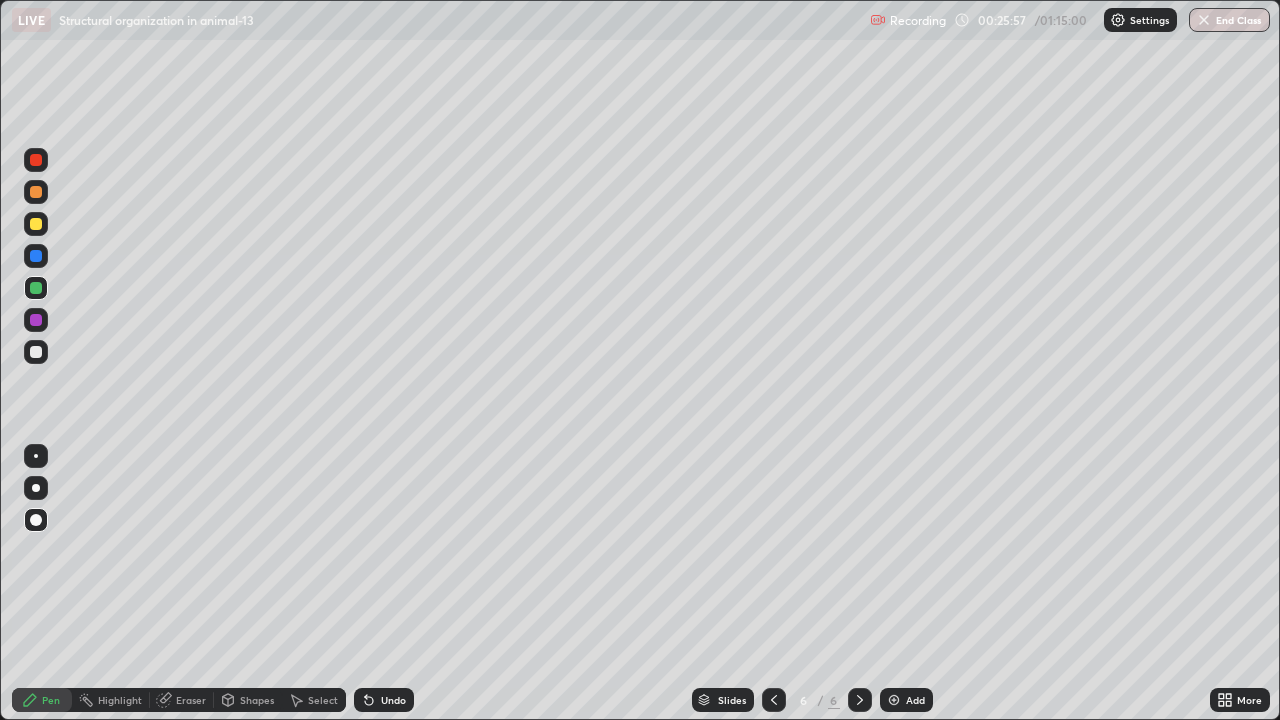 click at bounding box center [36, 352] 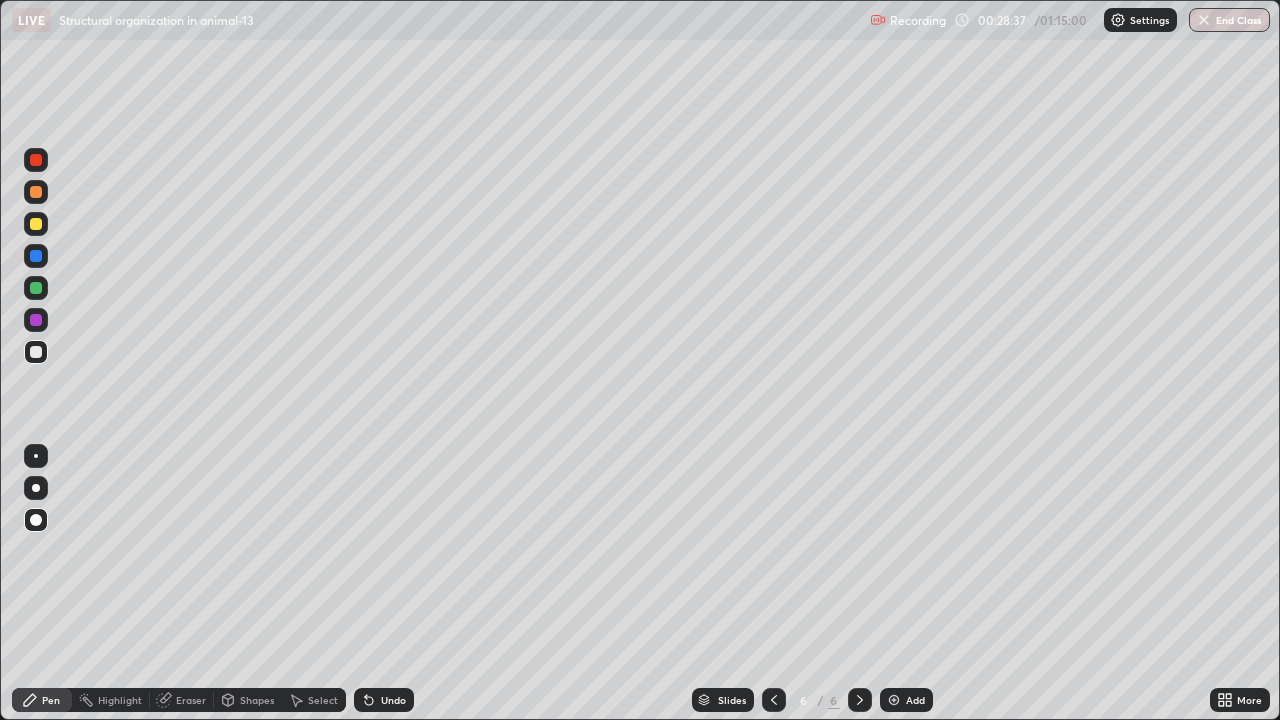 click at bounding box center (36, 352) 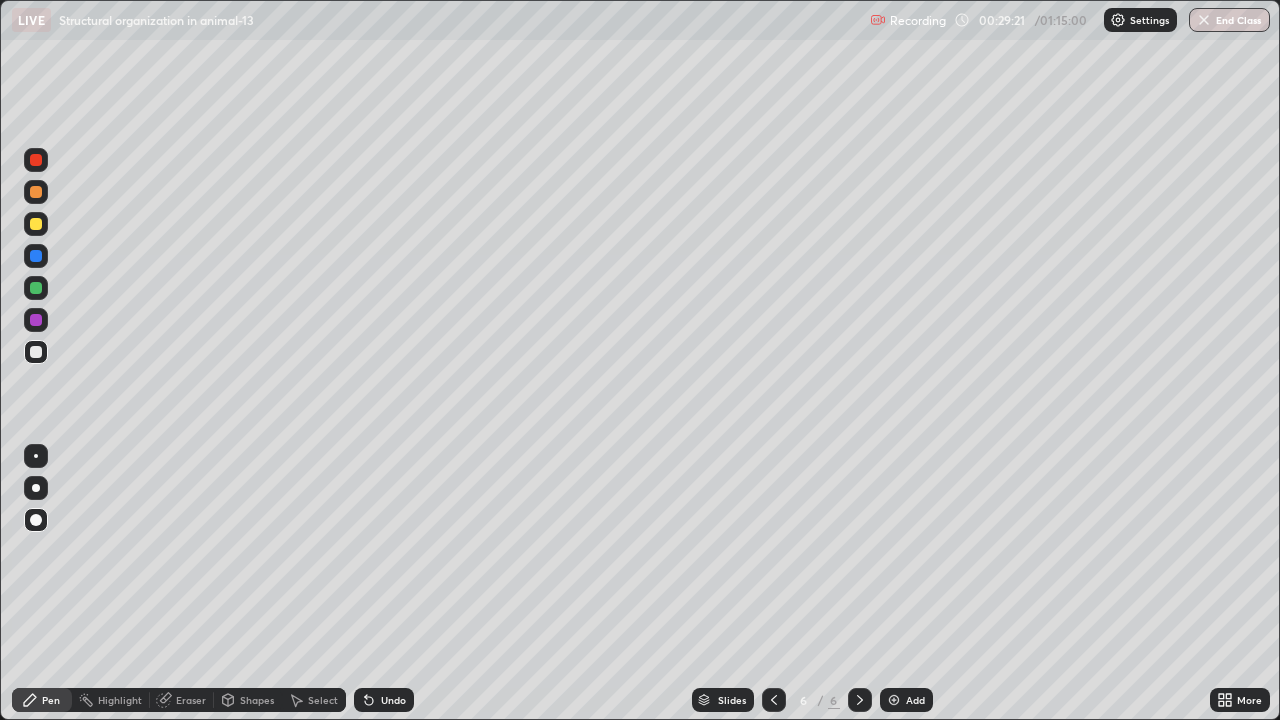 click at bounding box center [894, 700] 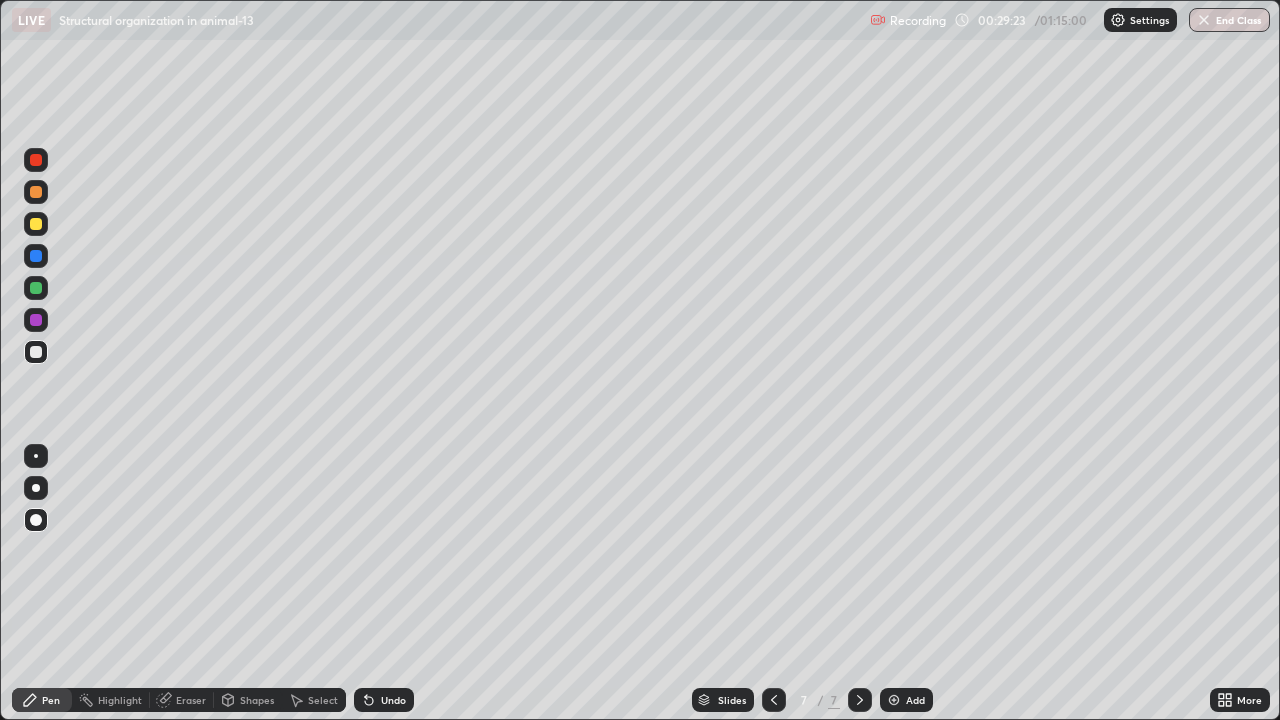 click at bounding box center (36, 224) 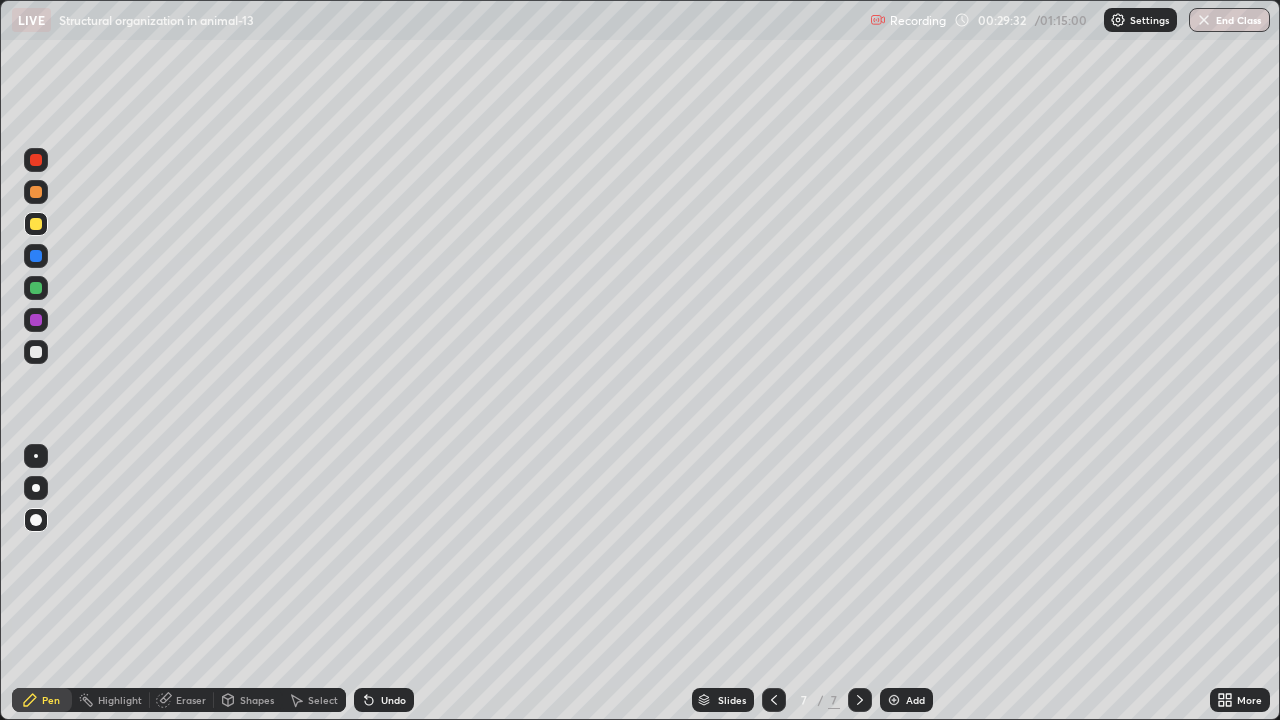 click at bounding box center [36, 288] 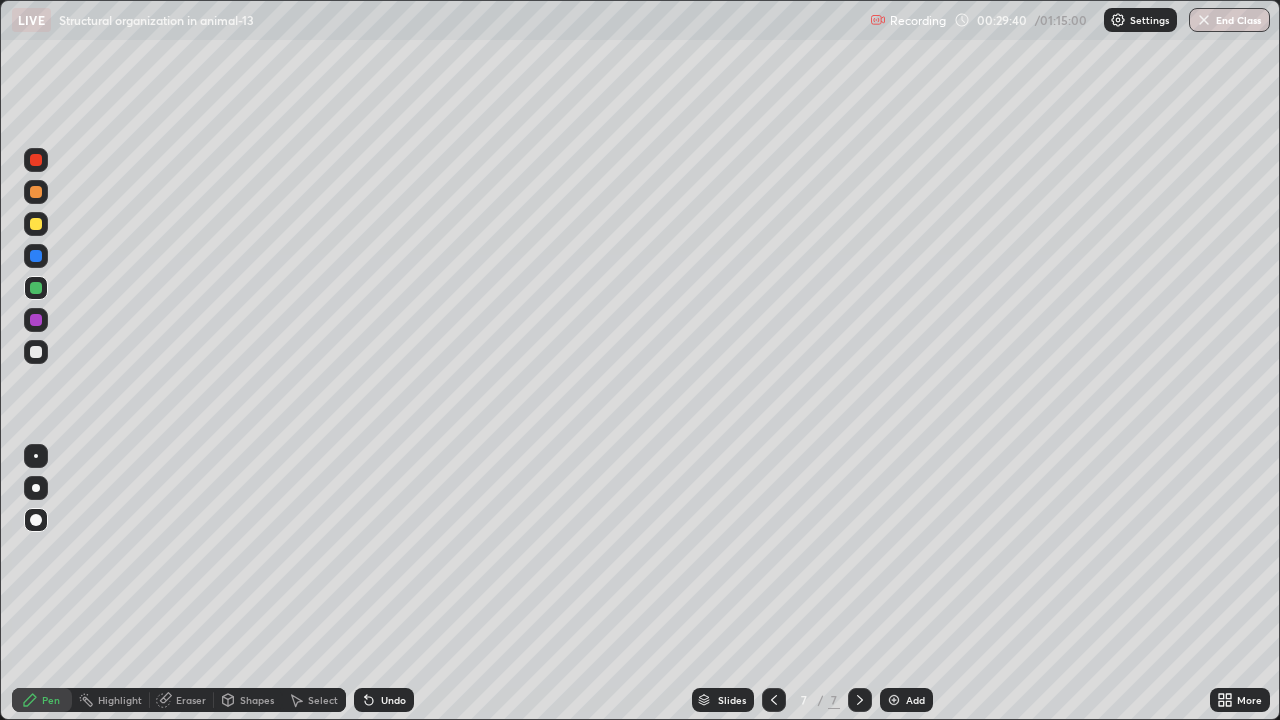 click on "Eraser" at bounding box center [191, 700] 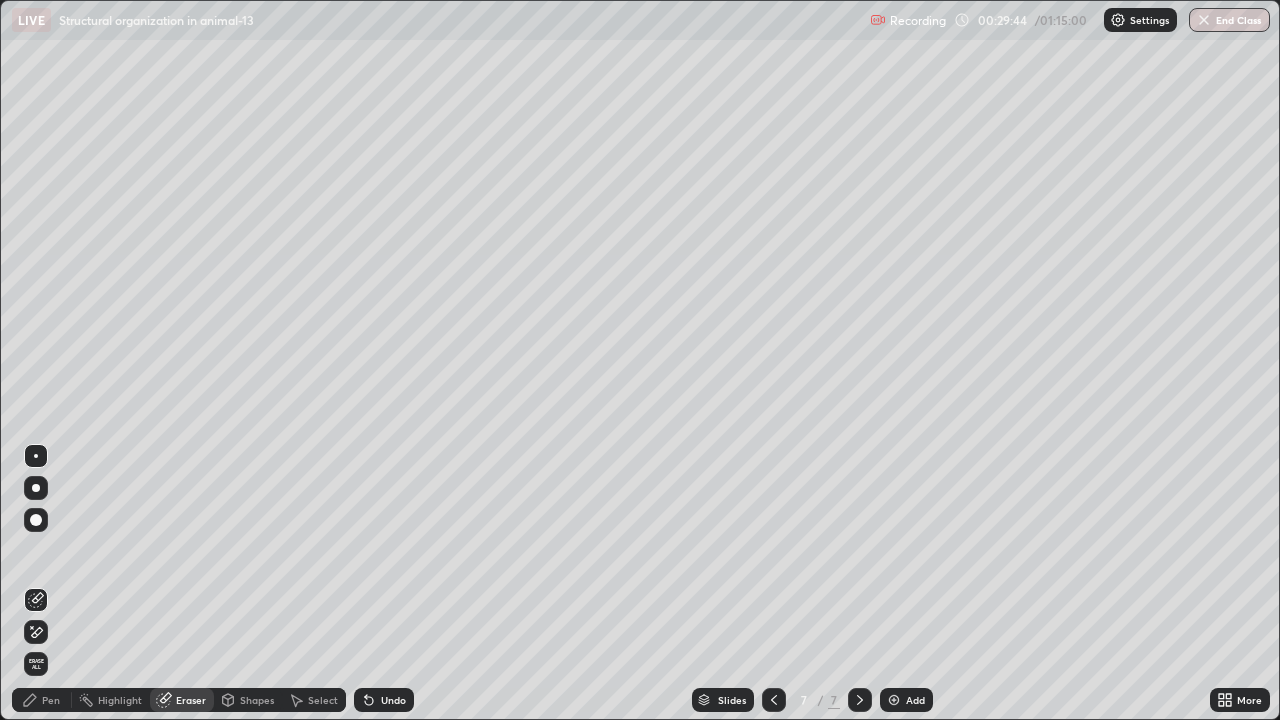 click on "Pen" at bounding box center (42, 700) 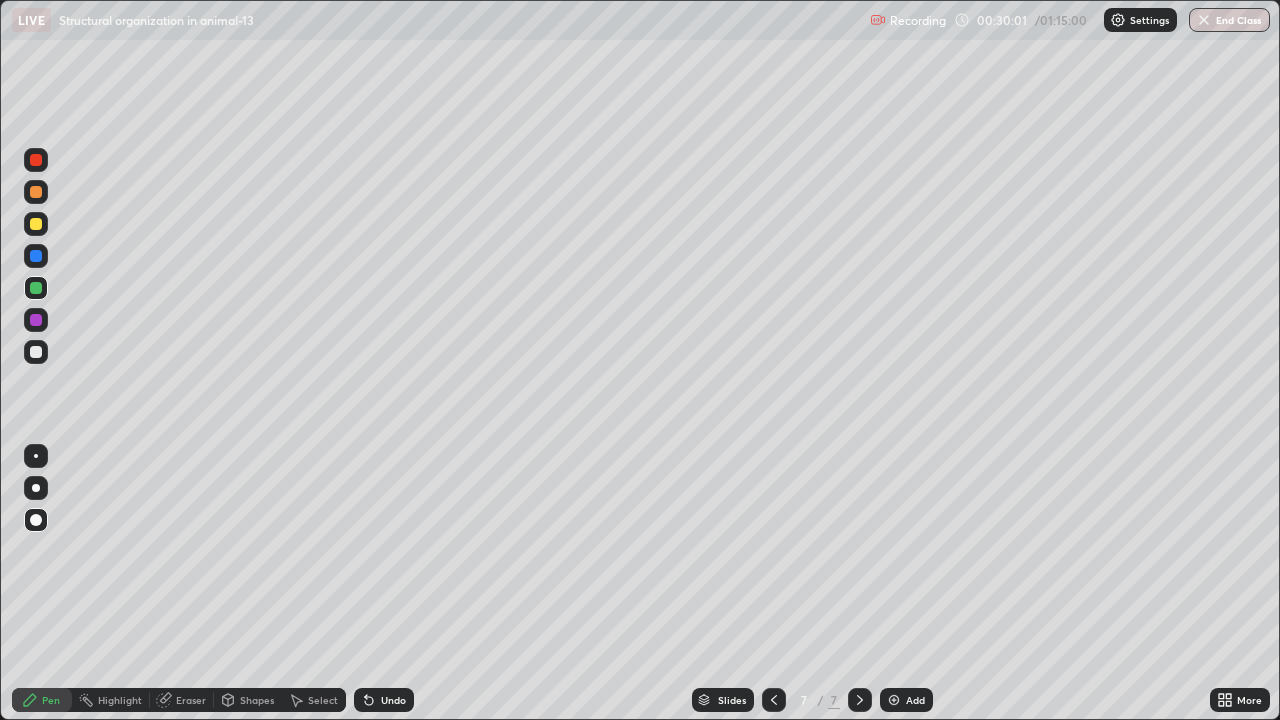 click on "Eraser" at bounding box center [191, 700] 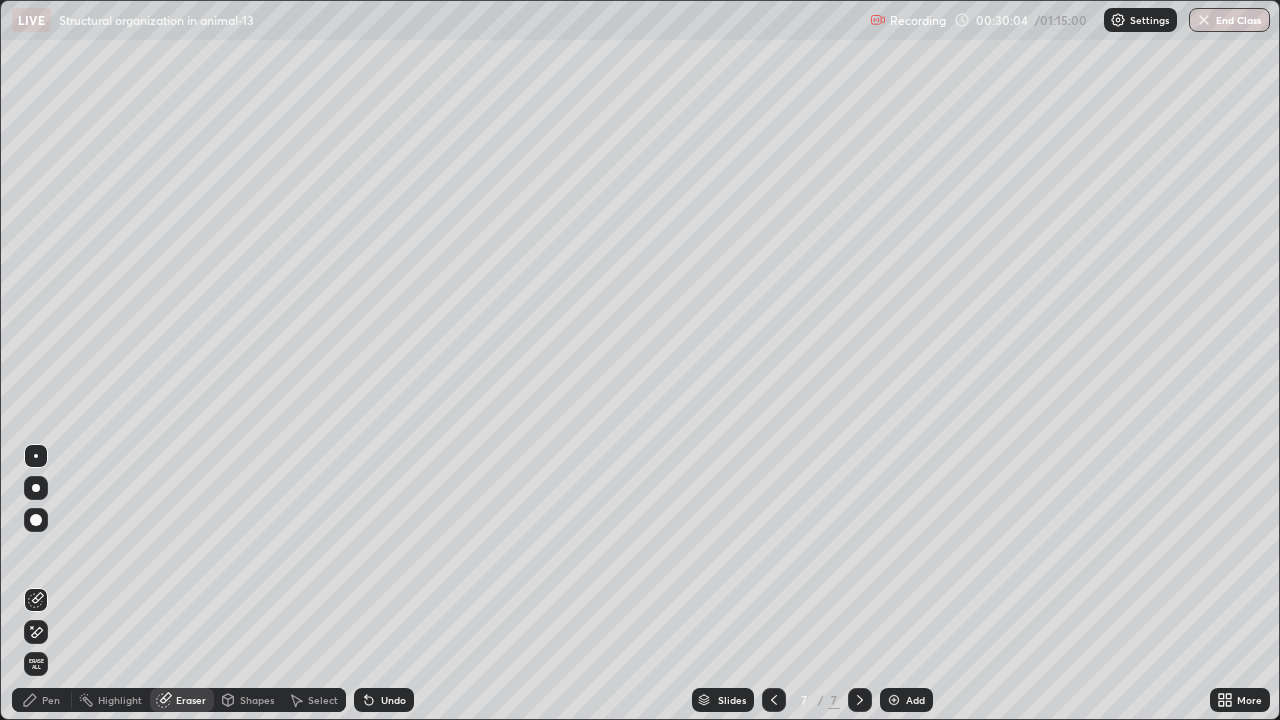 click on "Pen" at bounding box center (42, 700) 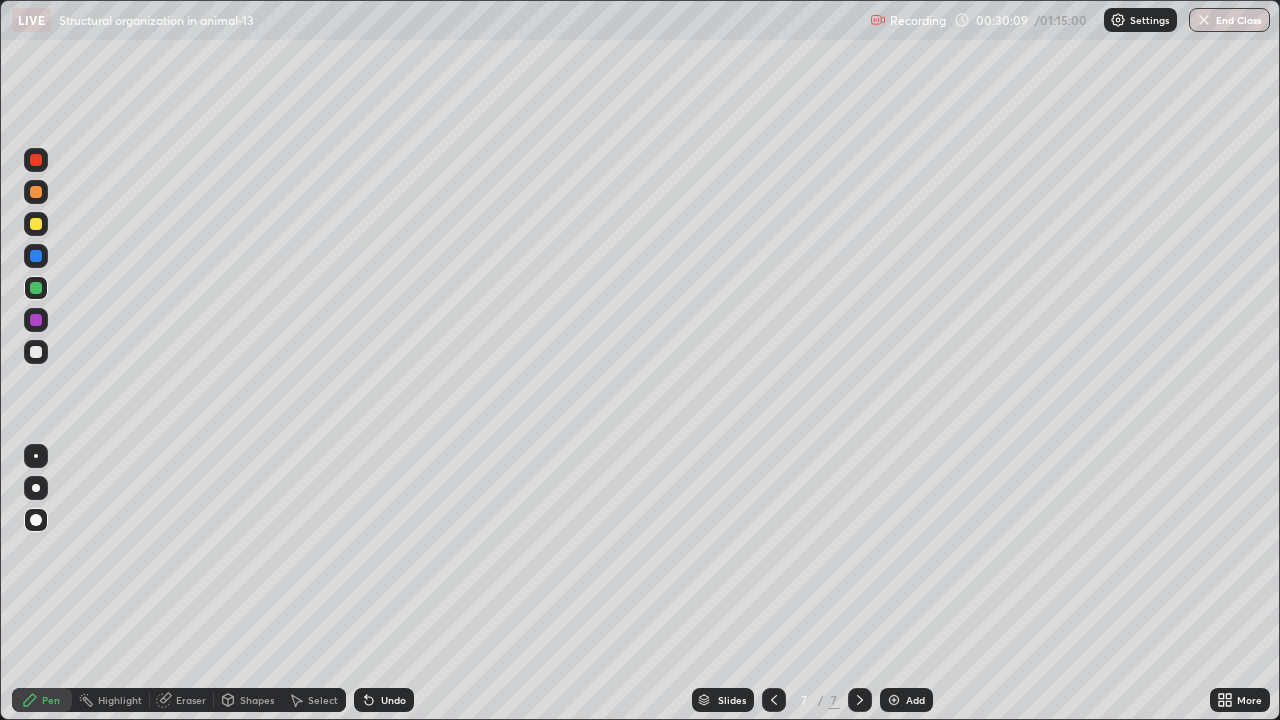 click at bounding box center [36, 352] 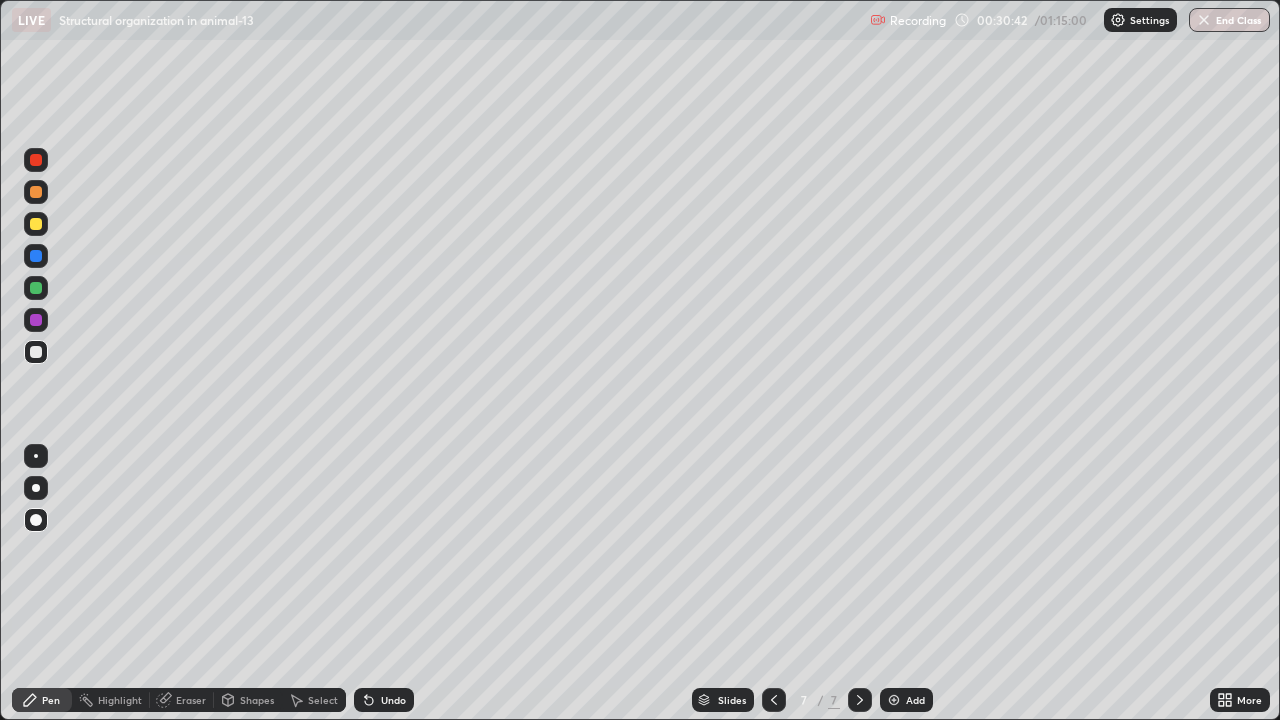 click at bounding box center [36, 320] 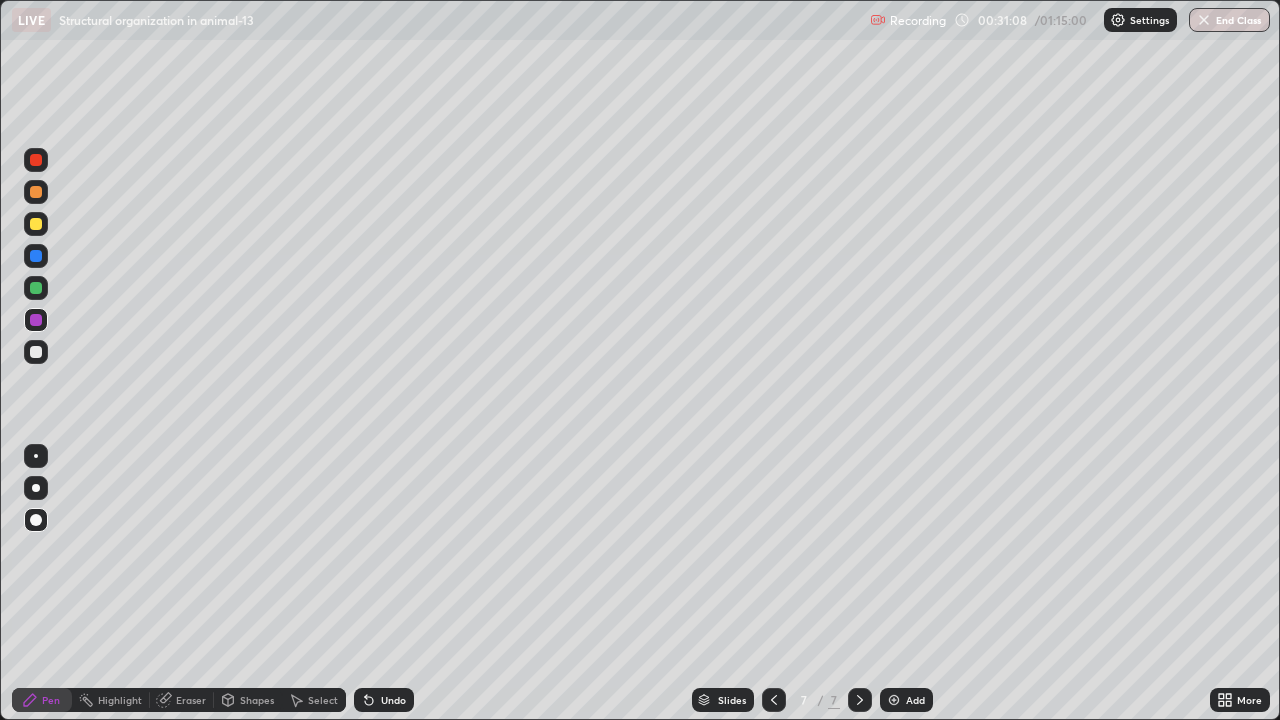 click at bounding box center (36, 352) 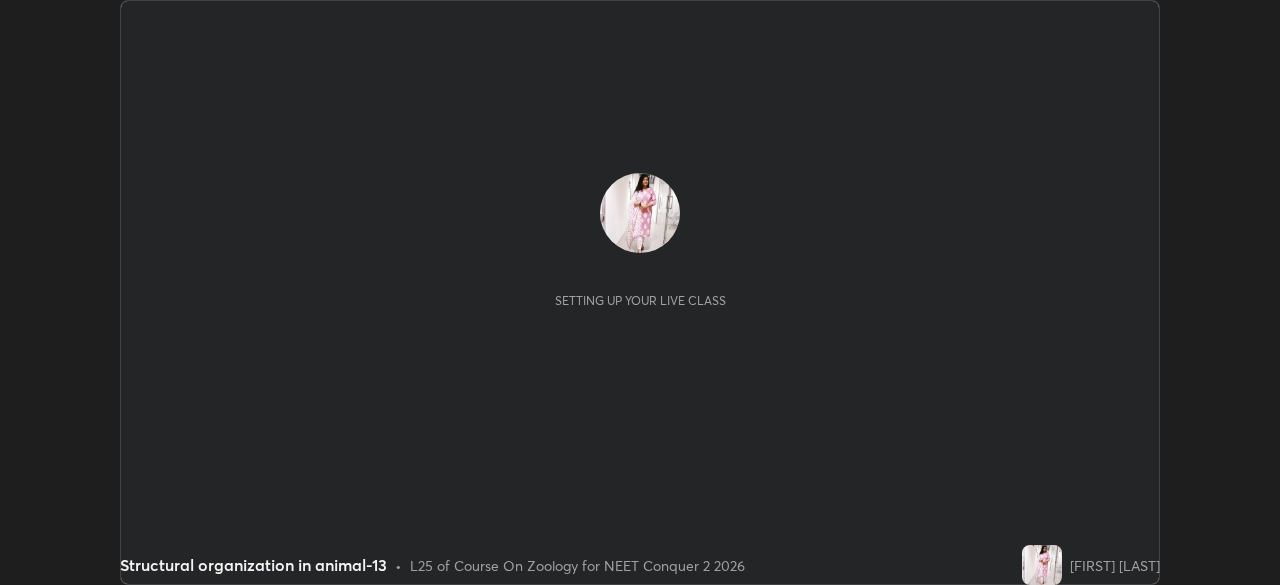 scroll, scrollTop: 0, scrollLeft: 0, axis: both 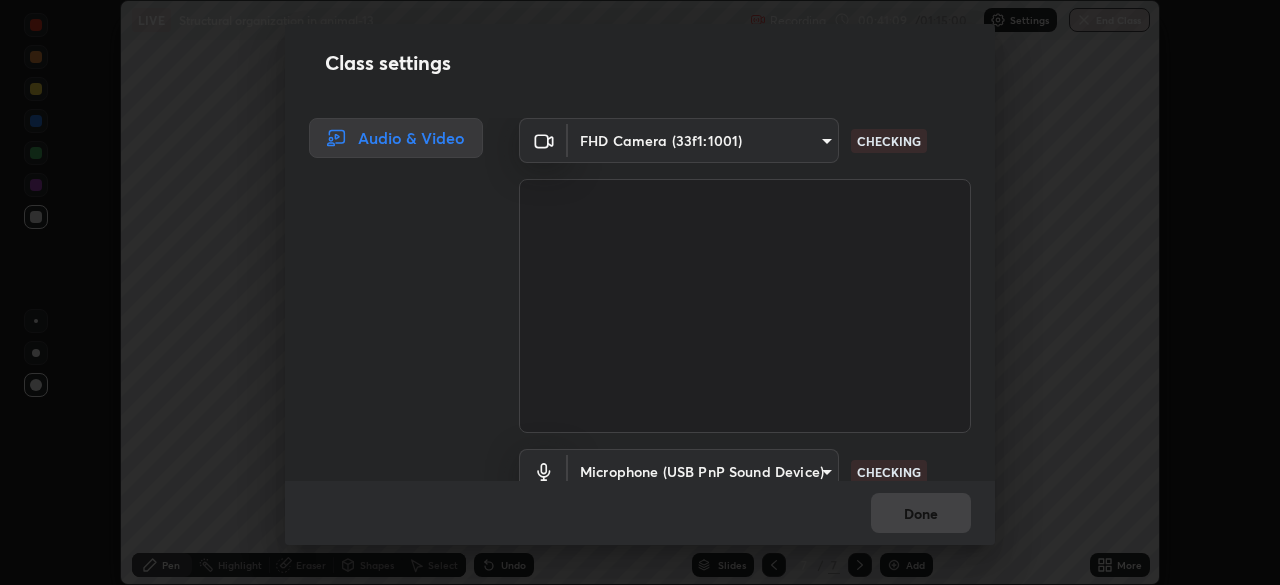 click on "Erase all LIVE Structural organization in animal-13 Recording 00:41:09 /  01:15:00 Settings End Class Setting up your live class Structural organization in animal-13 • L25 of Course On Zoology for NEET Conquer 2 2026 [FIRST] [LAST] Pen Highlight Eraser Shapes Select Undo Slides 7 / 7 Add More No doubts shared Encourage your learners to ask a doubt for better clarity Report an issue Reason for reporting Buffering Chat not working Audio - Video sync issue Educator video quality low ​ Attach an image Report Class settings Audio & Video FHD Camera (33f1:1001) [HASH] CHECKING Microphone (USB PnP Sound Device) [HASH] CHECKING Done" at bounding box center (640, 292) 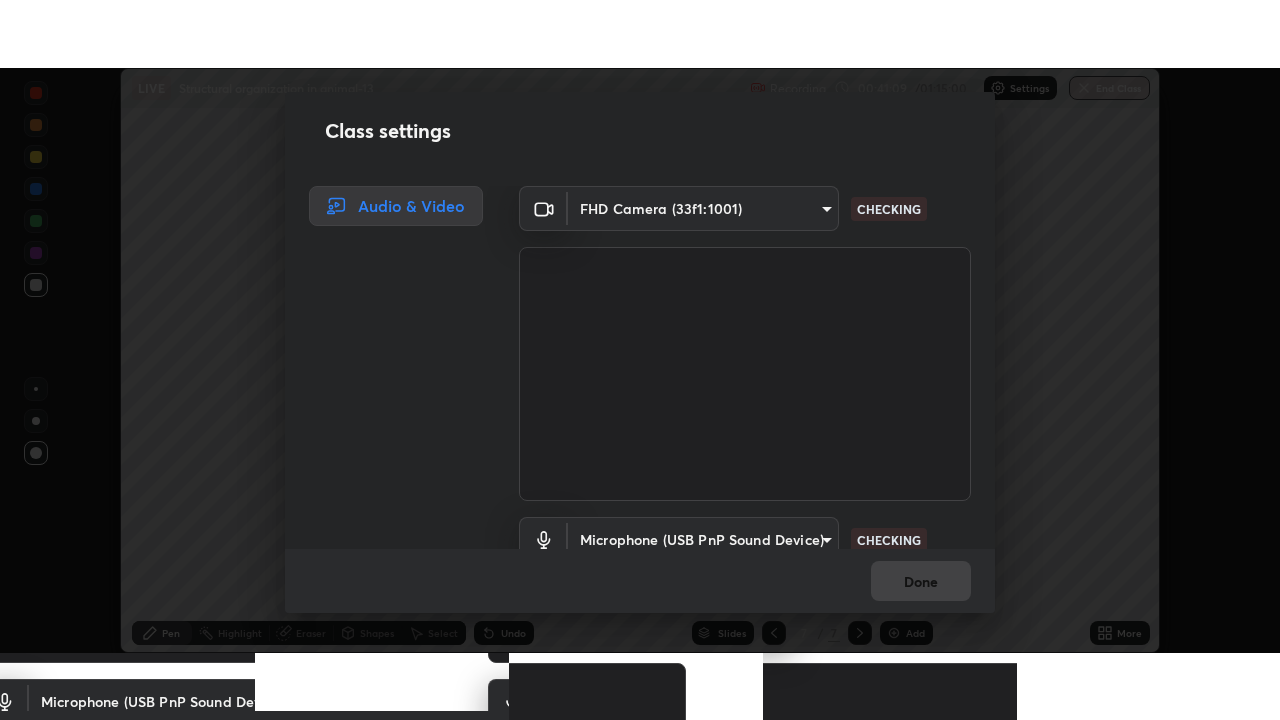 scroll, scrollTop: 18, scrollLeft: 0, axis: vertical 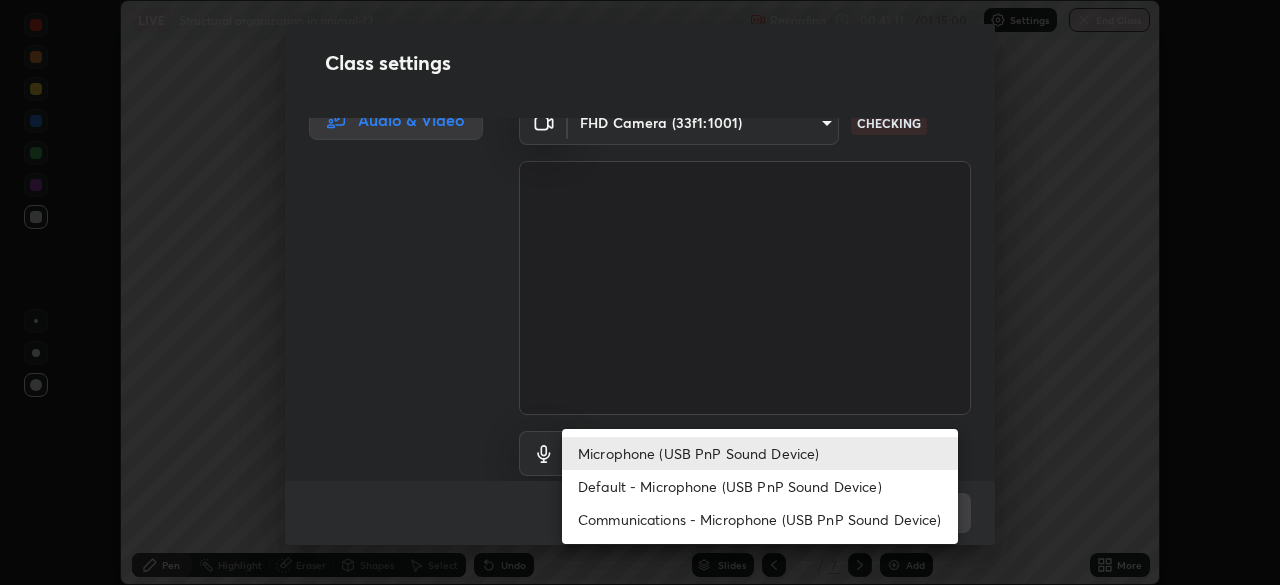 click on "Default - Microphone (USB PnP Sound Device)" at bounding box center [760, 486] 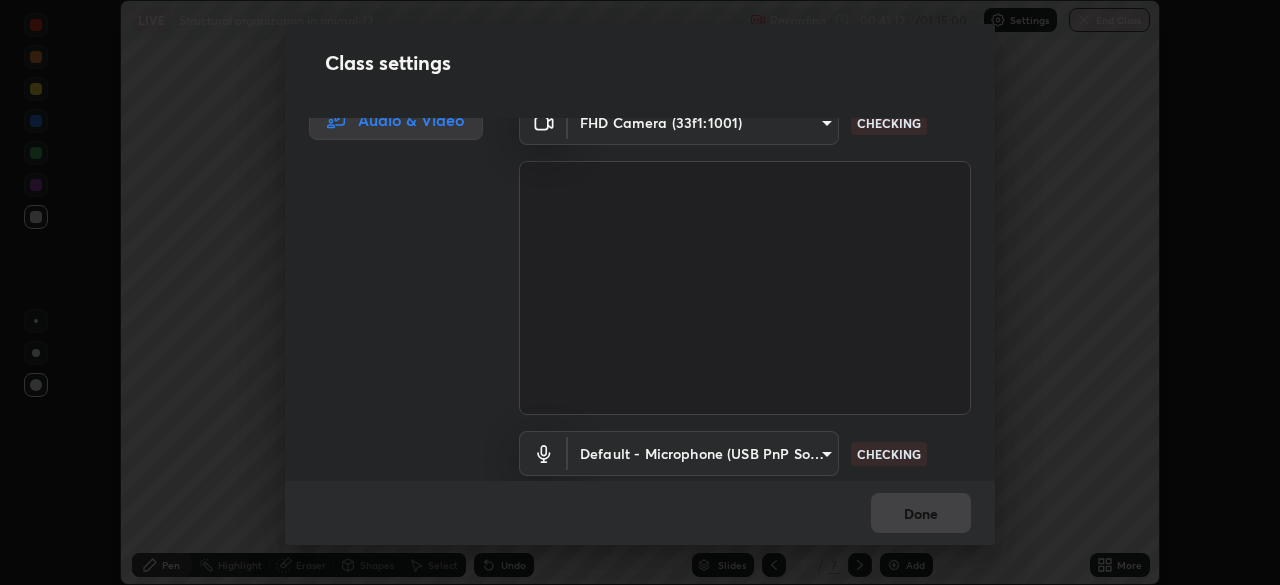 click on "Erase all LIVE Structural organization in animal-13 Recording 00:41:12 /  01:15:00 Settings End Class Setting up your live class Structural organization in animal-13 • L25 of Course On Zoology for NEET Conquer 2 2026 [FIRST] [LAST] Pen Highlight Eraser Shapes Select Undo Slides 7 / 7 Add More No doubts shared Encourage your learners to ask a doubt for better clarity Report an issue Reason for reporting Buffering Chat not working Audio - Video sync issue Educator video quality low ​ Attach an image Report Class settings Audio & Video FHD Camera (33f1:1001) [HASH] CHECKING Default - Microphone (USB PnP Sound Device) default CHECKING Done" at bounding box center [640, 292] 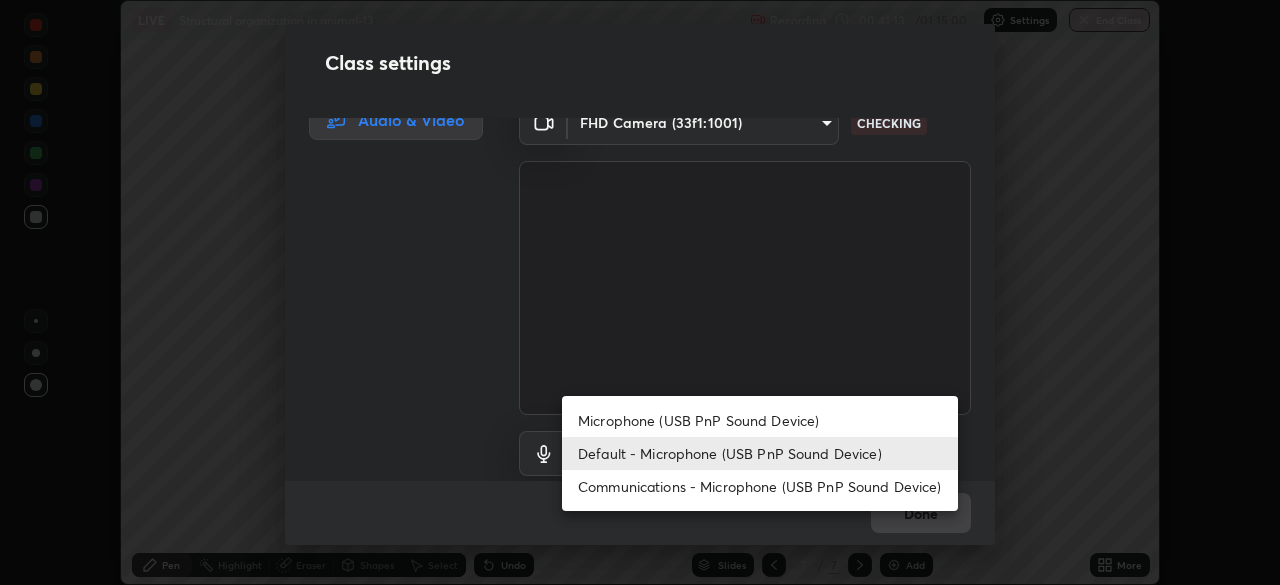 click on "Microphone (USB PnP Sound Device)" at bounding box center [760, 420] 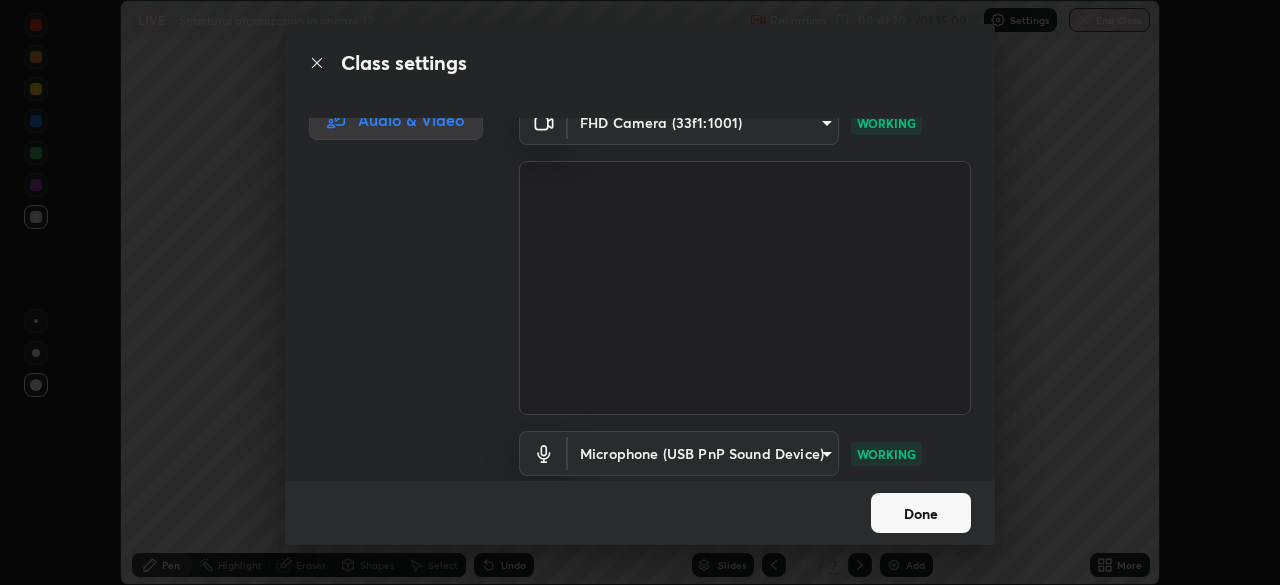 click on "Done" at bounding box center (921, 513) 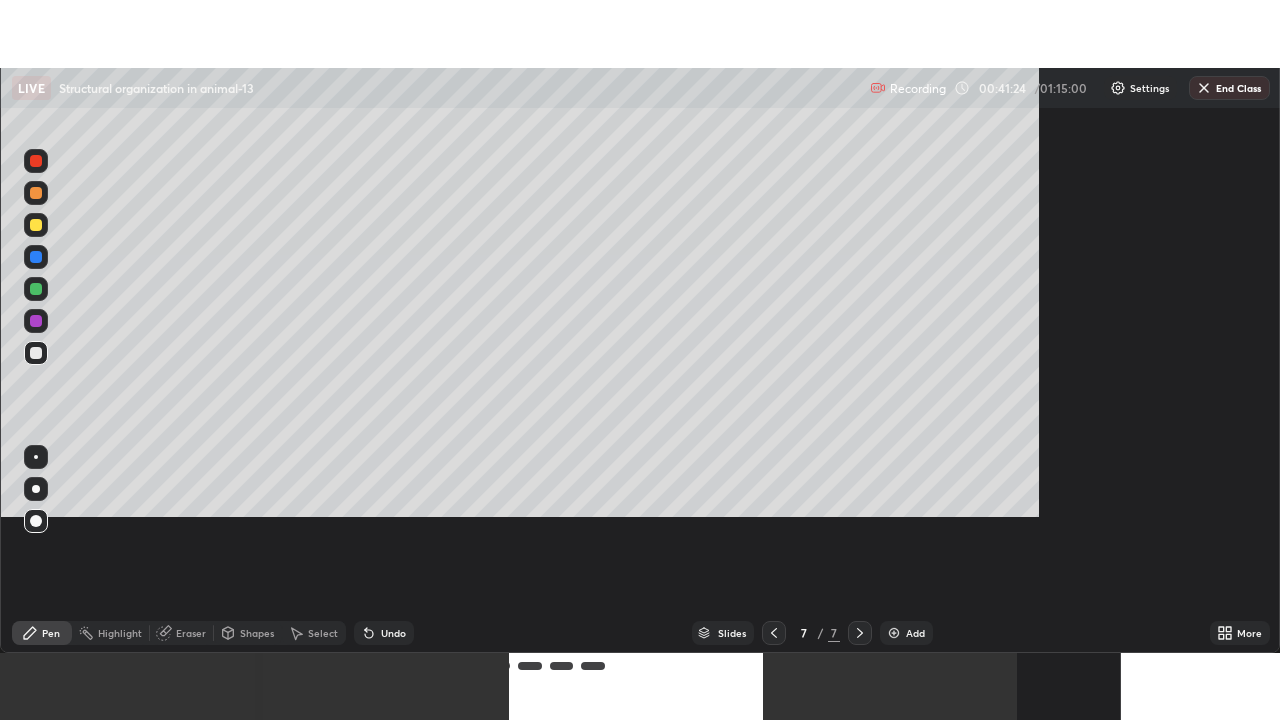 scroll, scrollTop: 99280, scrollLeft: 98720, axis: both 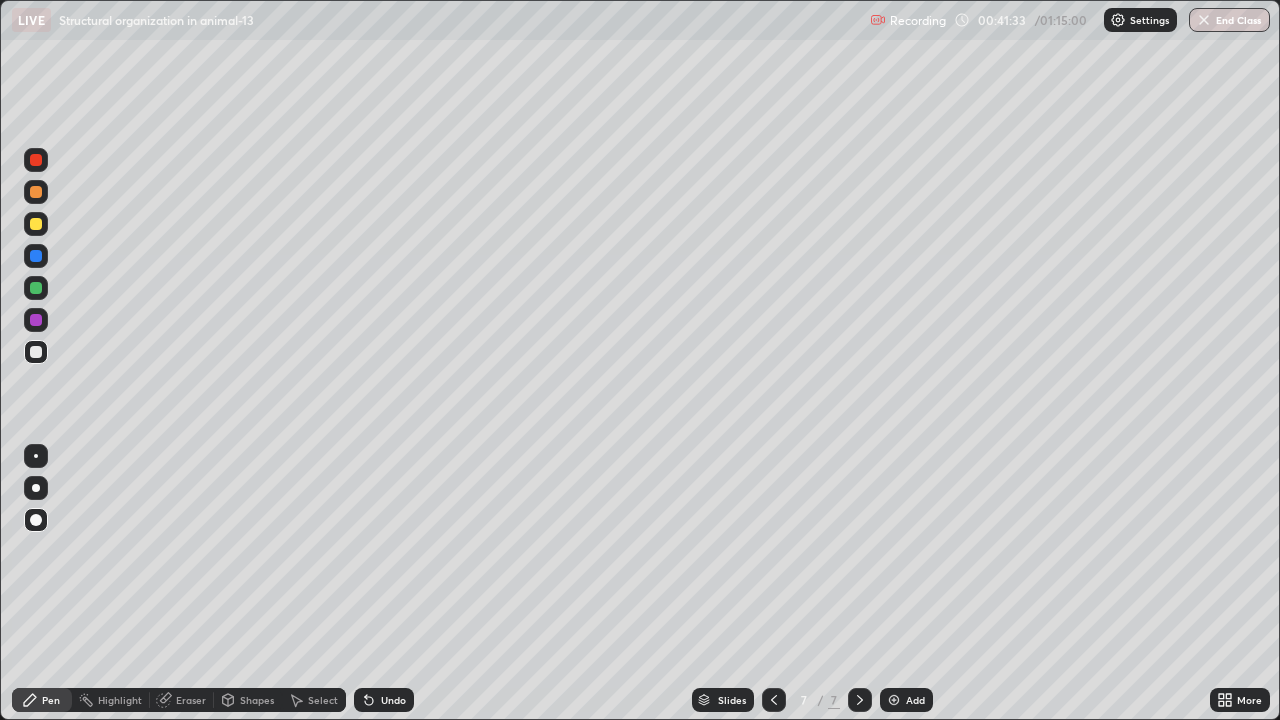 click at bounding box center [36, 224] 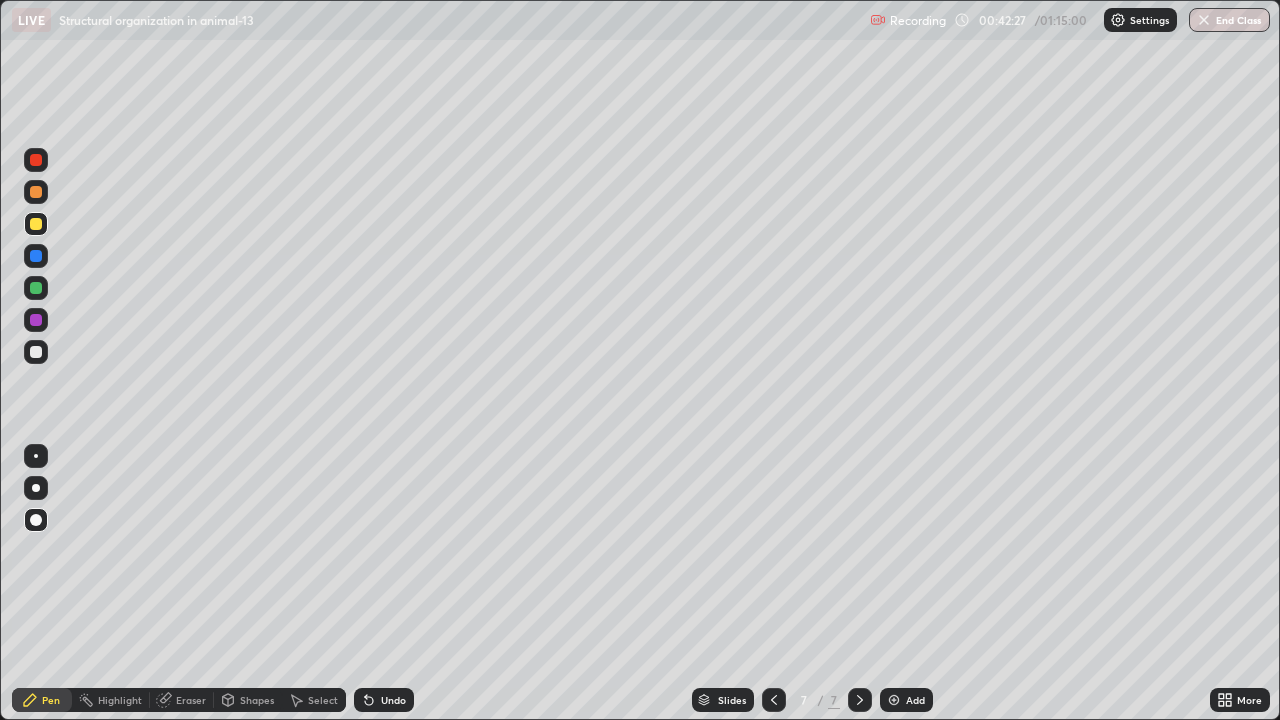 click at bounding box center [36, 352] 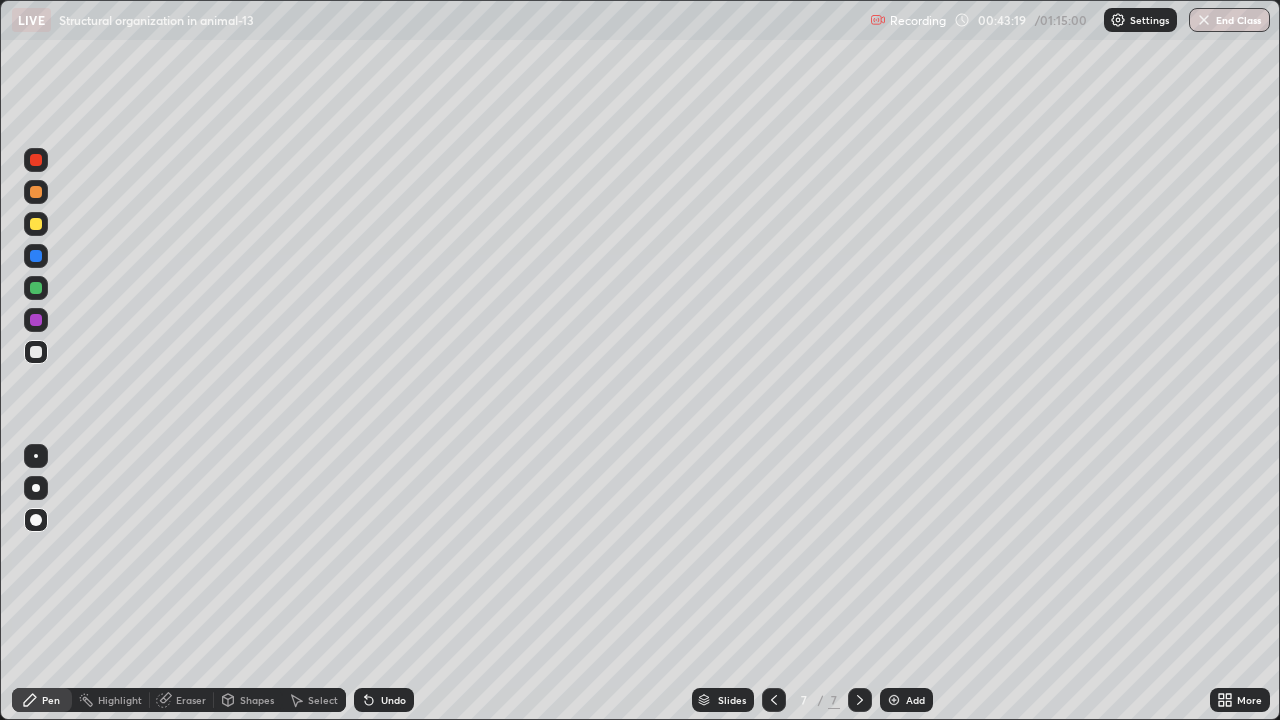 click at bounding box center (36, 224) 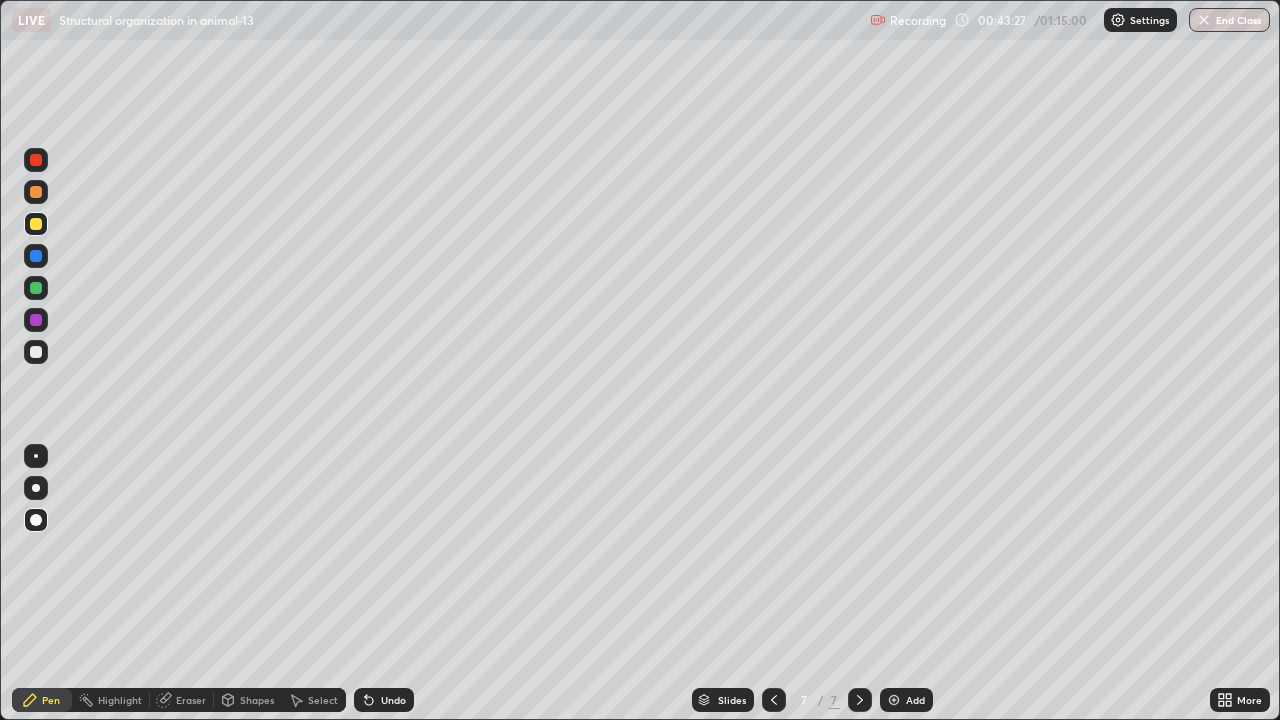 click at bounding box center (36, 352) 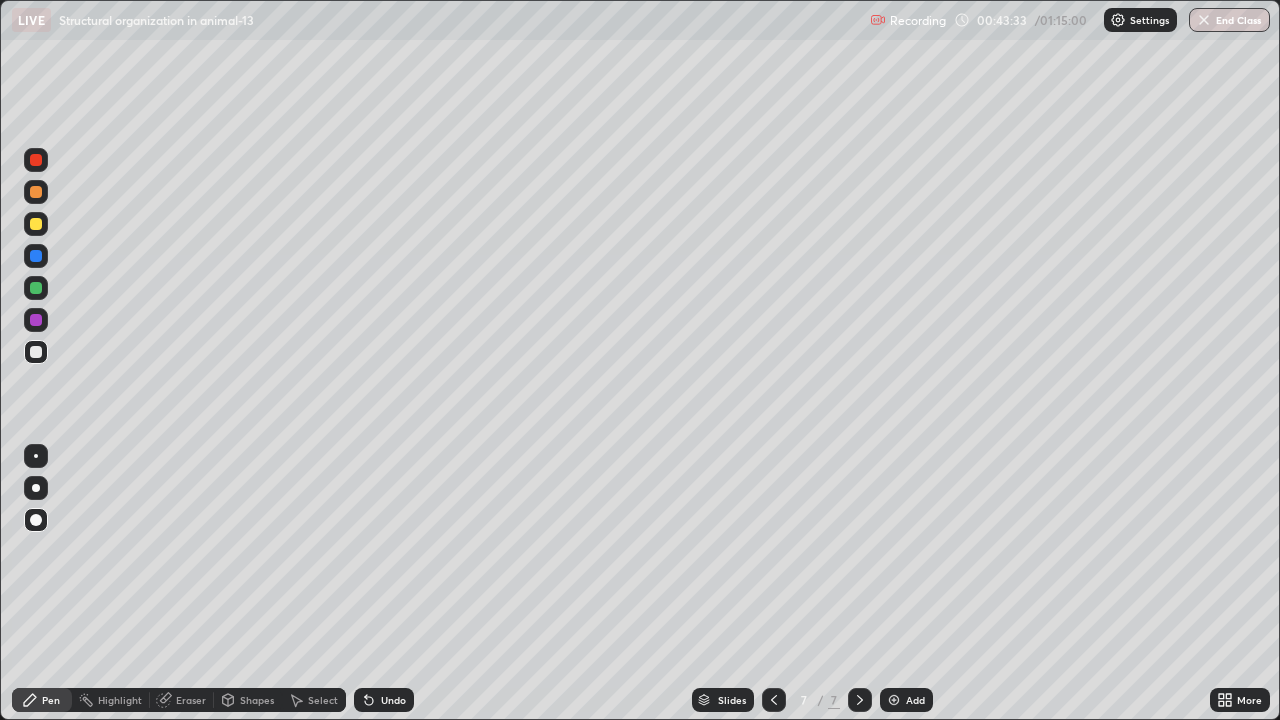 click at bounding box center (36, 320) 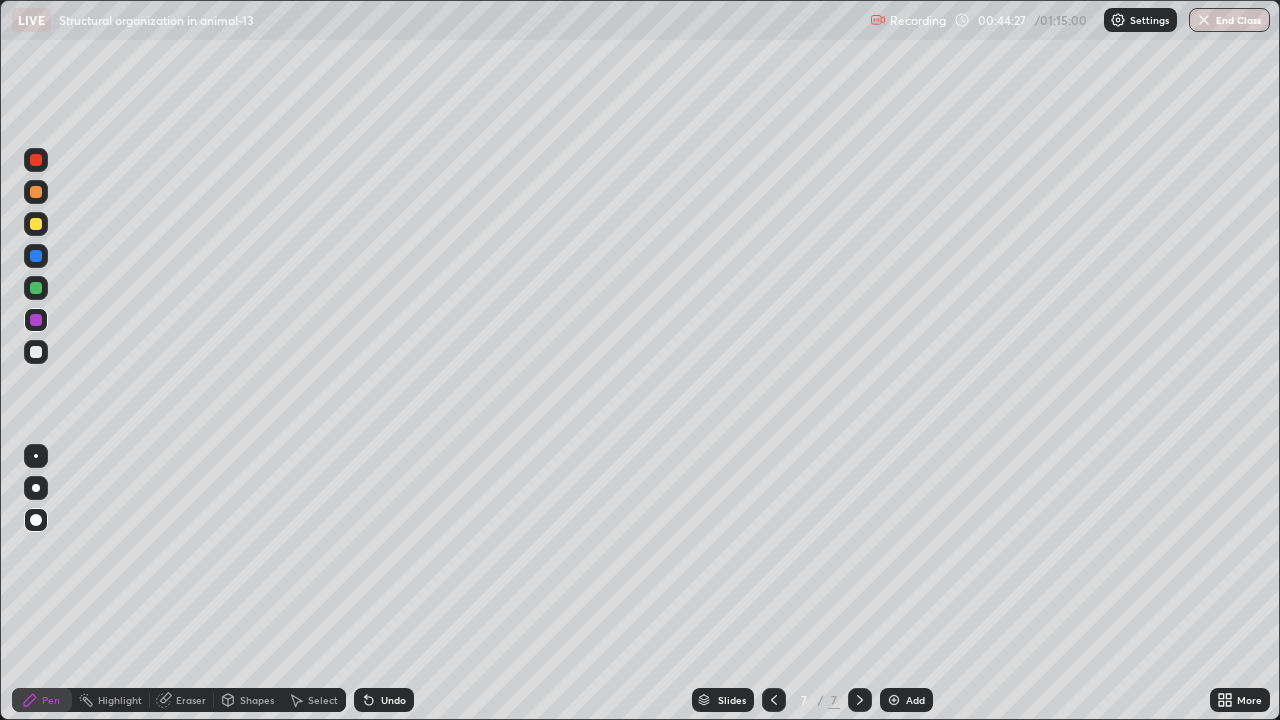 click at bounding box center (36, 352) 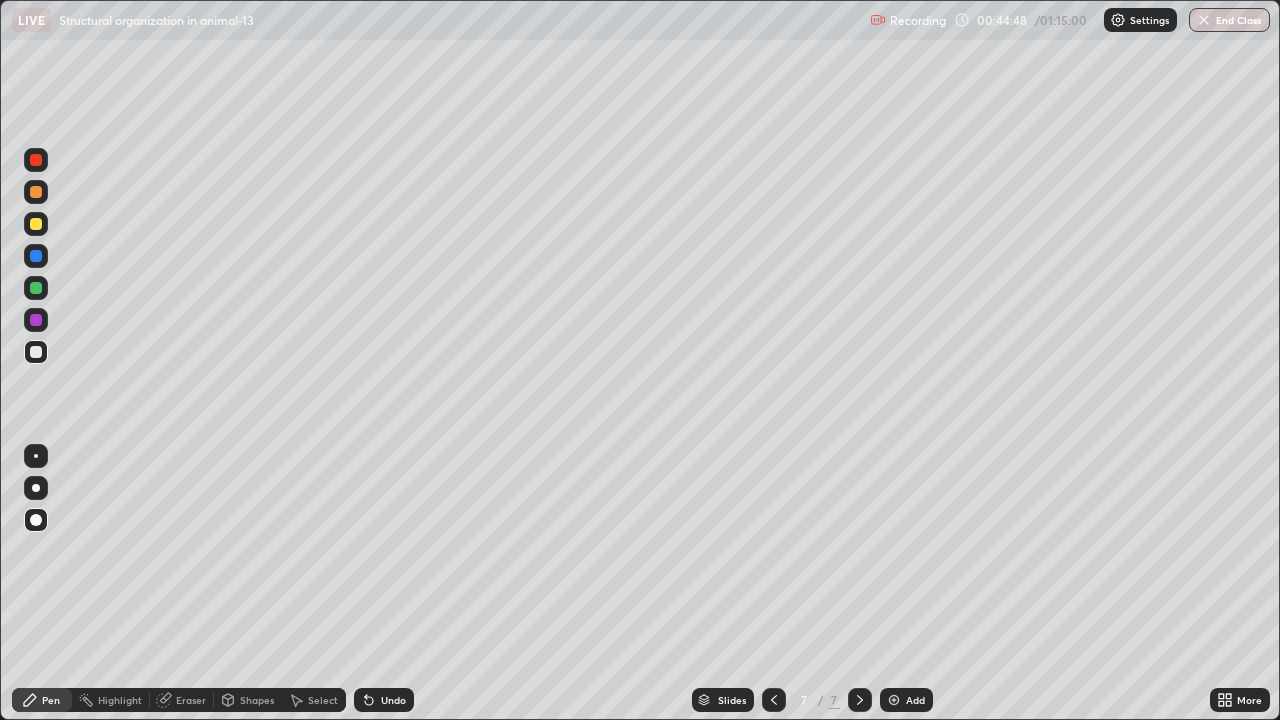 click at bounding box center [36, 560] 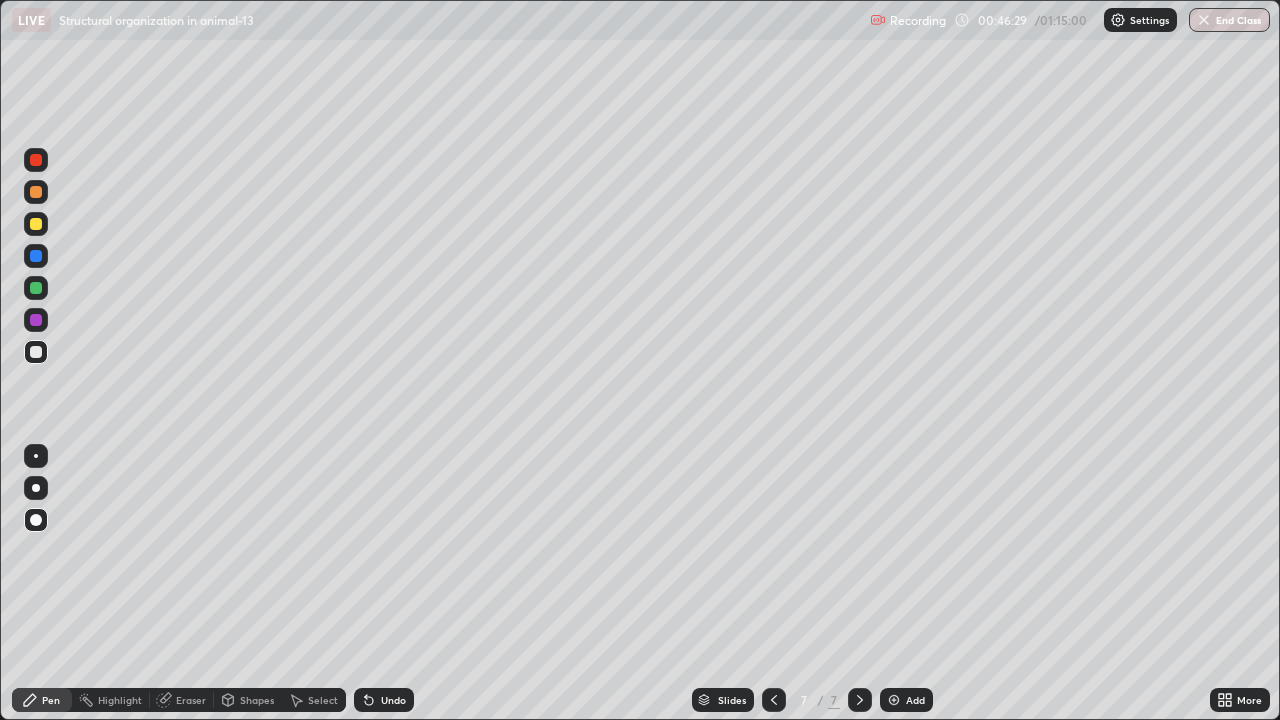 click at bounding box center (894, 700) 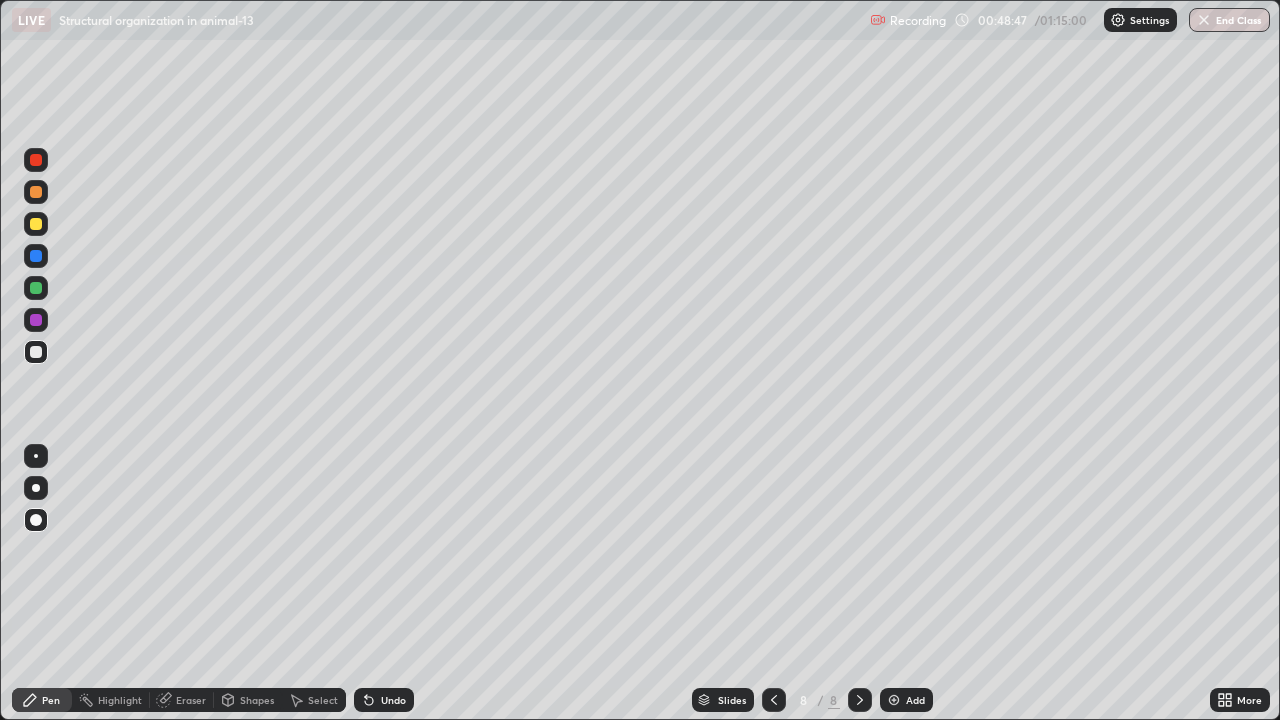 click 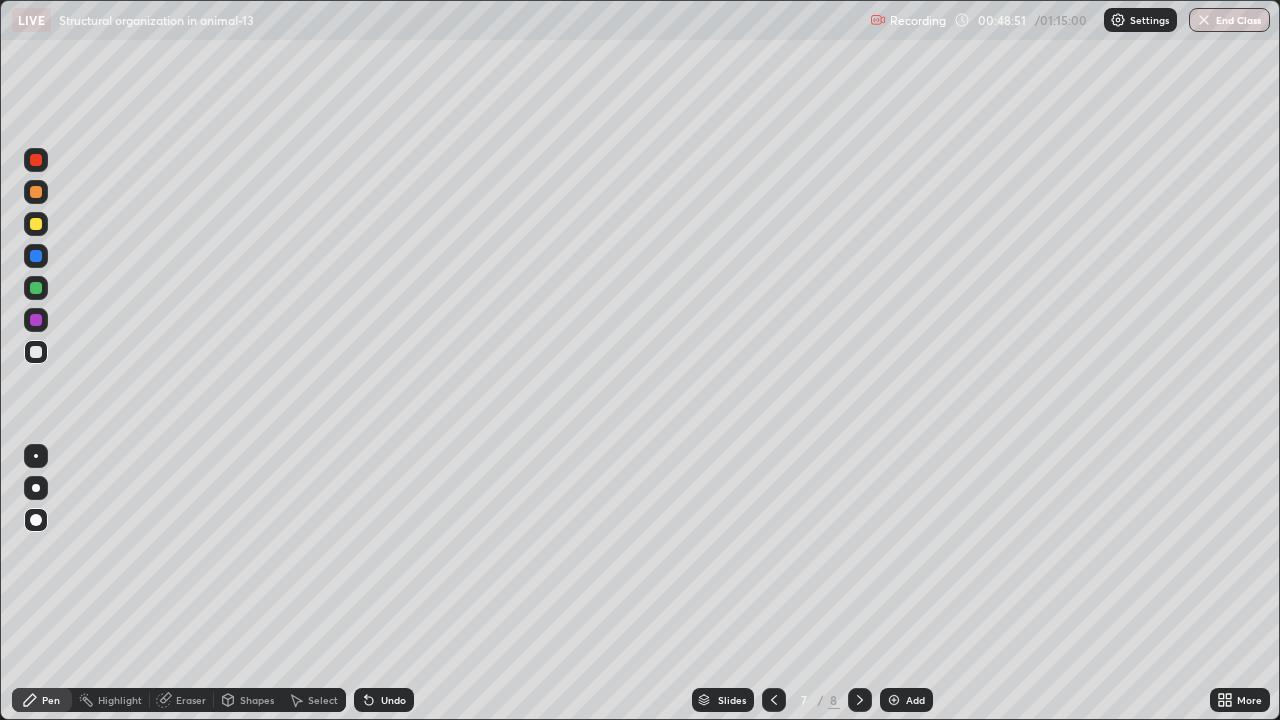click at bounding box center [36, 224] 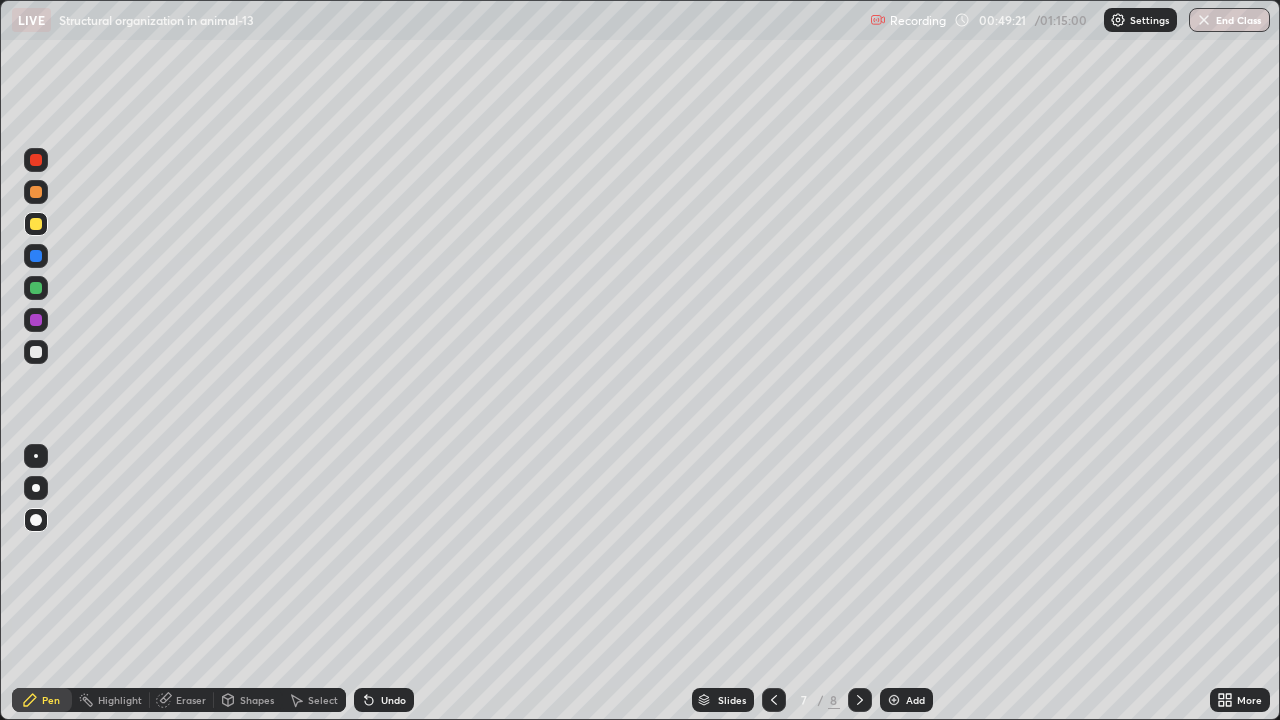 click at bounding box center [36, 352] 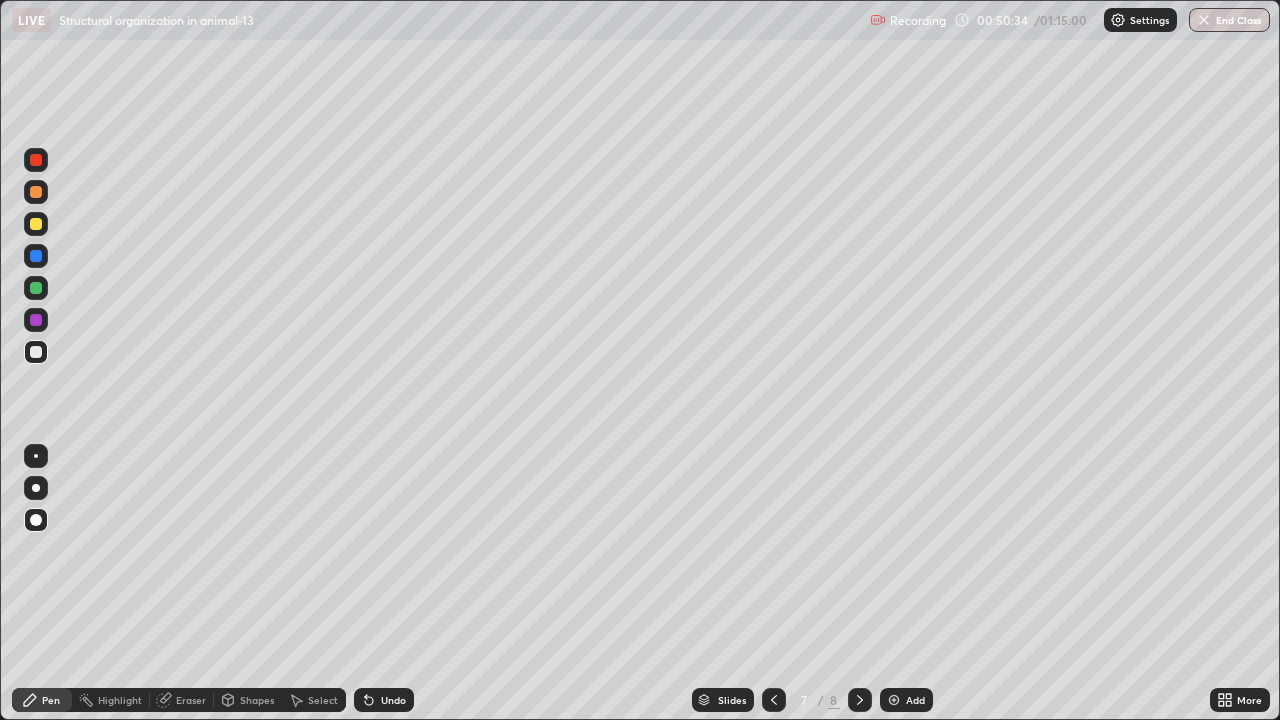 click 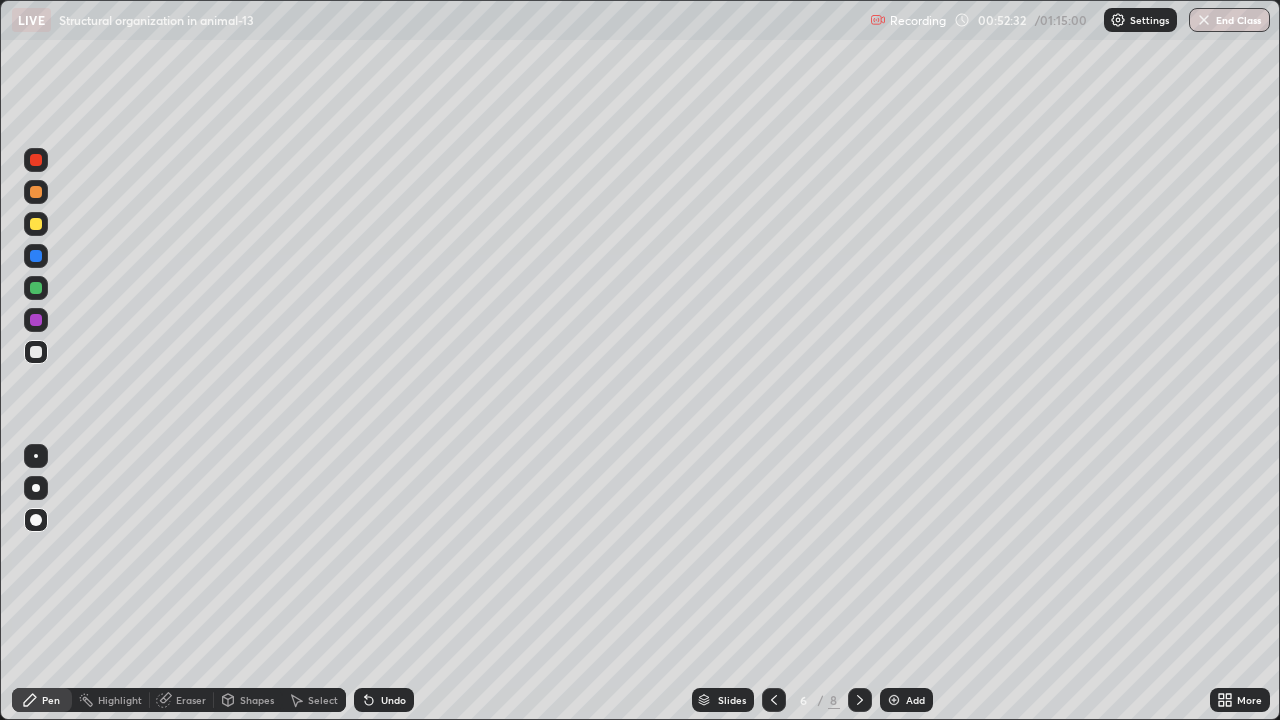 click 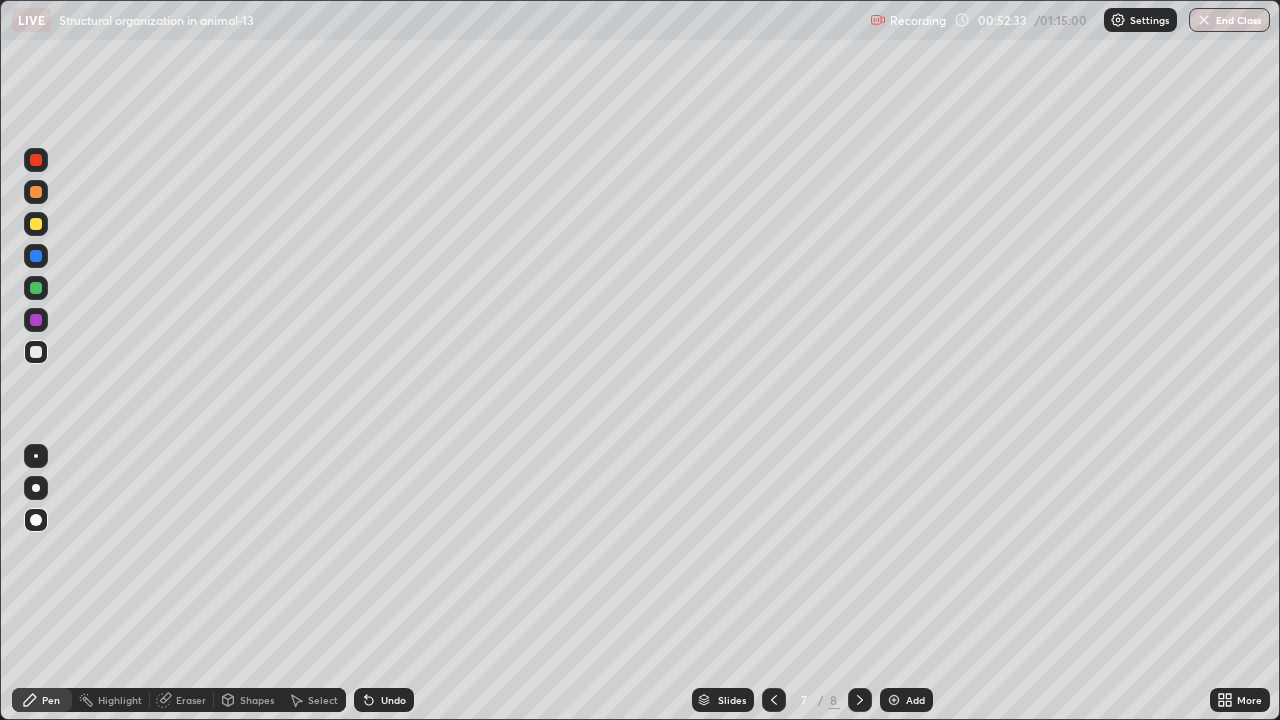 click 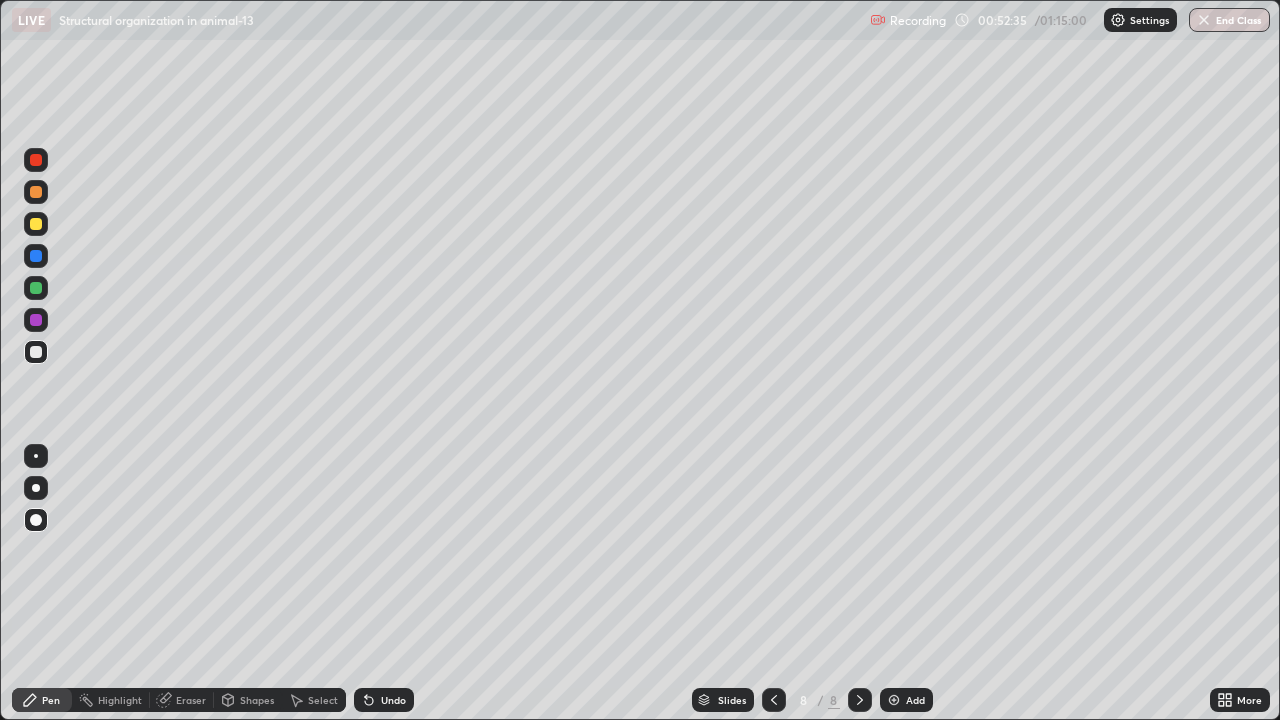 click at bounding box center [36, 320] 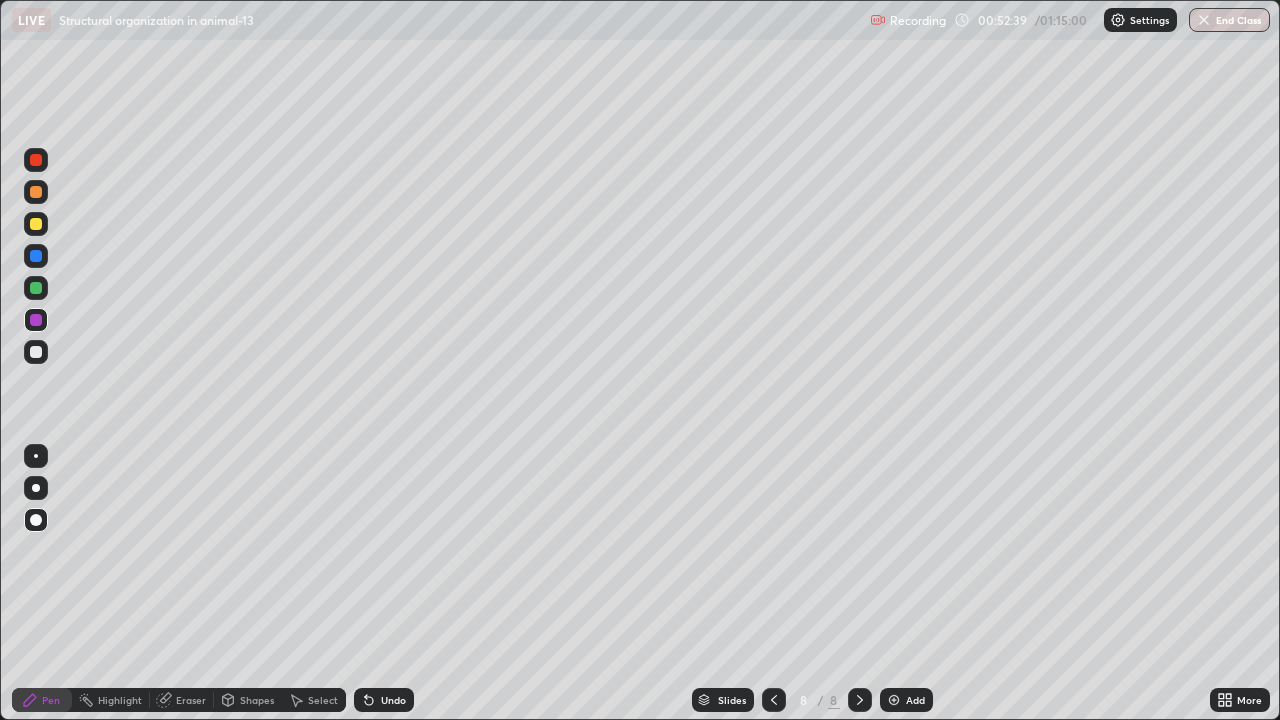 click at bounding box center (36, 352) 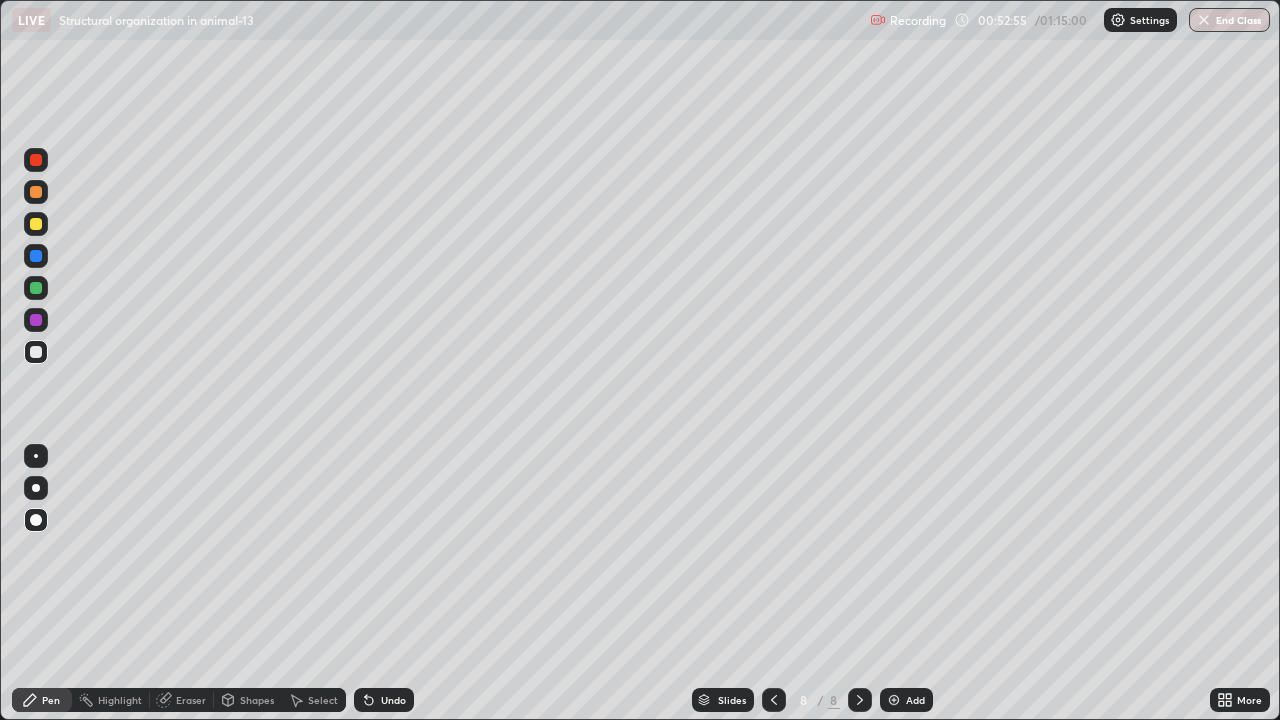 click at bounding box center [36, 288] 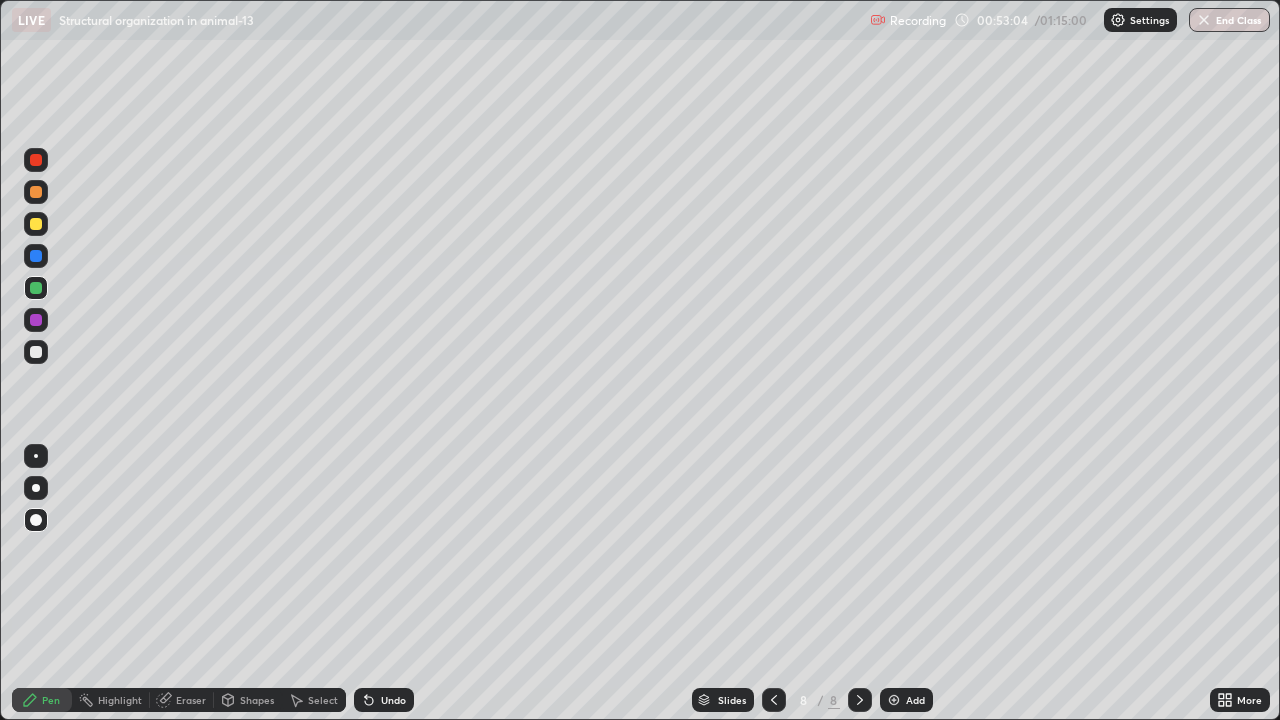 click at bounding box center [36, 352] 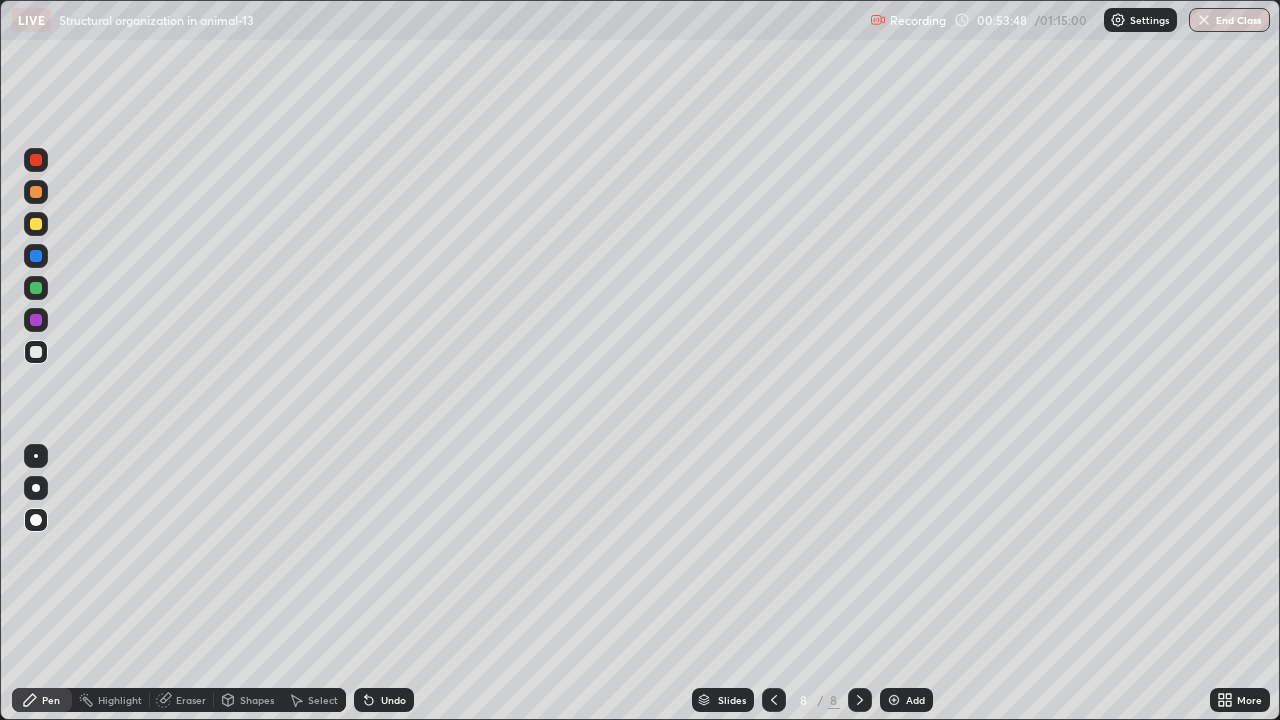 click at bounding box center (36, 224) 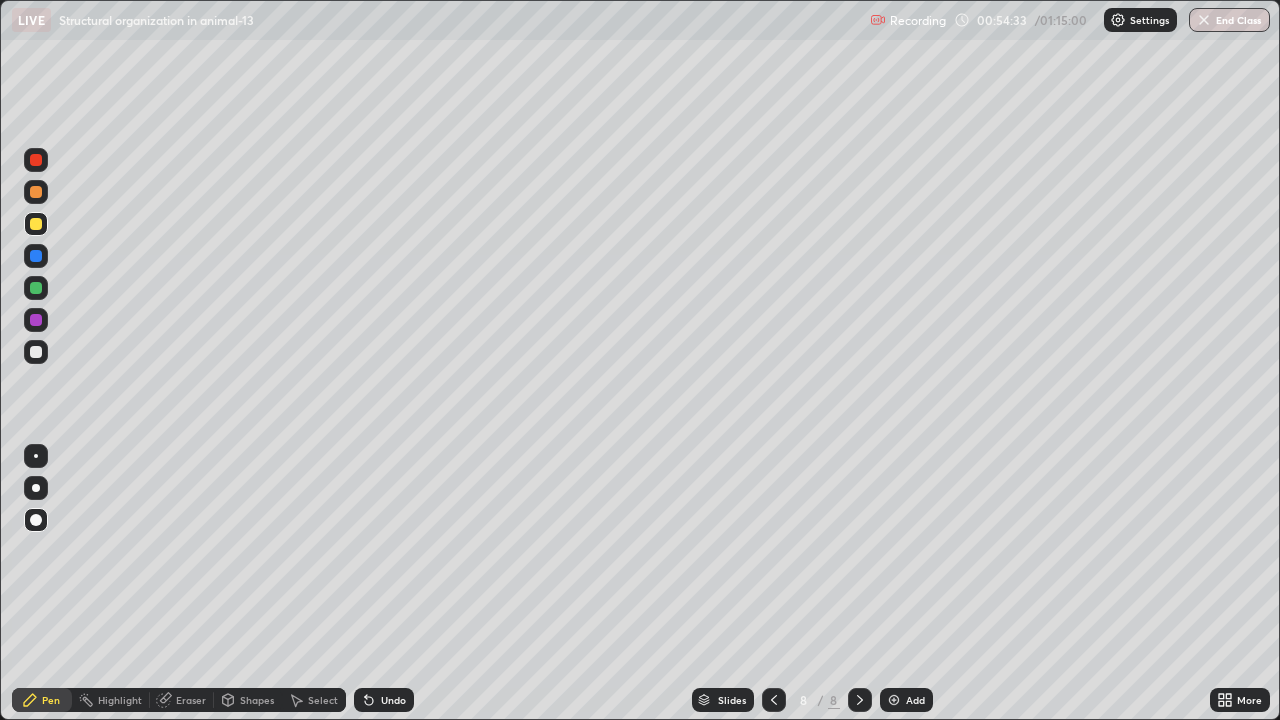 click on "Eraser" at bounding box center [191, 700] 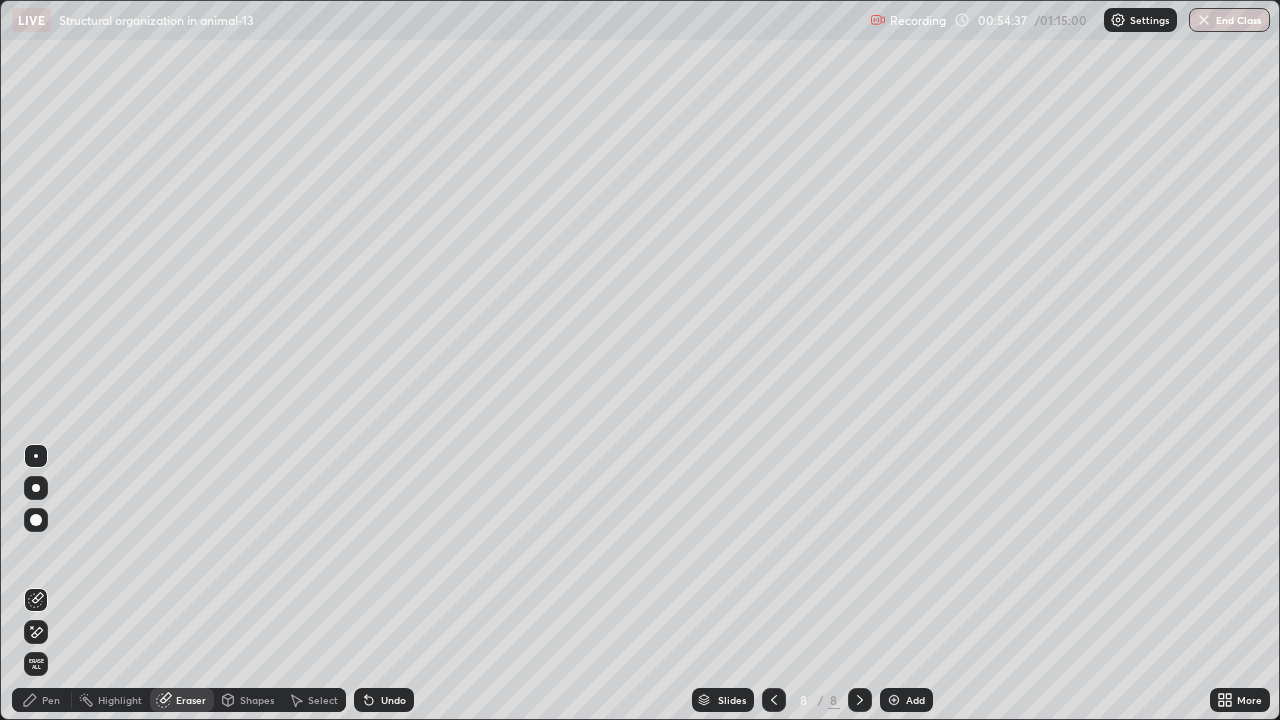 click on "Pen" at bounding box center (42, 700) 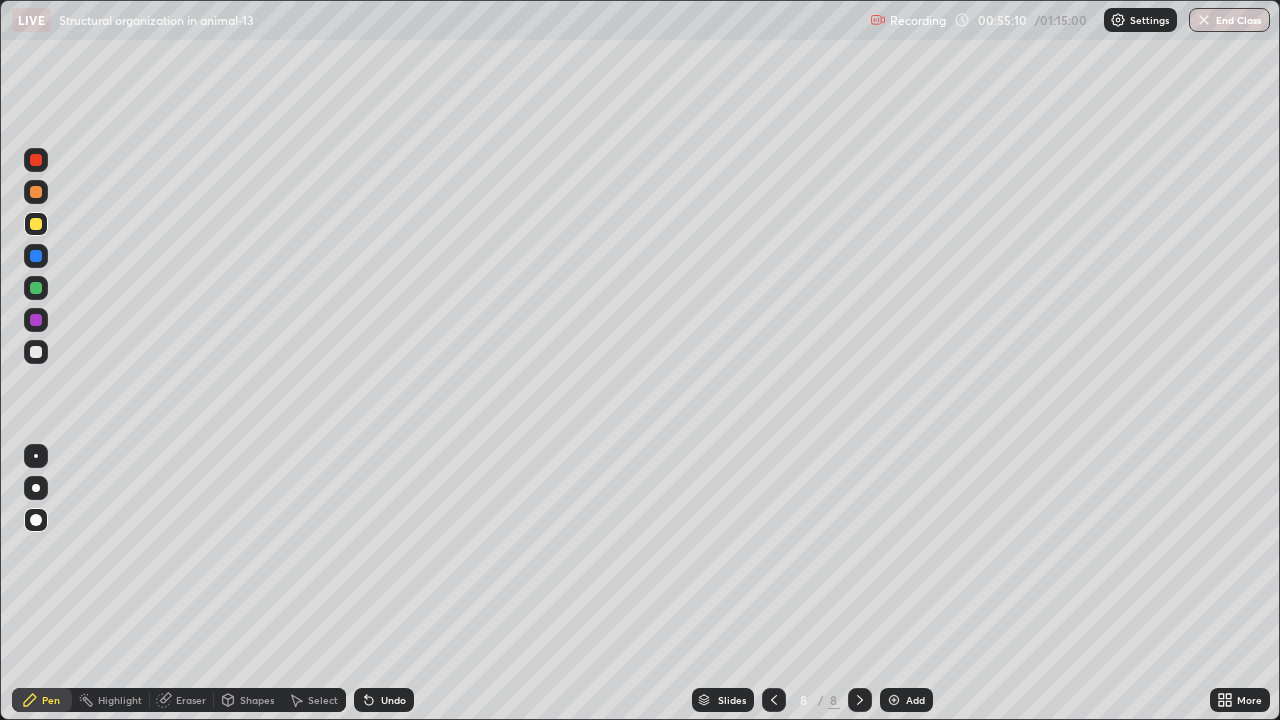 click at bounding box center (36, 320) 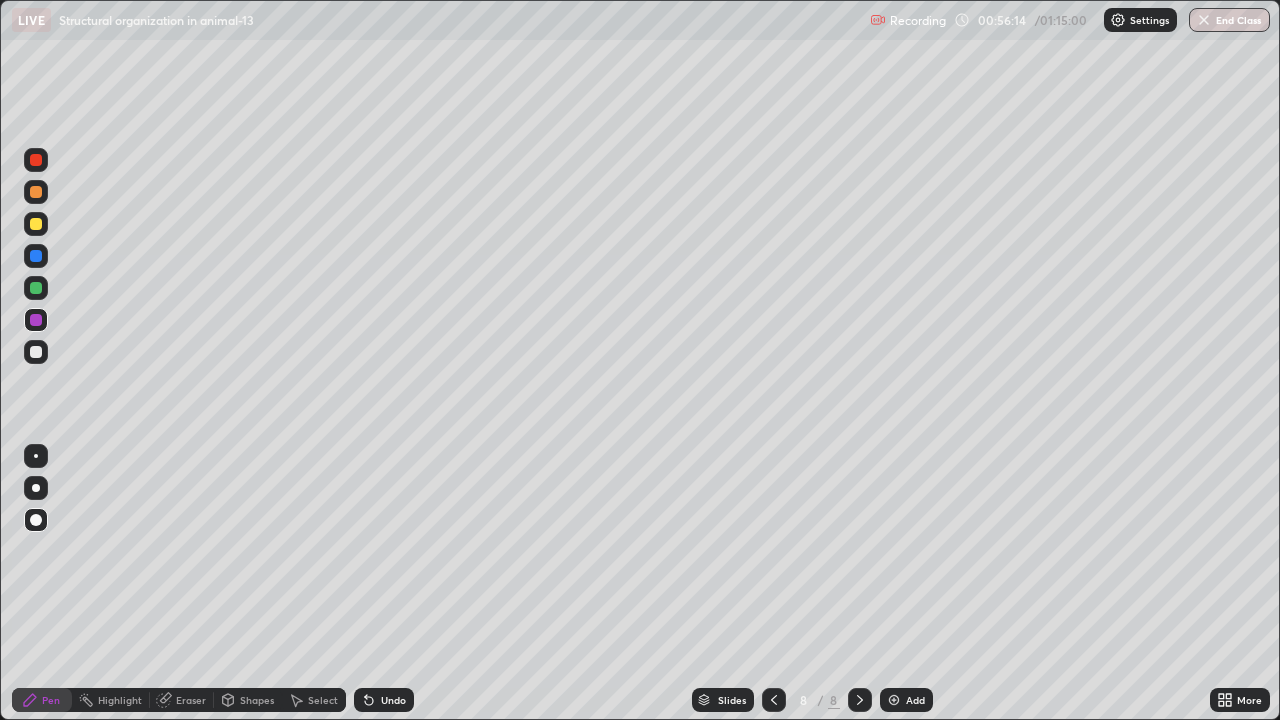 click at bounding box center [894, 700] 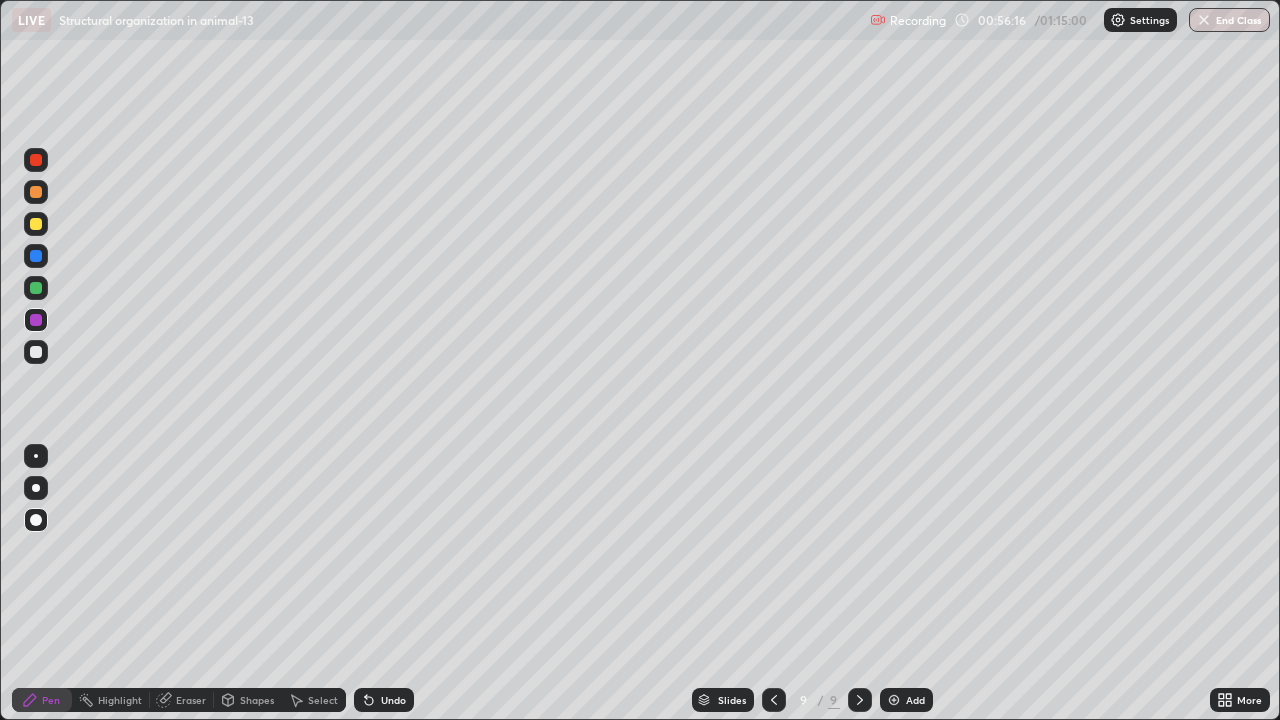 click at bounding box center (36, 224) 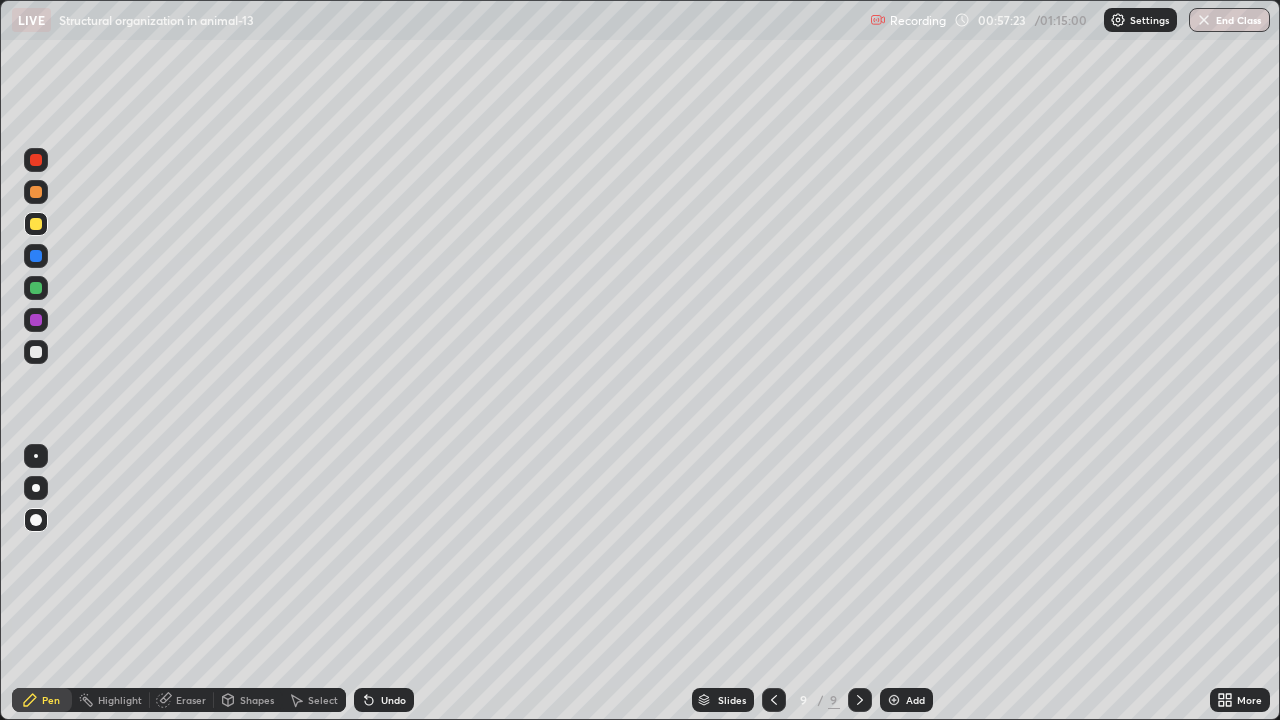 click at bounding box center (36, 320) 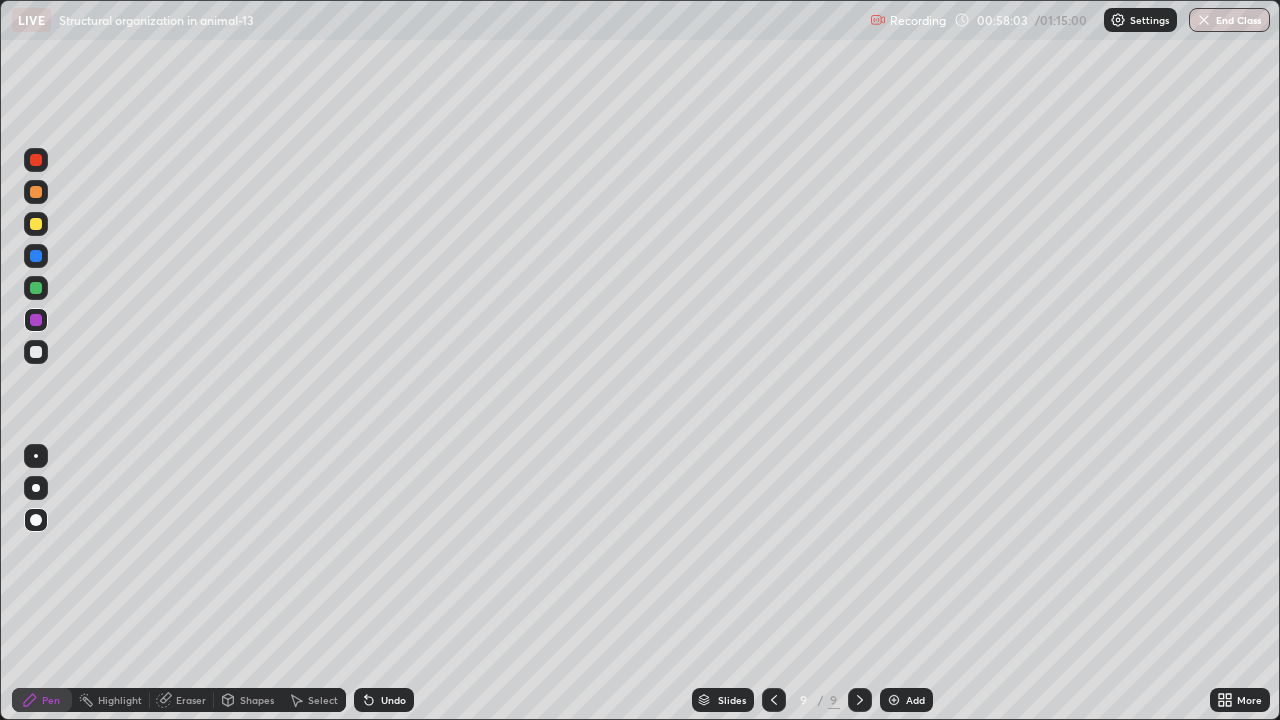 click at bounding box center (36, 288) 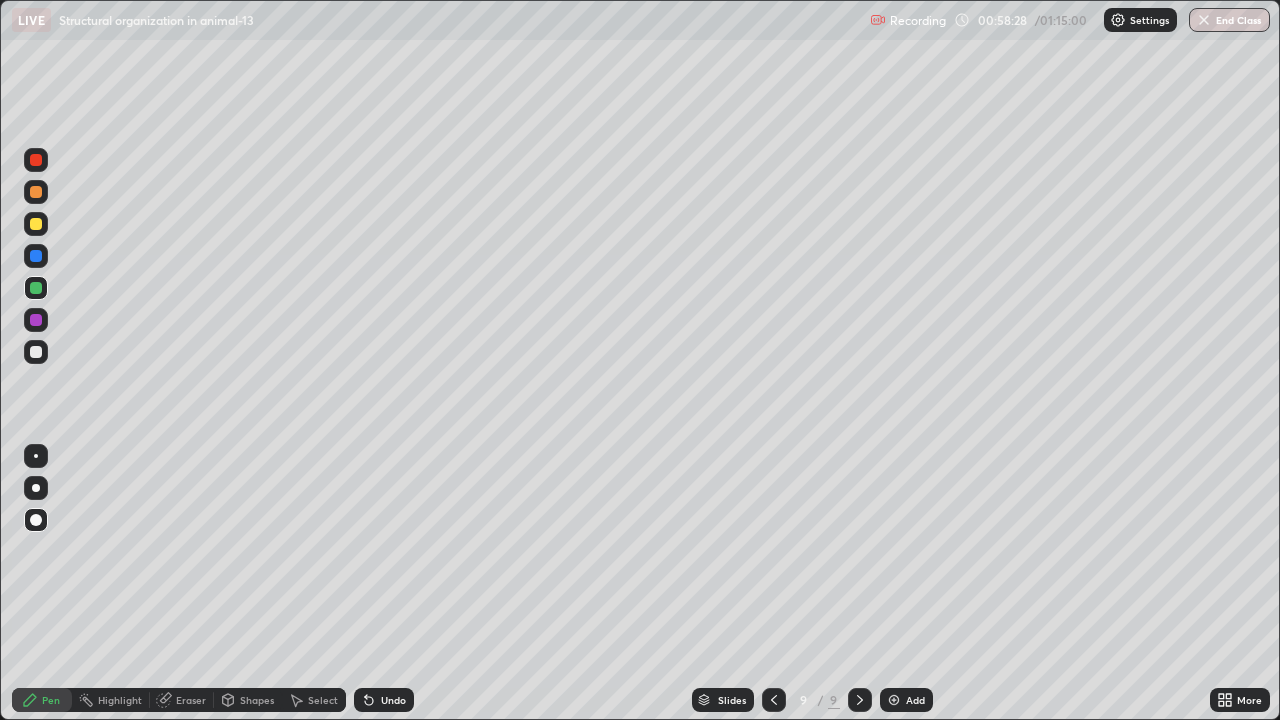 click at bounding box center [36, 224] 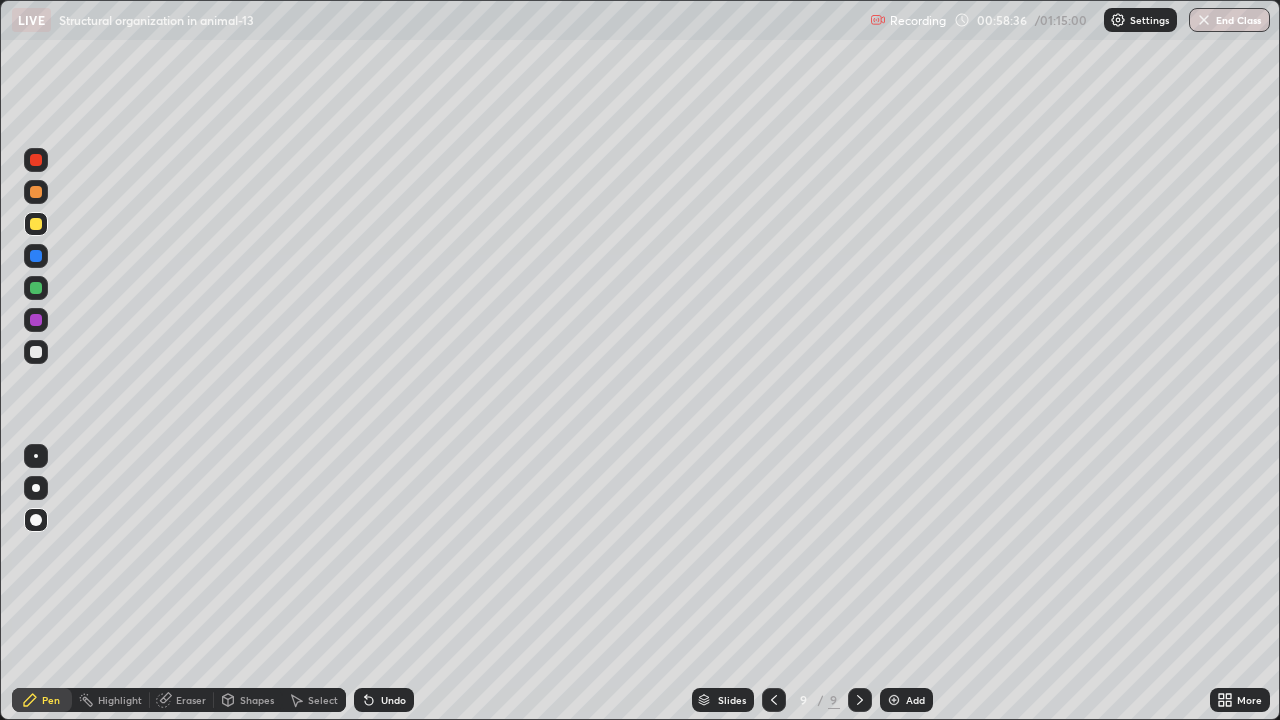 click at bounding box center [36, 352] 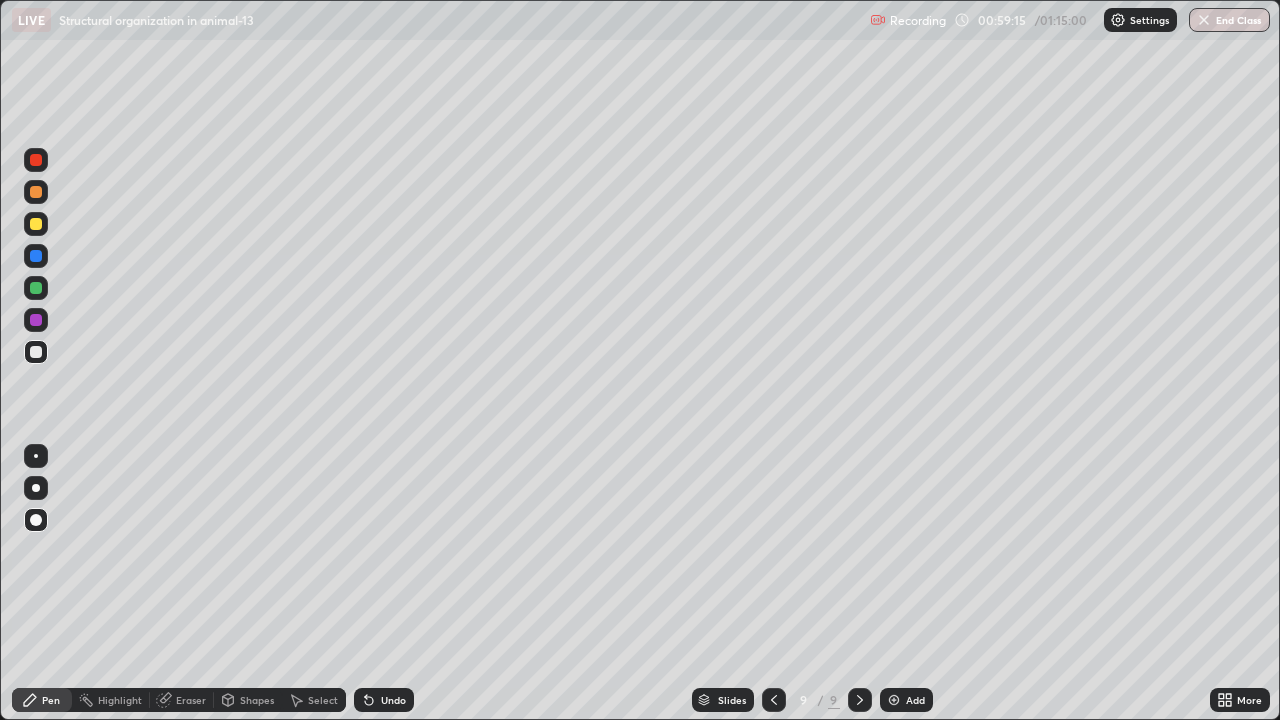 click at bounding box center [36, 288] 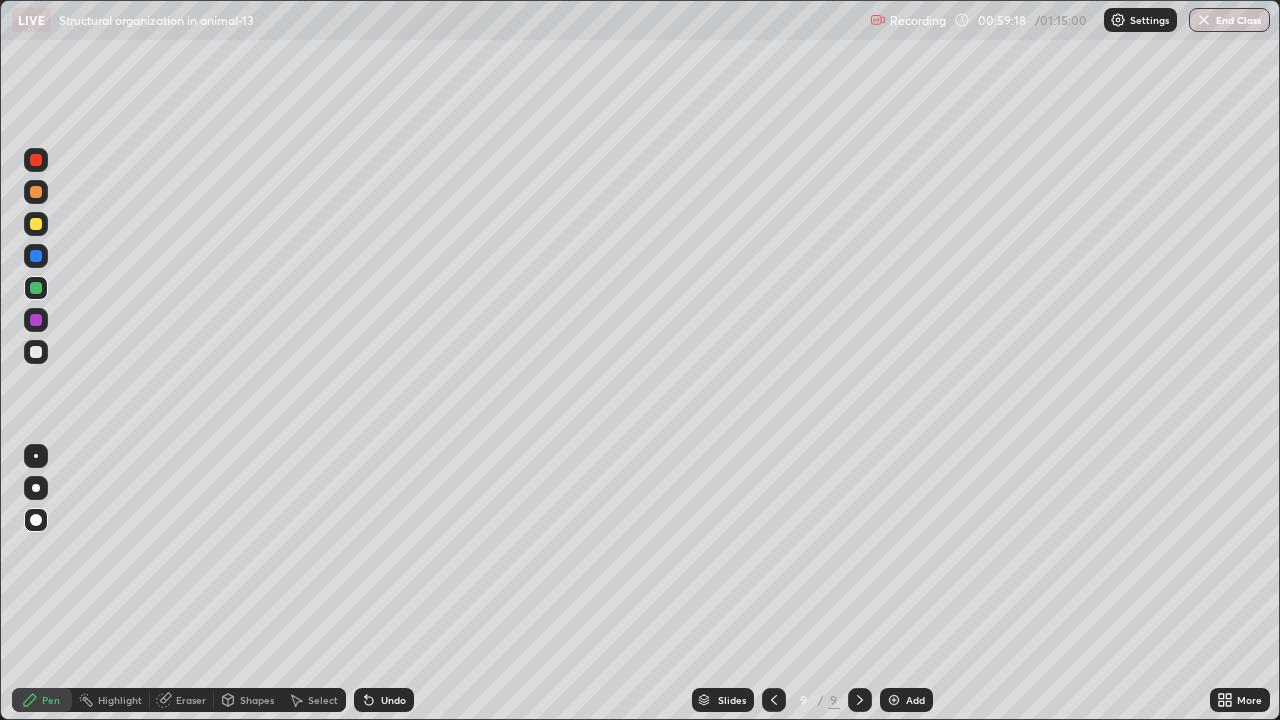 click at bounding box center [36, 352] 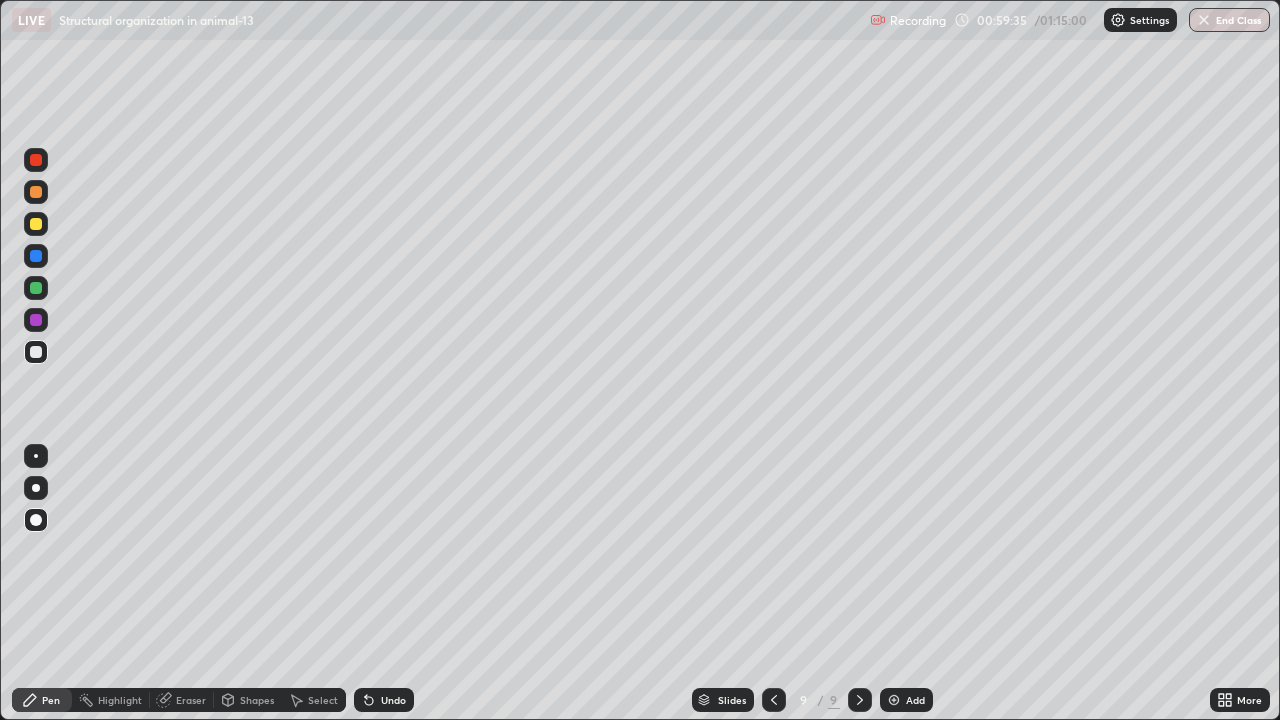click at bounding box center [36, 288] 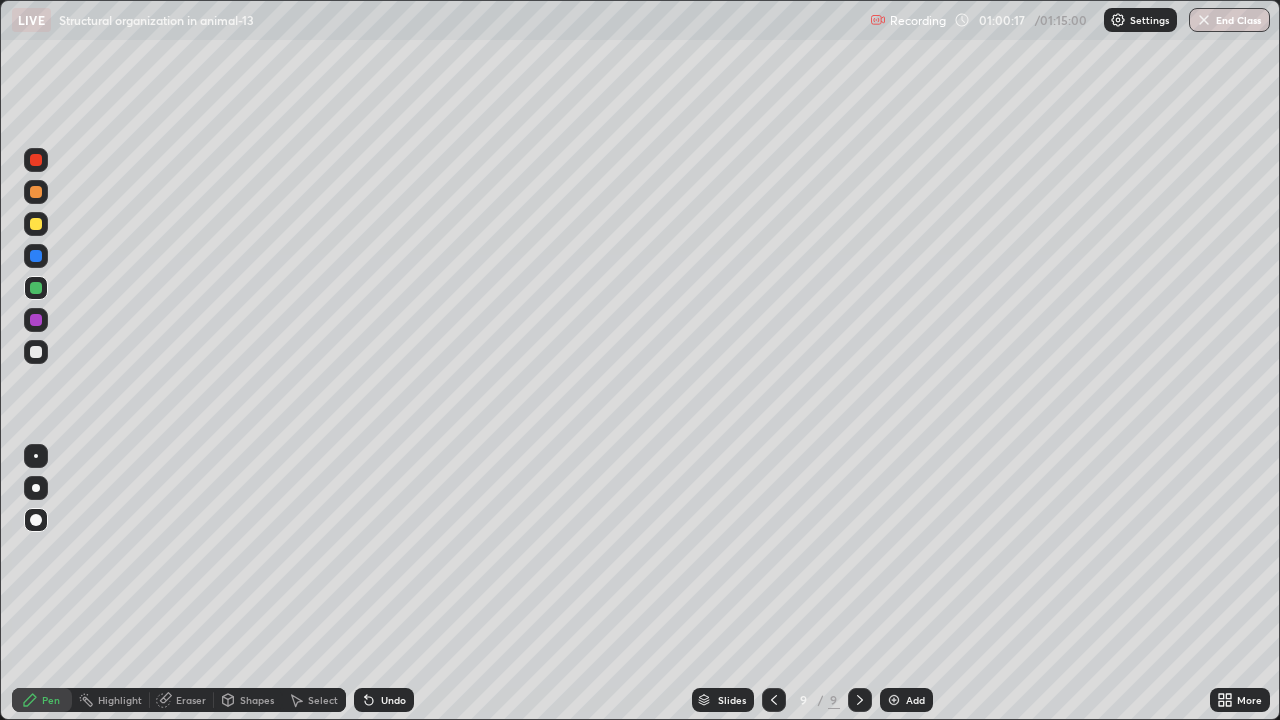 click at bounding box center [36, 224] 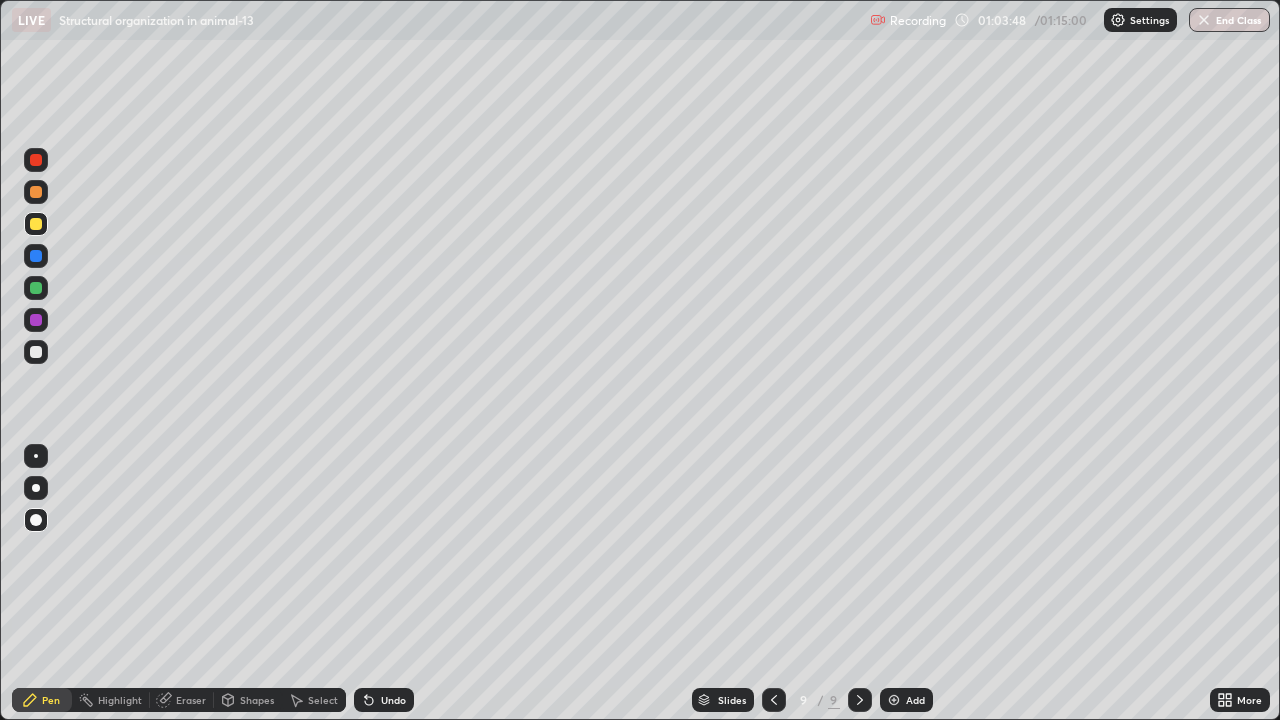 click at bounding box center [894, 700] 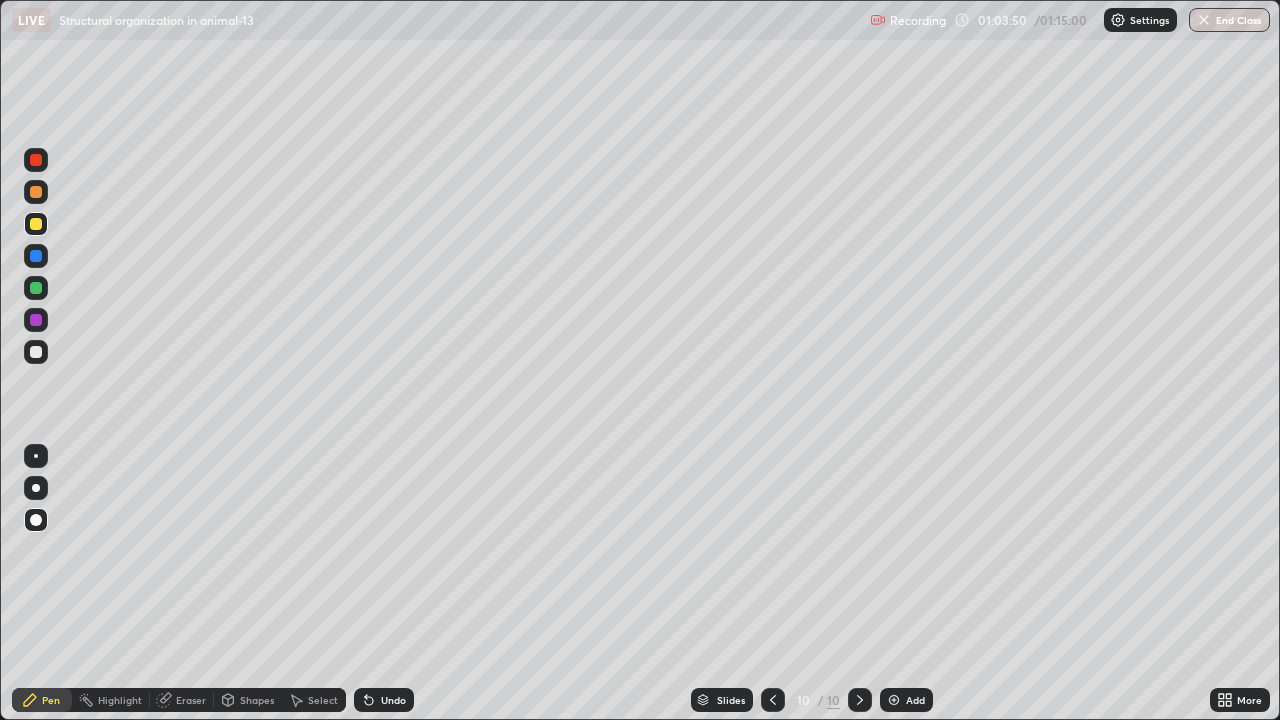 click at bounding box center [36, 288] 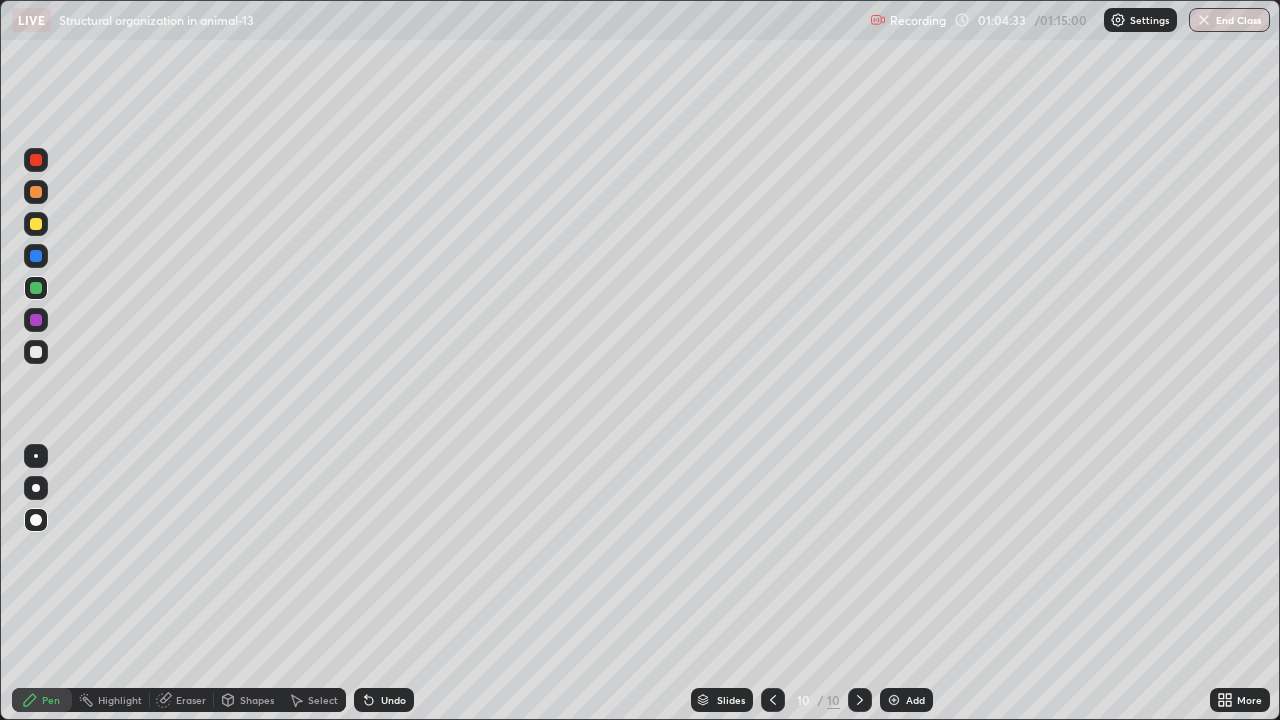 click at bounding box center [36, 352] 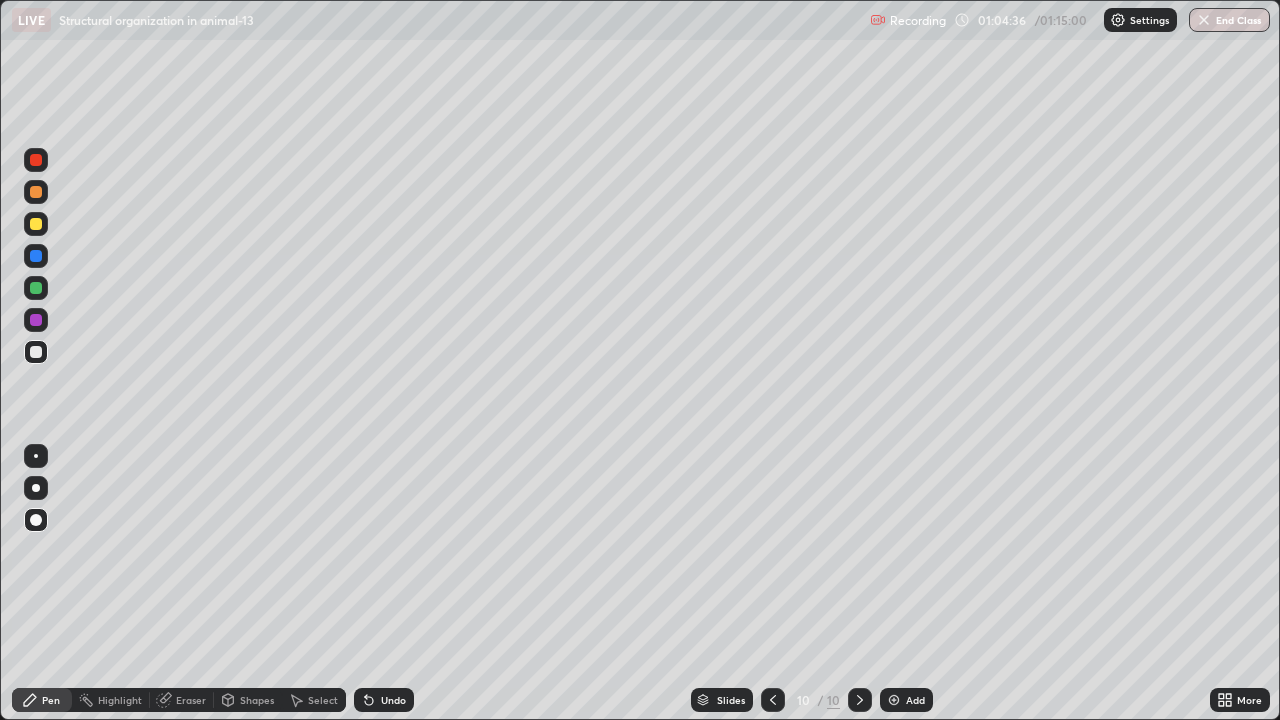 click at bounding box center [36, 288] 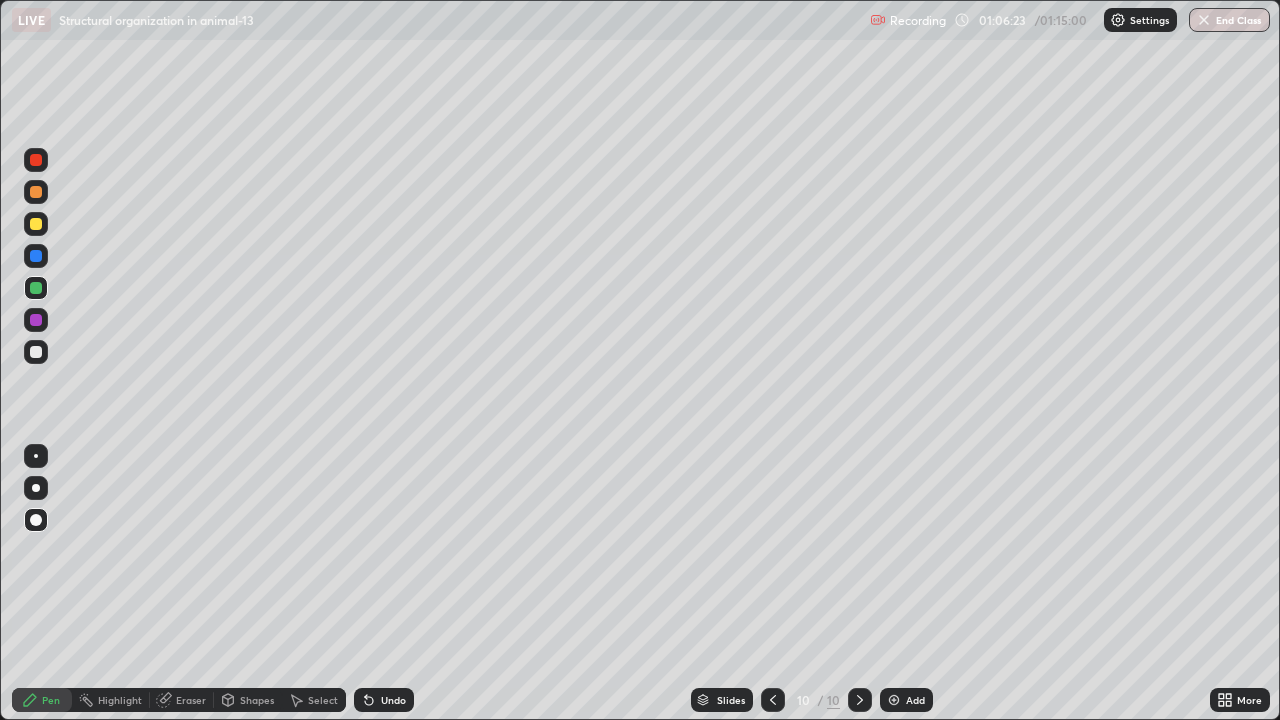 click at bounding box center (894, 700) 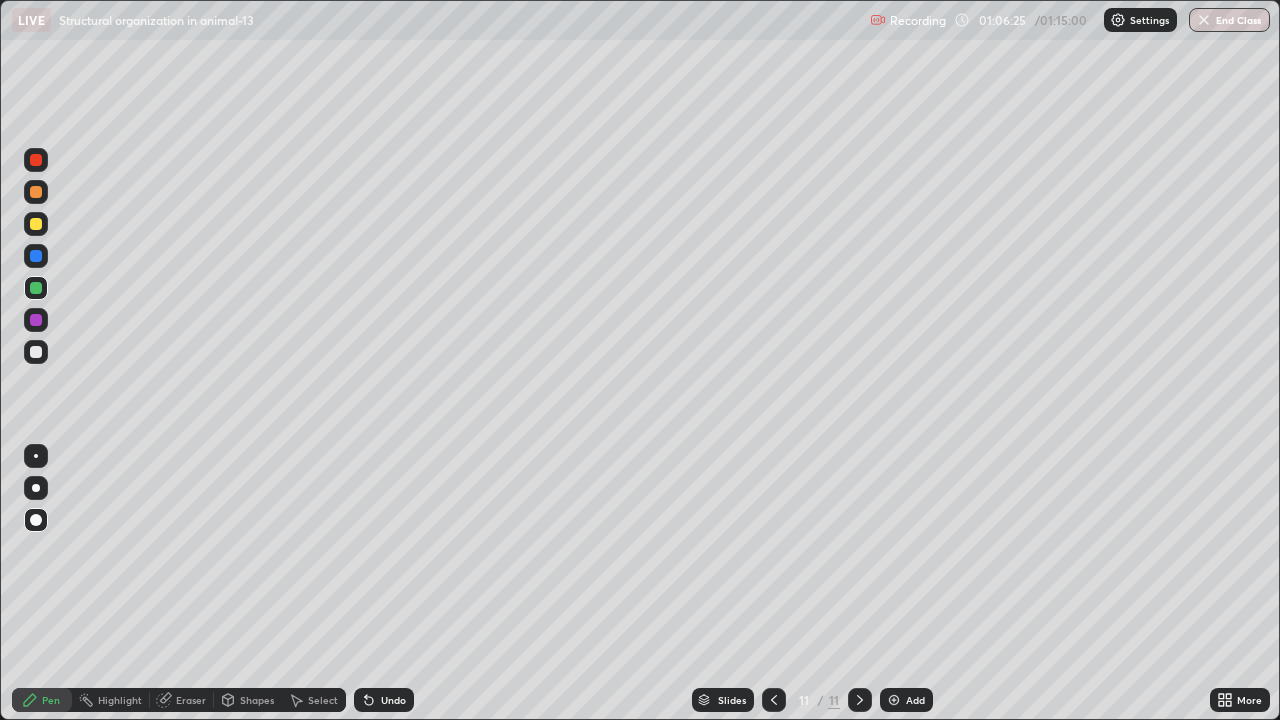 click at bounding box center [36, 224] 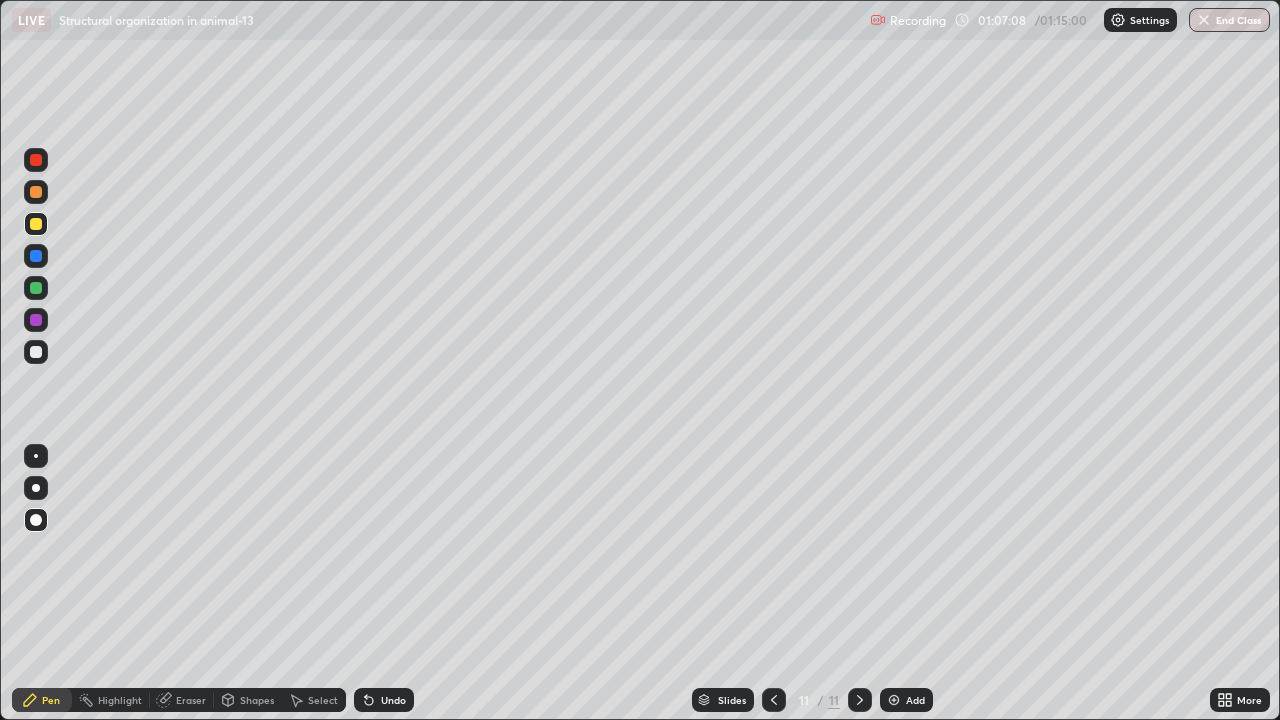 click at bounding box center [36, 288] 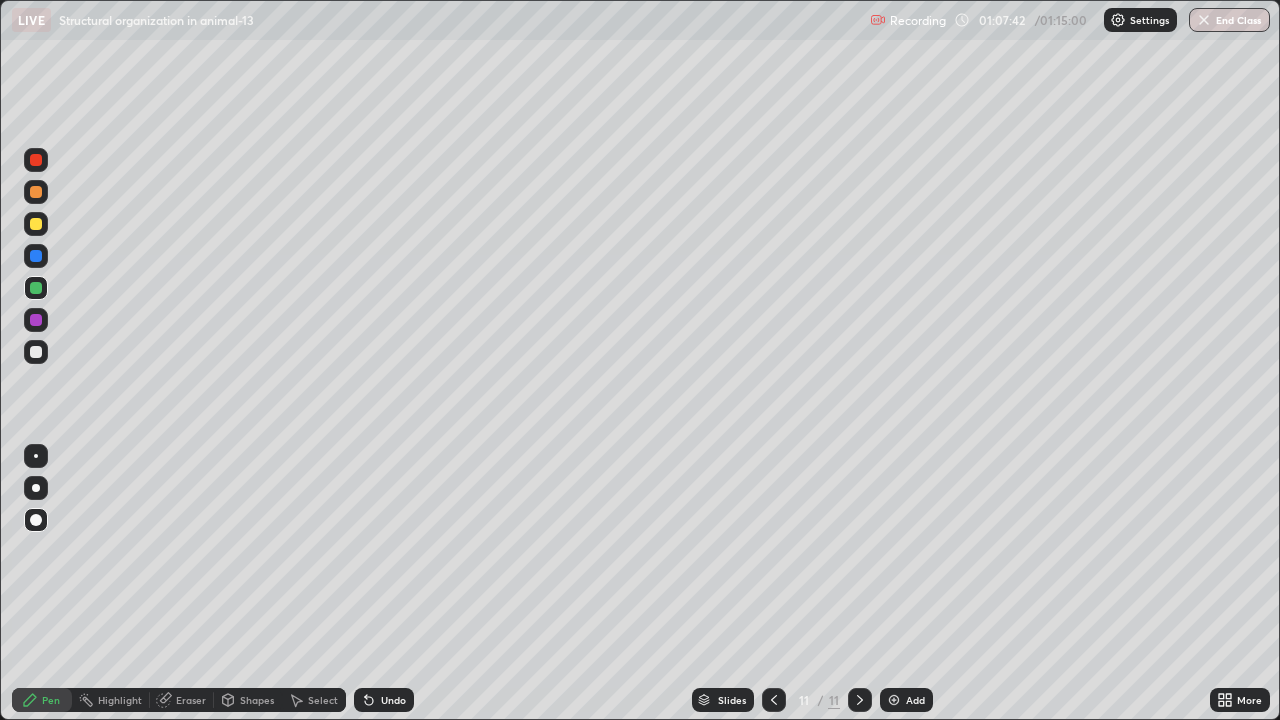 click on "Eraser" at bounding box center [191, 700] 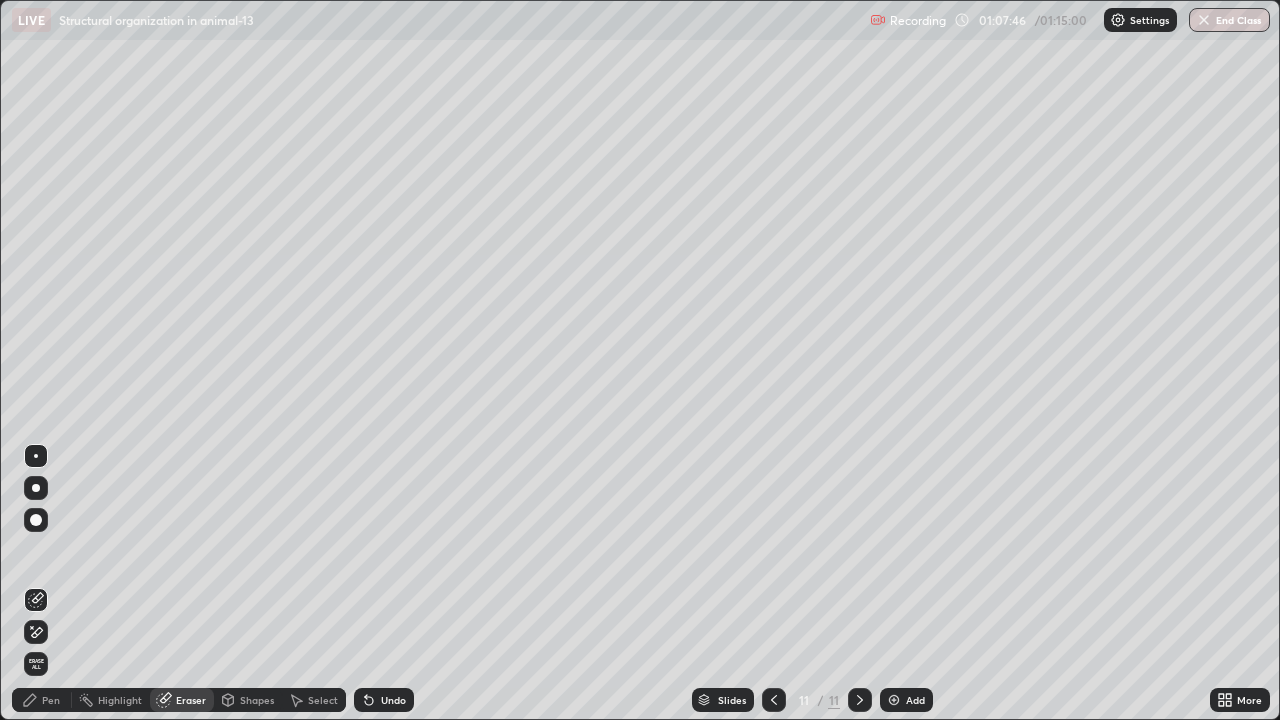 click on "Pen" at bounding box center [42, 700] 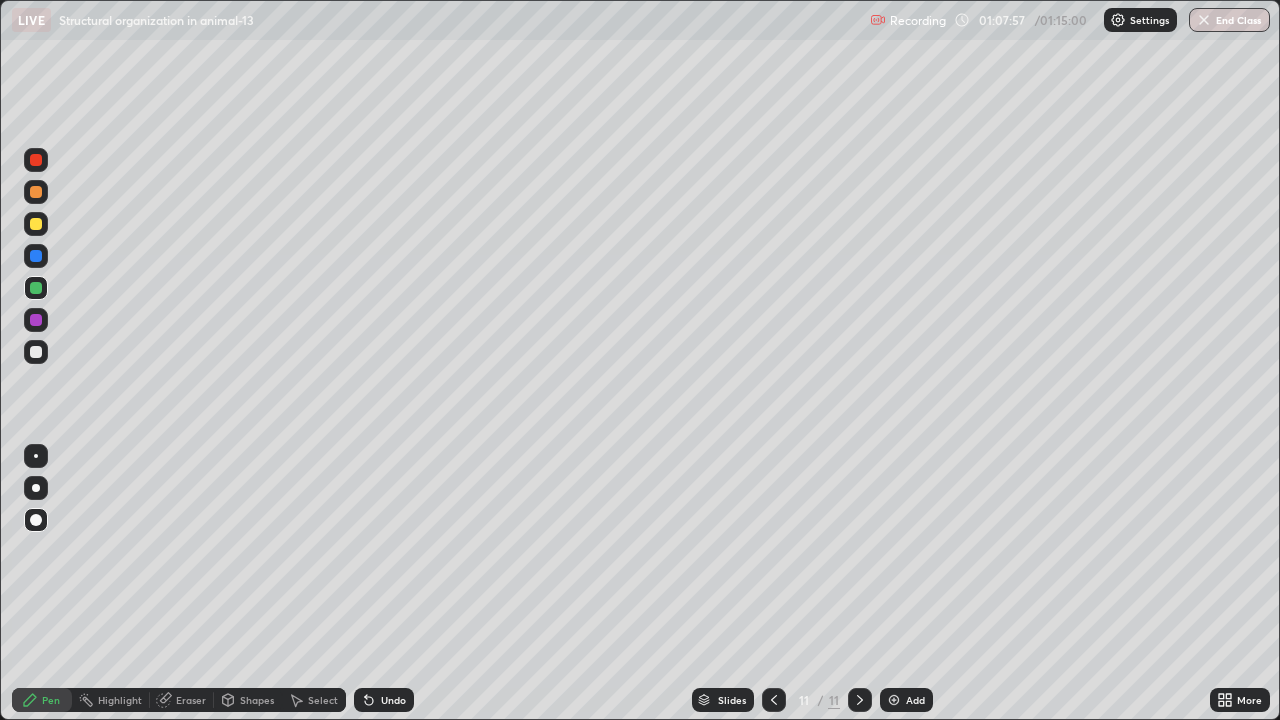 click at bounding box center [36, 320] 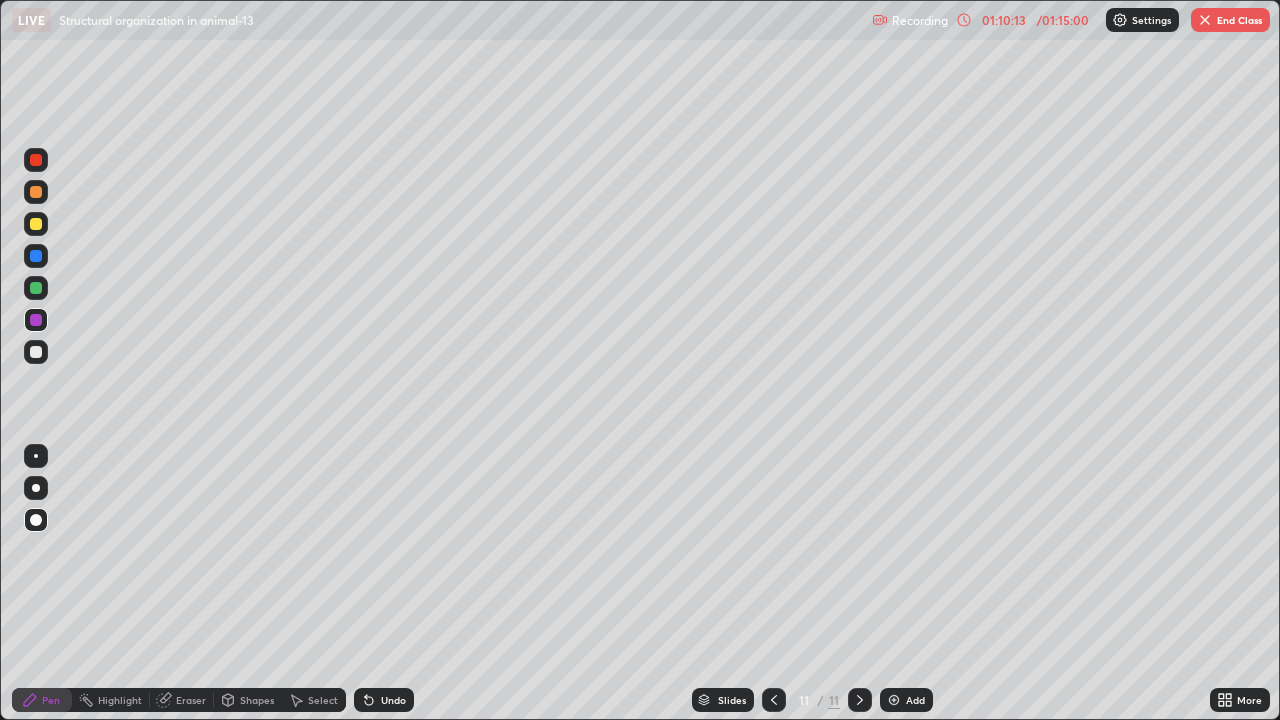 click at bounding box center [36, 352] 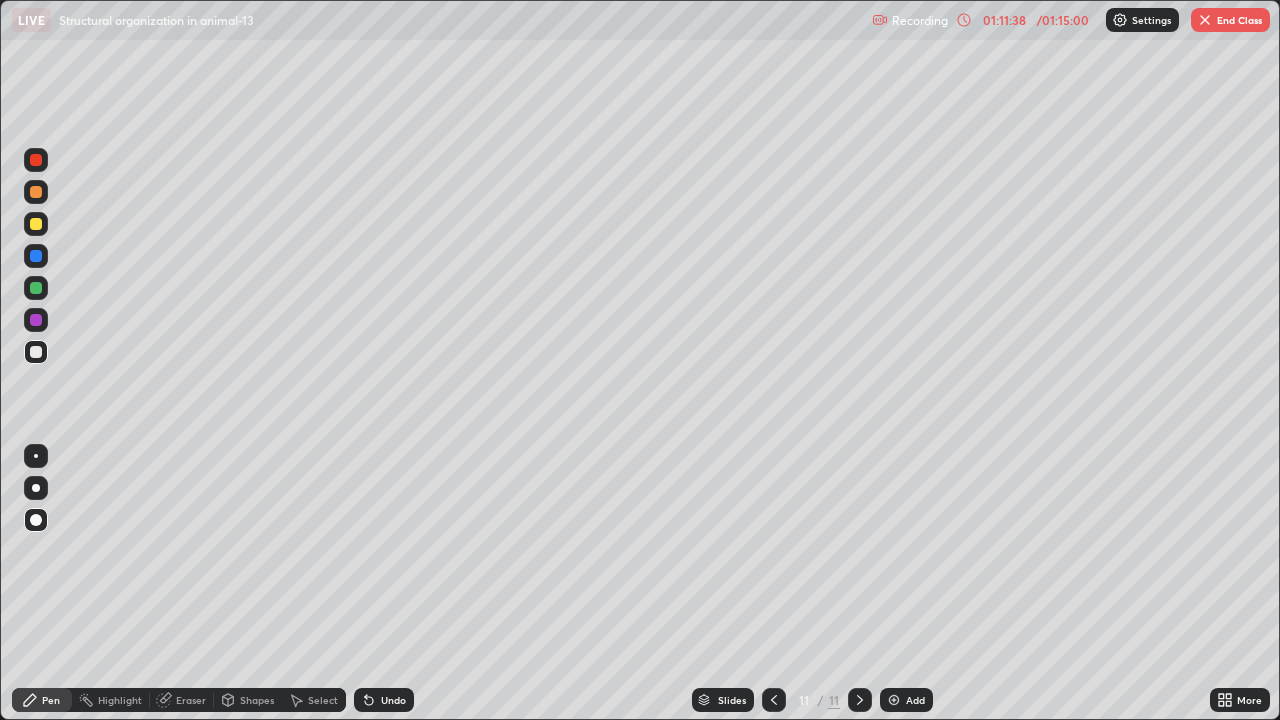 click at bounding box center [894, 700] 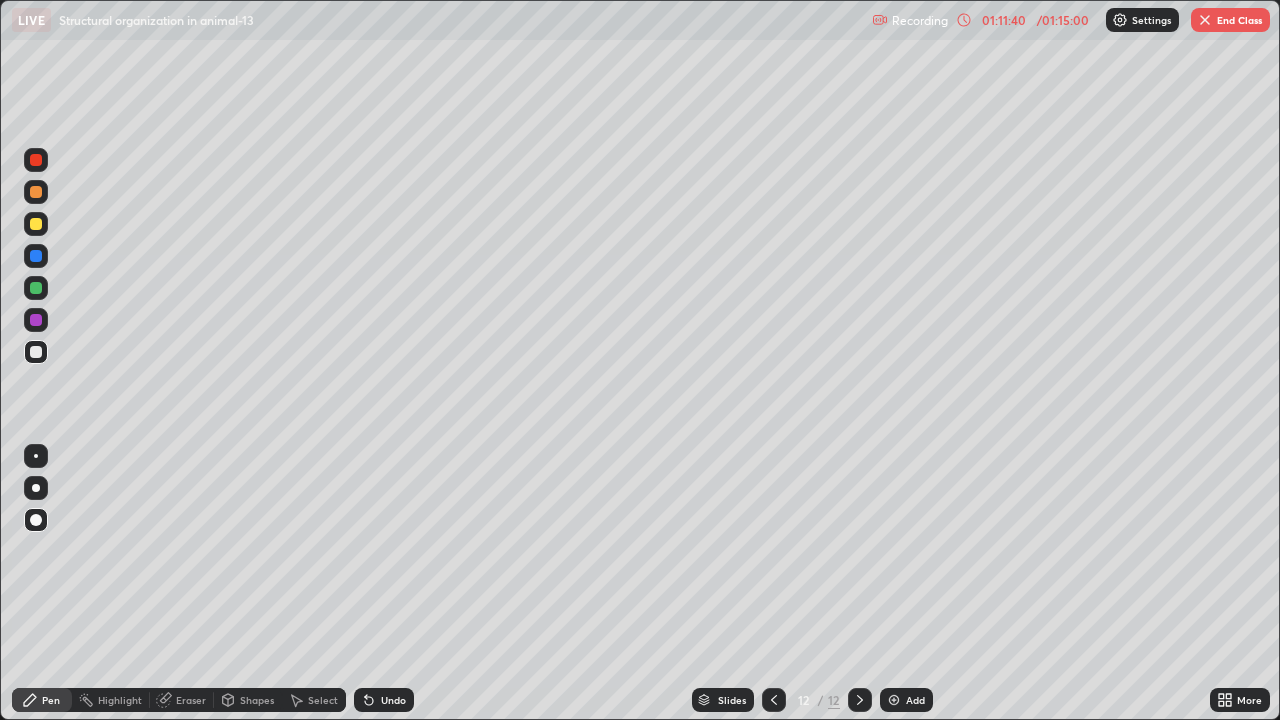 click at bounding box center (36, 192) 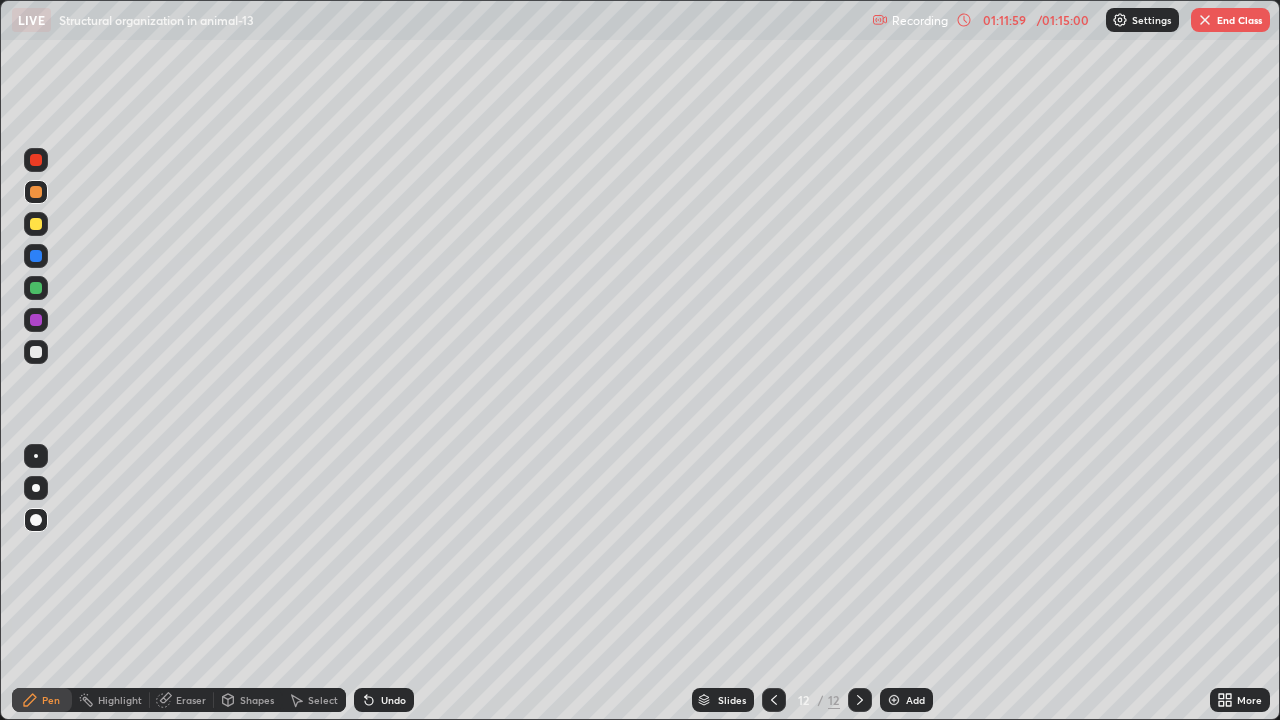 click at bounding box center (36, 288) 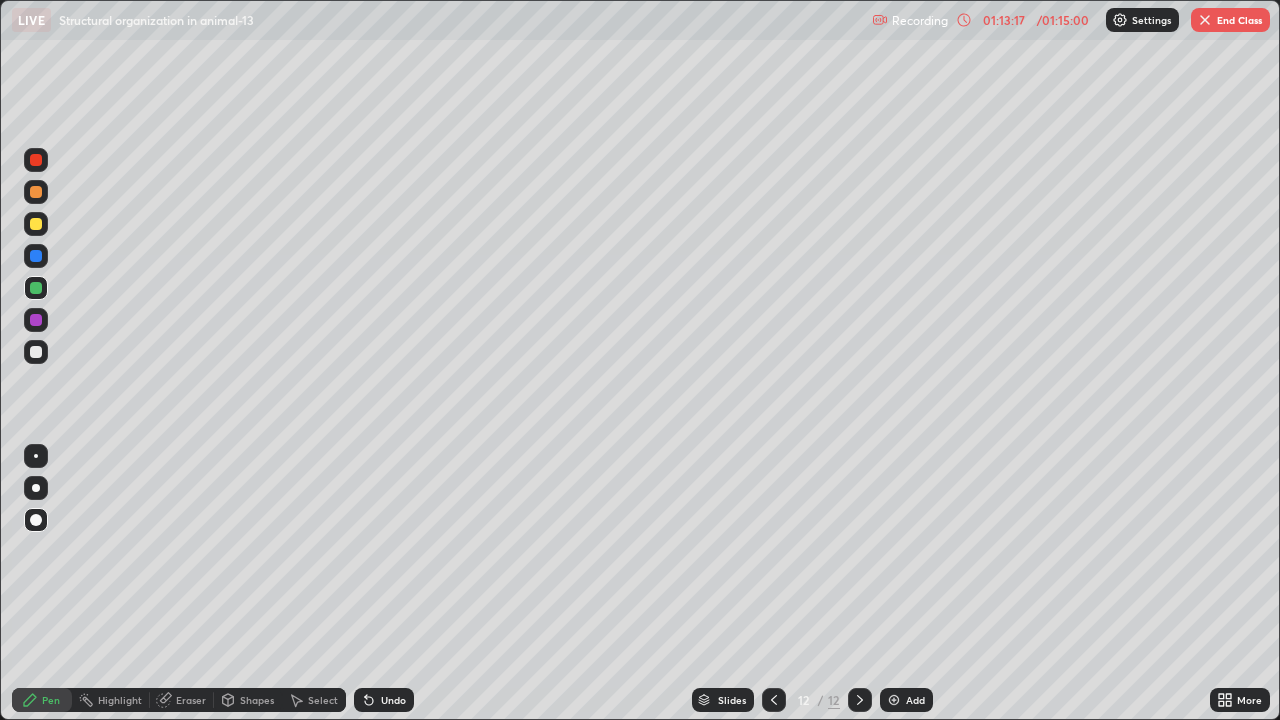 click on "More" at bounding box center (1240, 700) 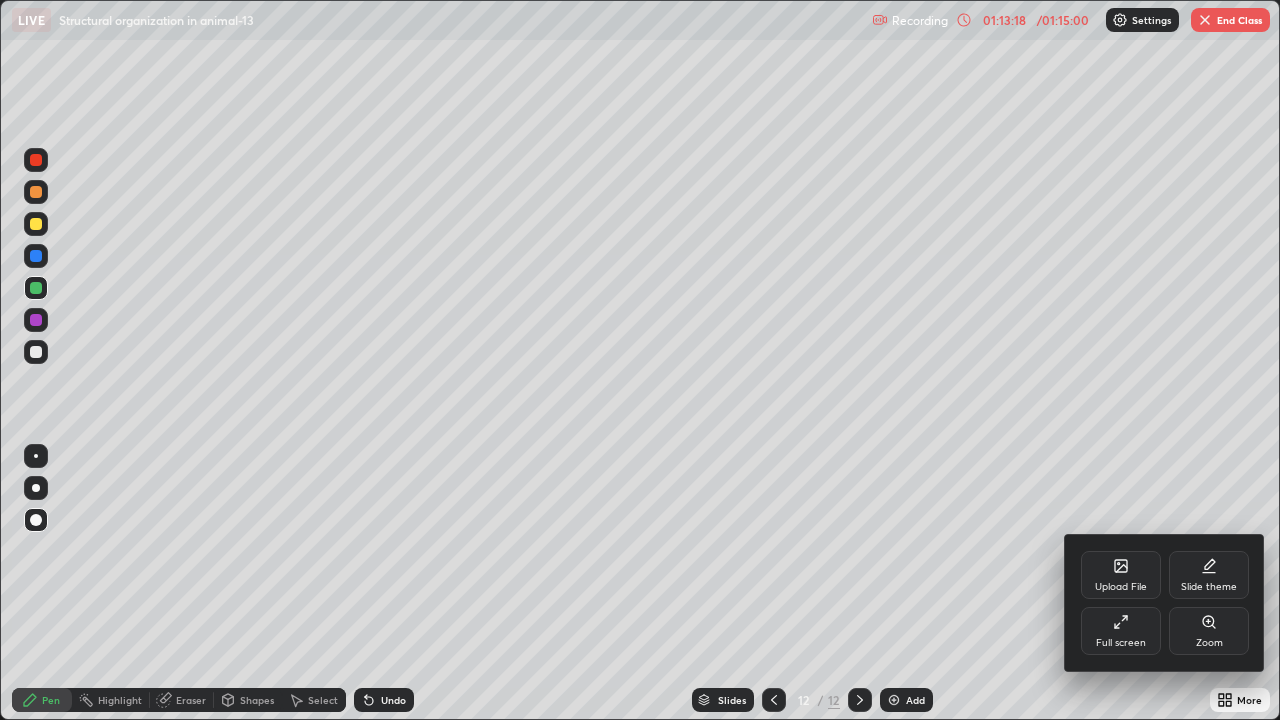 click on "Full screen" at bounding box center (1121, 643) 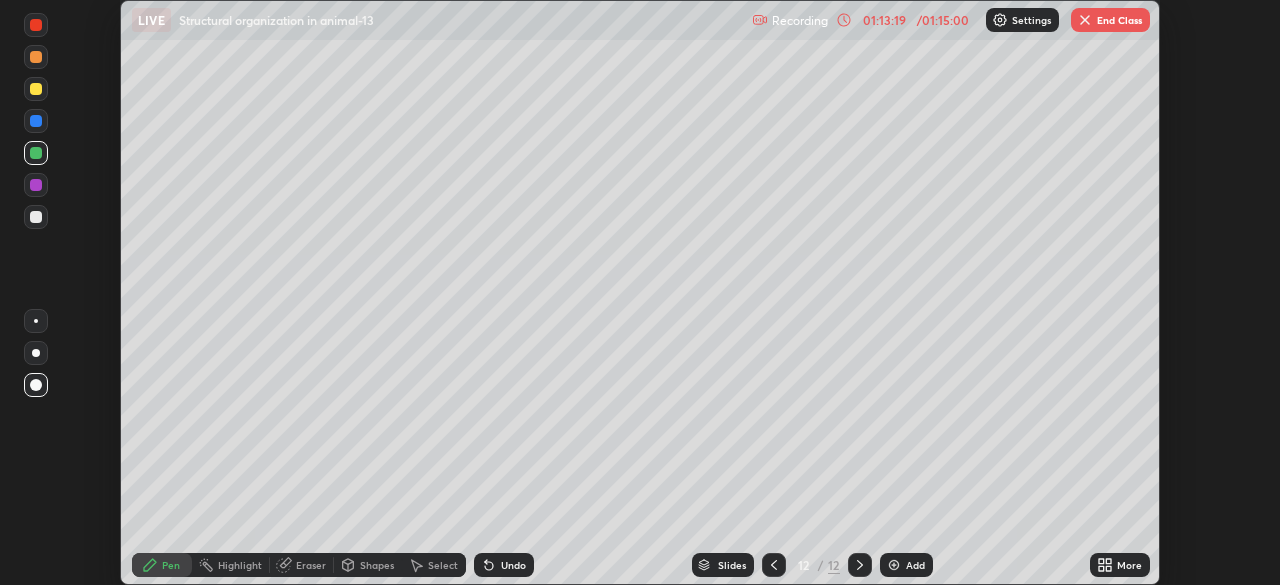 scroll, scrollTop: 585, scrollLeft: 1280, axis: both 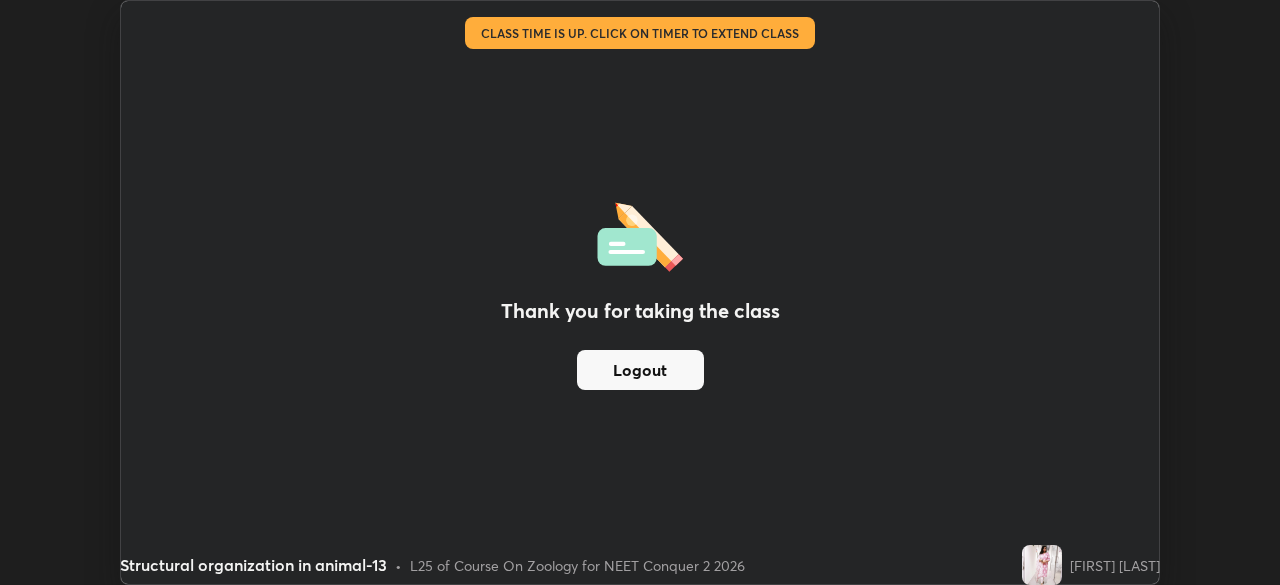 click on "Logout" at bounding box center [640, 370] 